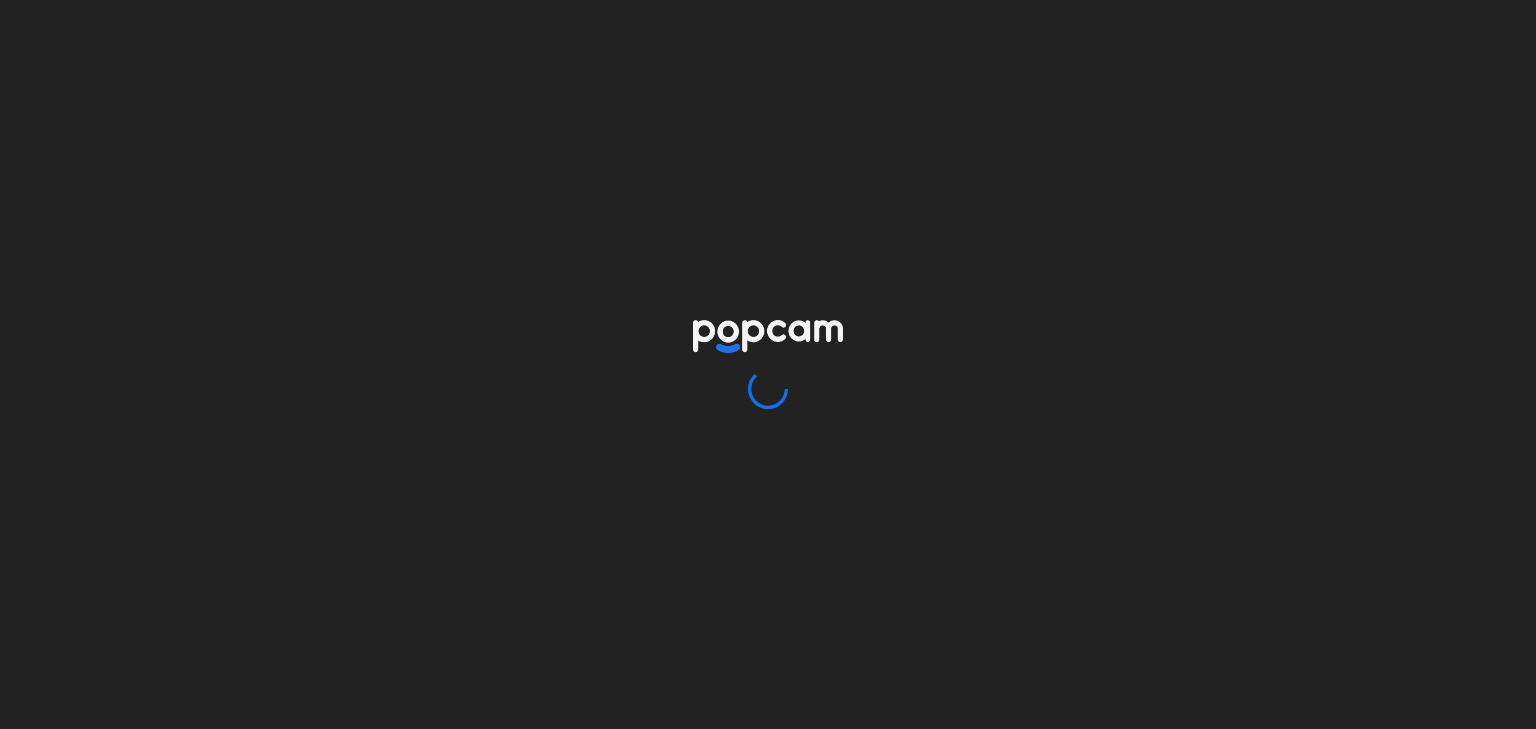 scroll, scrollTop: 0, scrollLeft: 0, axis: both 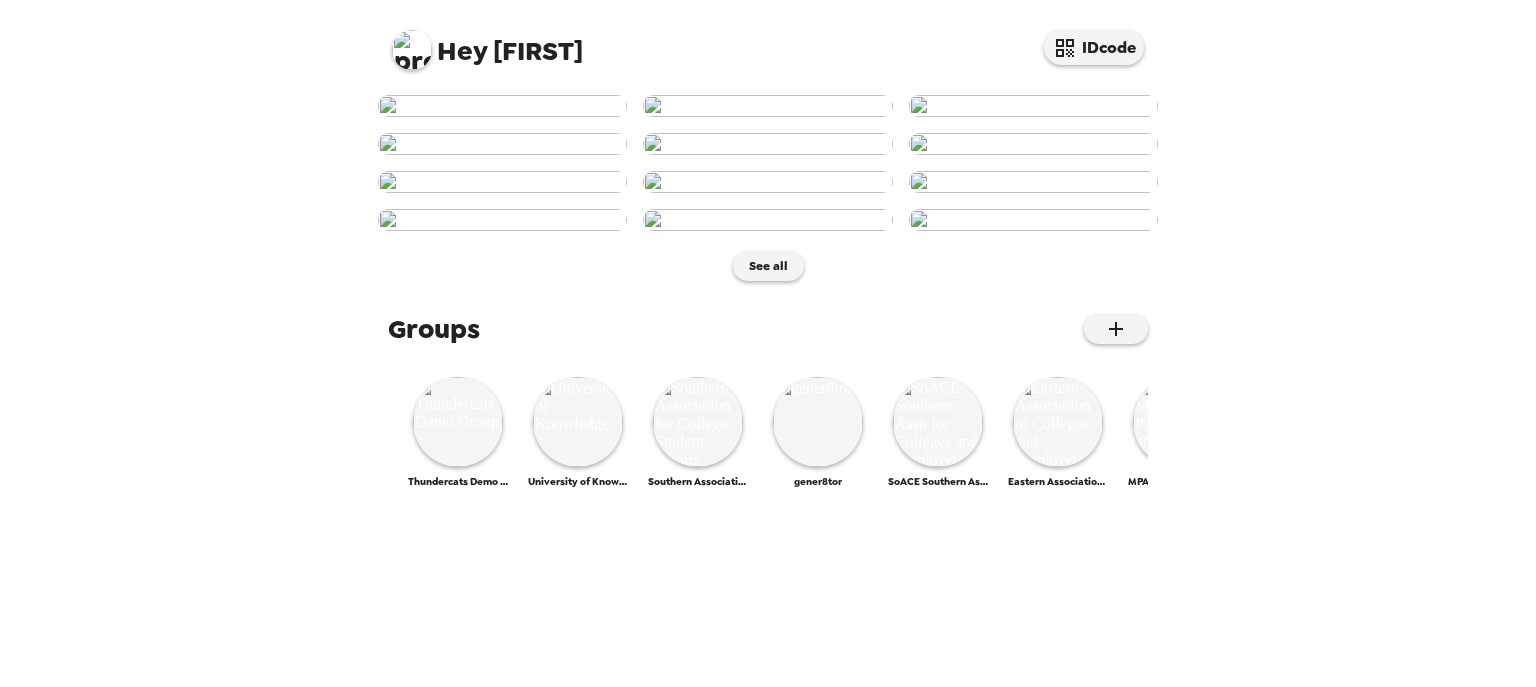 click at bounding box center (412, 50) 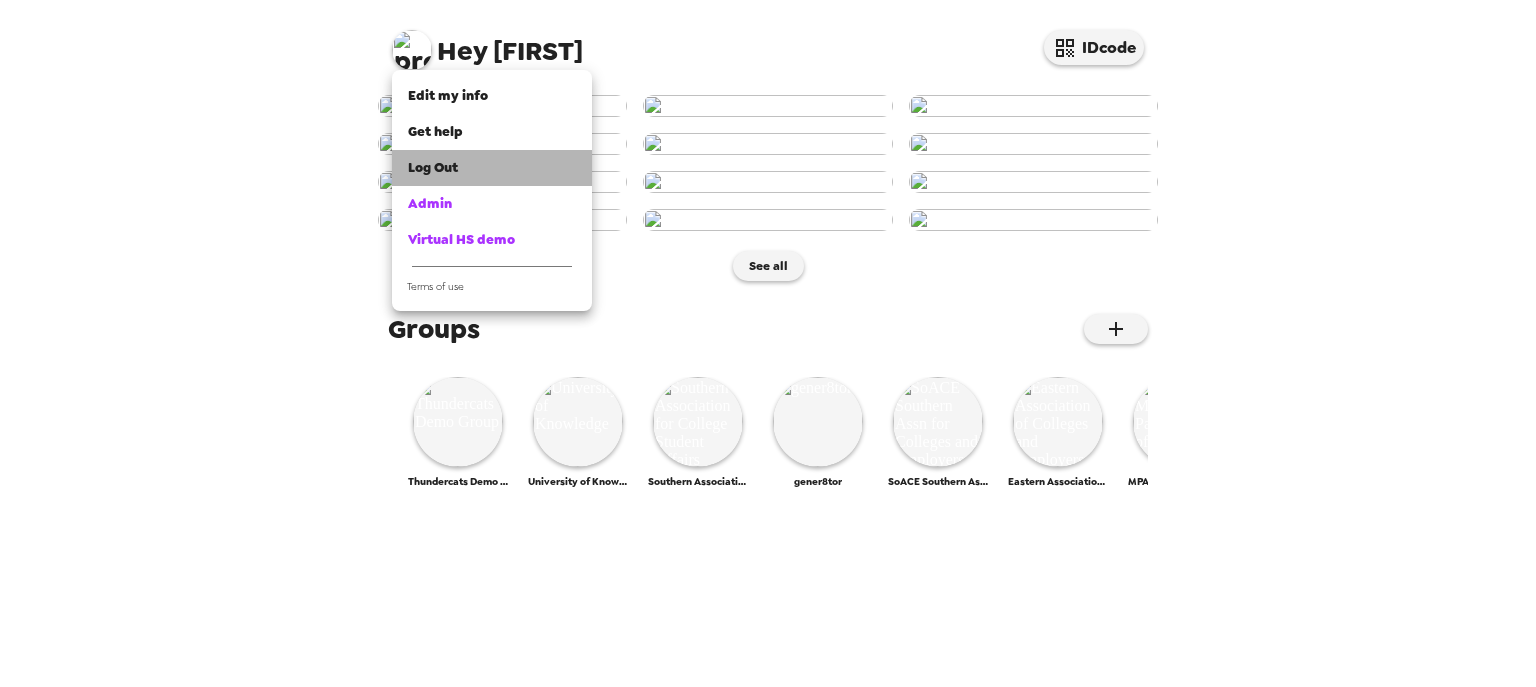 click on "Log Out" at bounding box center [433, 167] 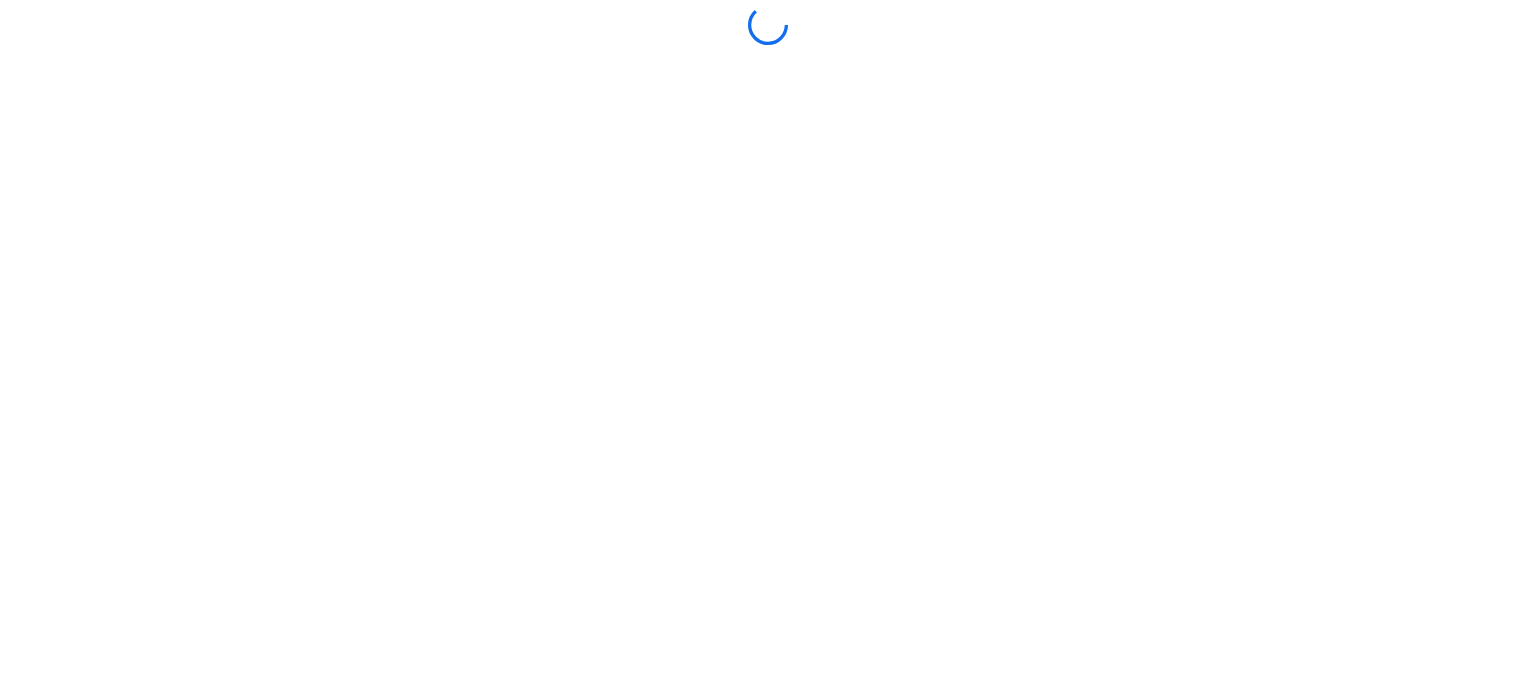 scroll, scrollTop: 0, scrollLeft: 0, axis: both 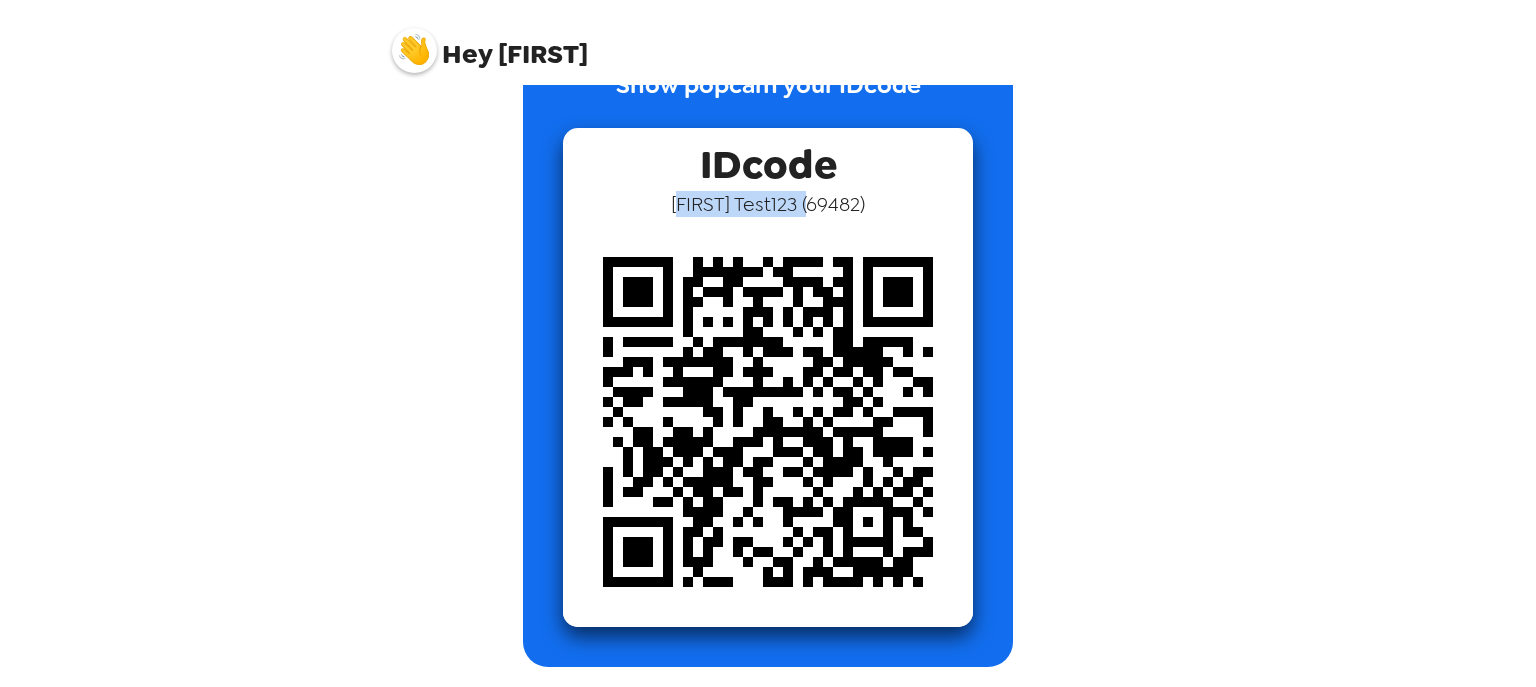 drag, startPoint x: 682, startPoint y: 203, endPoint x: 790, endPoint y: 201, distance: 108.01852 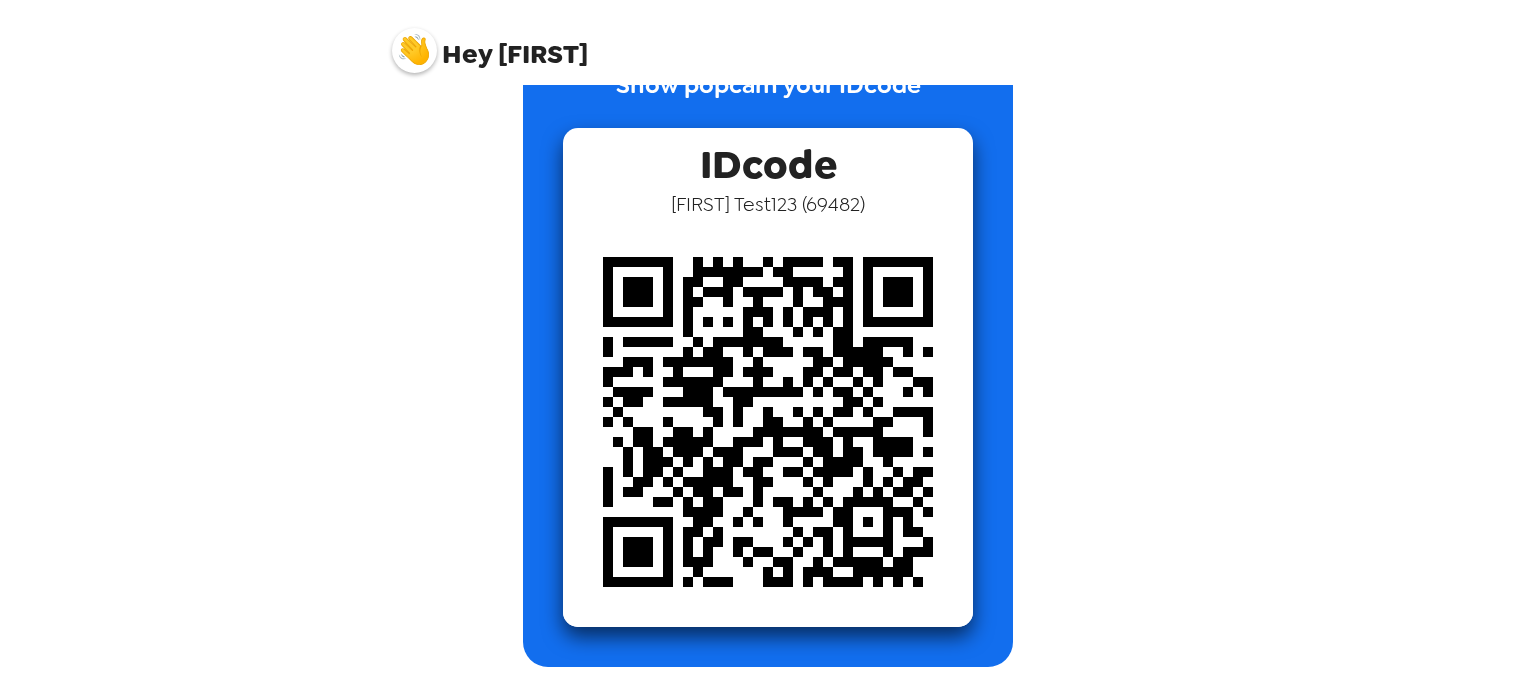 click on "Trey   Test123   ( 69482 )" at bounding box center [768, 204] 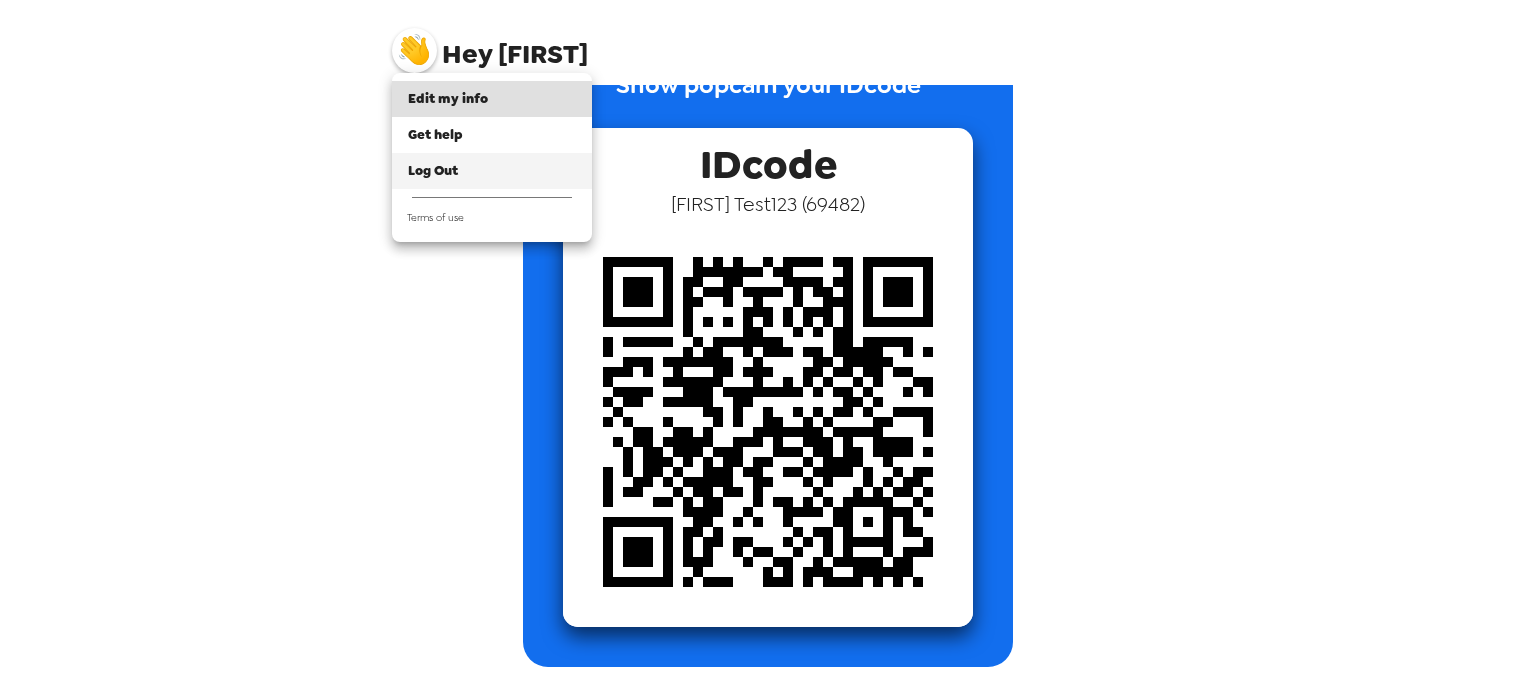 click on "Log Out" at bounding box center (433, 170) 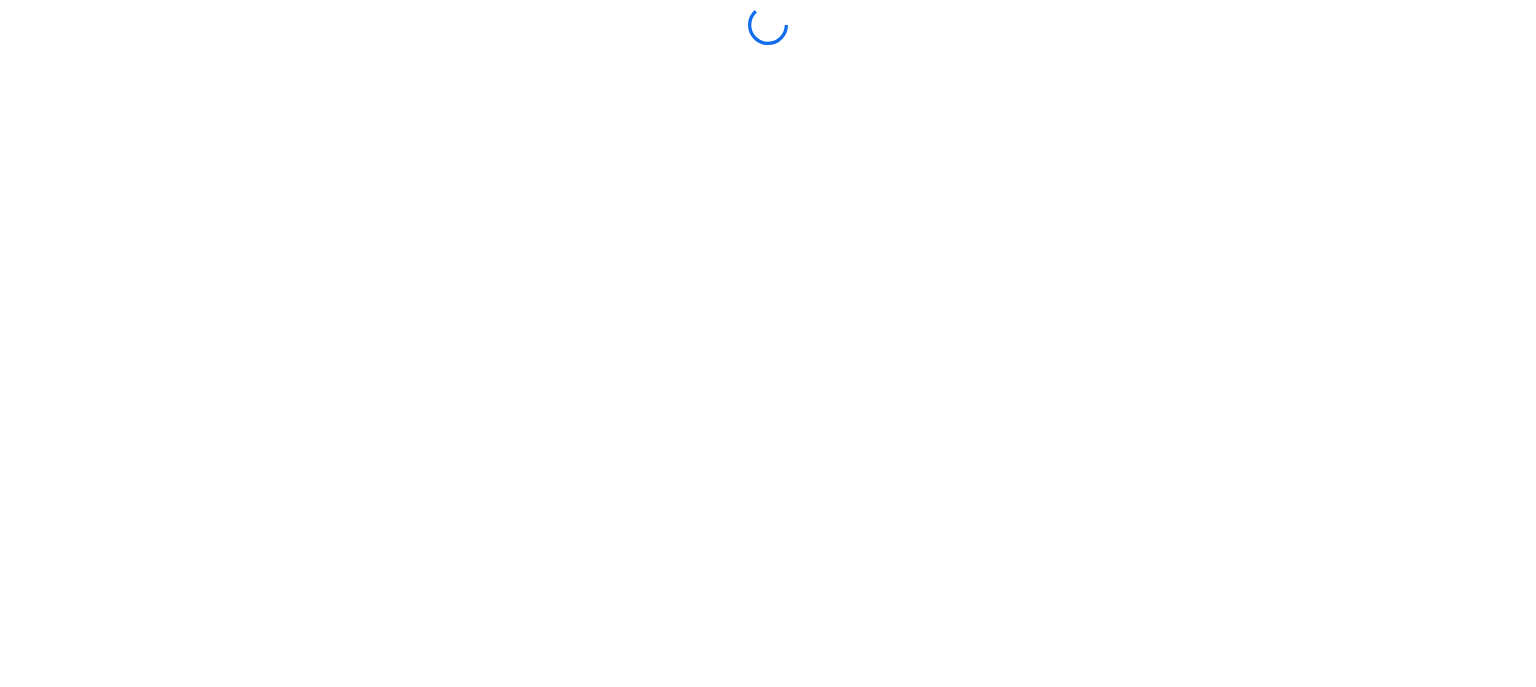 scroll, scrollTop: 0, scrollLeft: 0, axis: both 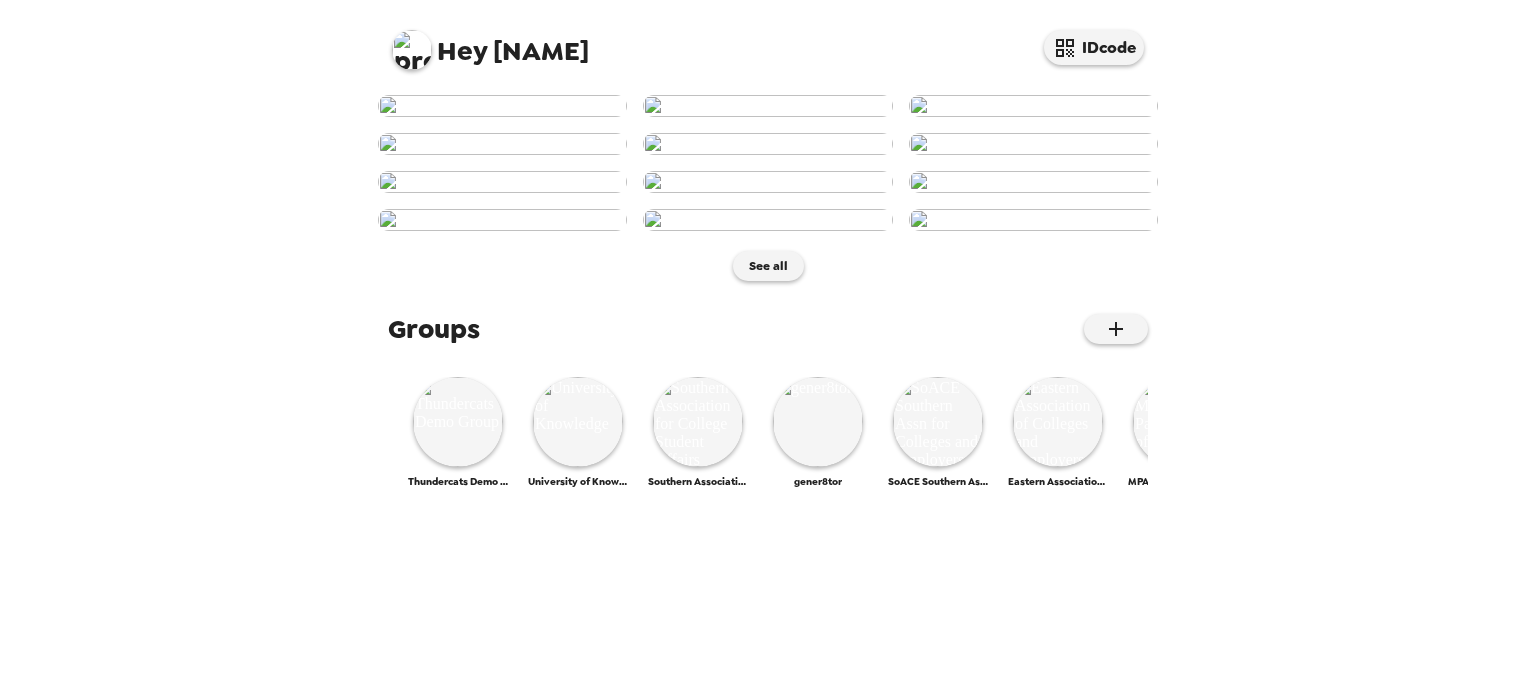 click at bounding box center [502, 106] 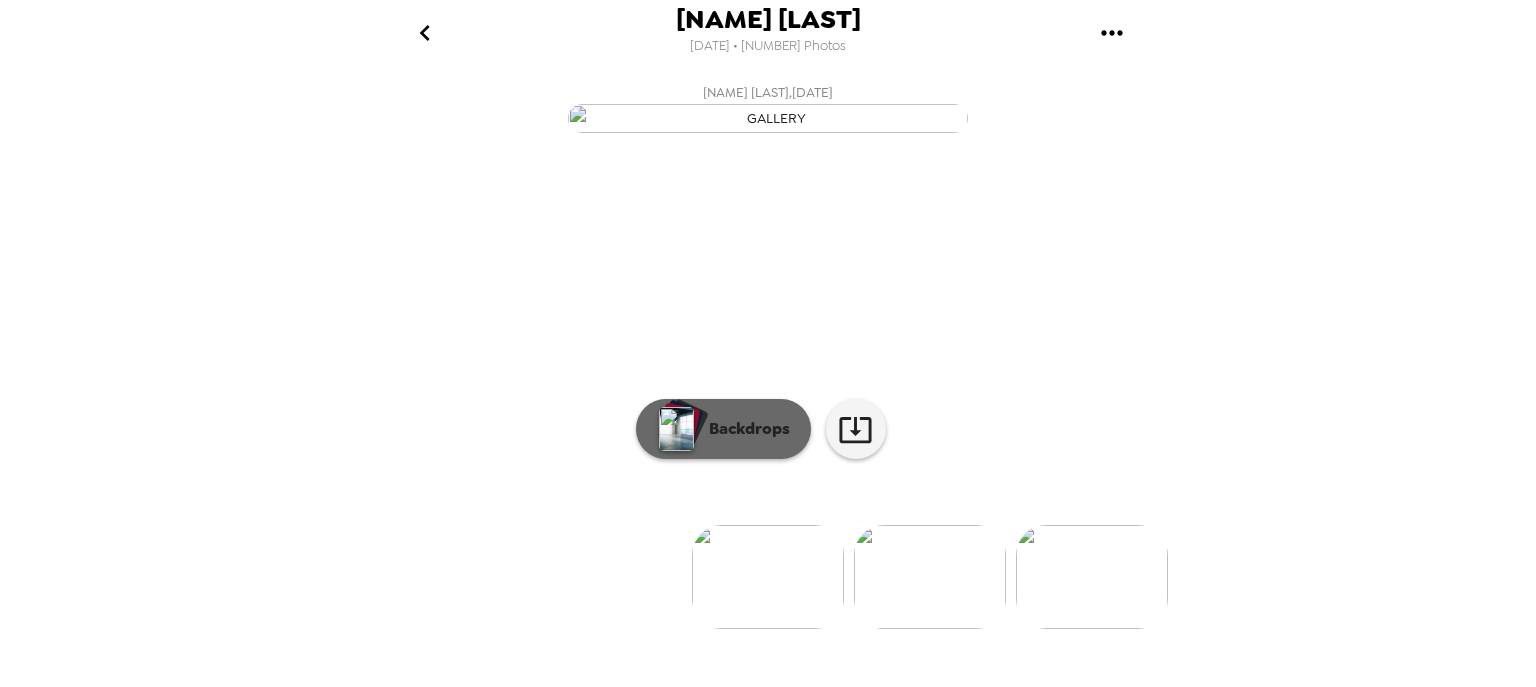 click on "Backdrops" at bounding box center [744, 429] 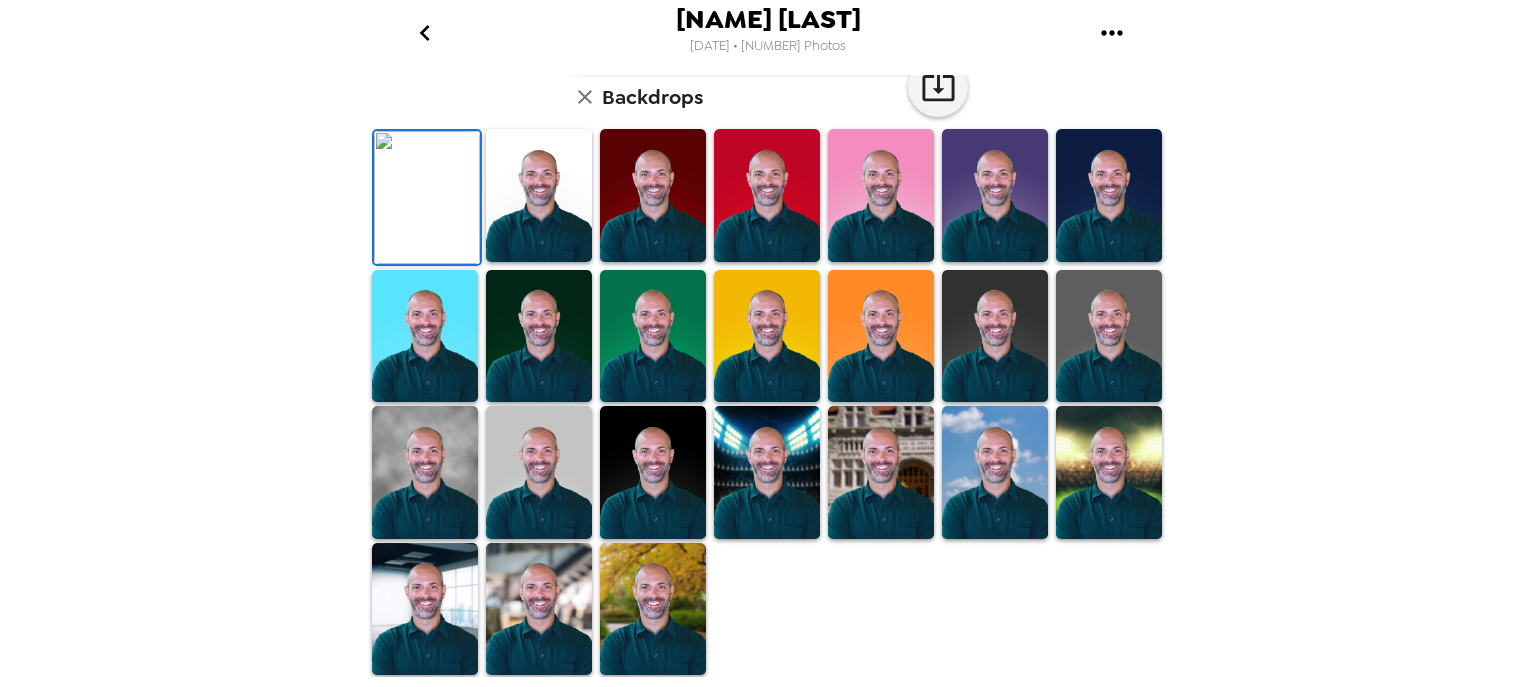 scroll, scrollTop: 160, scrollLeft: 0, axis: vertical 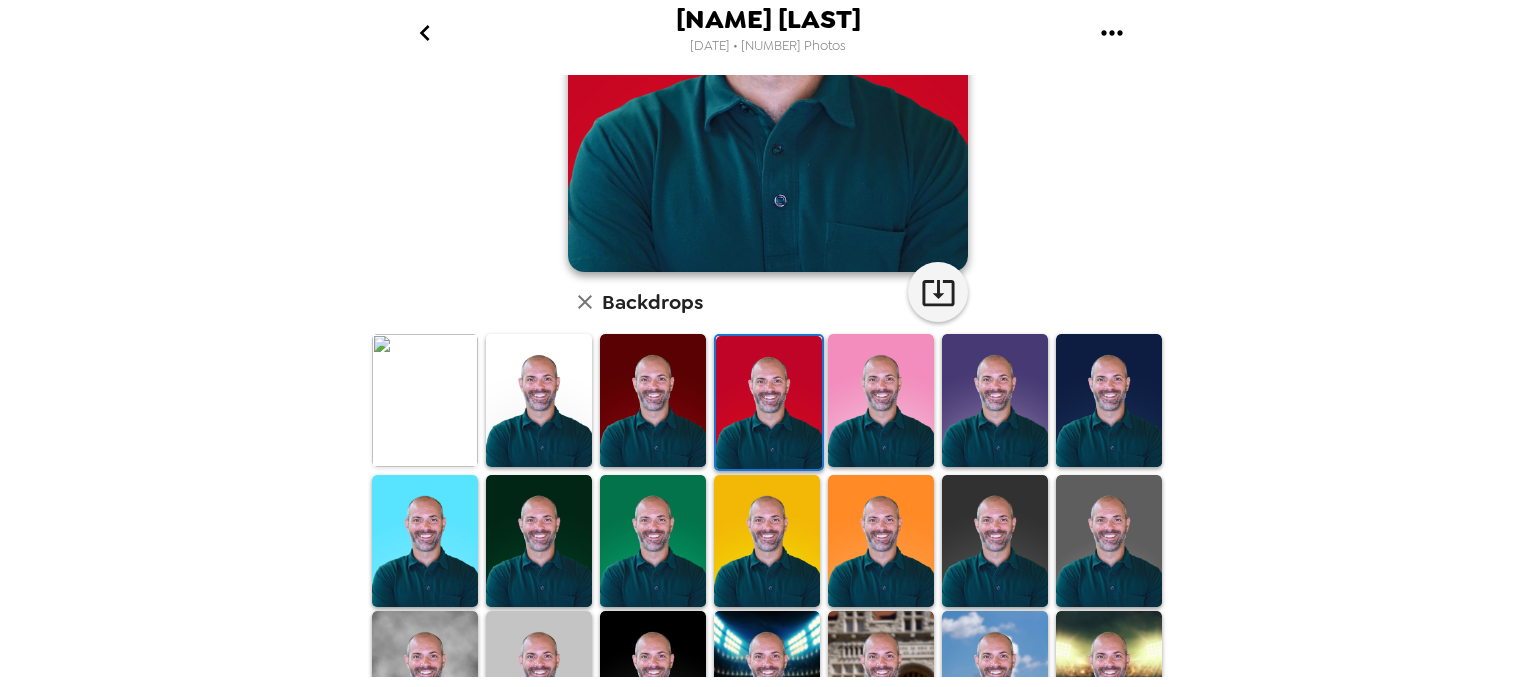 click at bounding box center (767, 541) 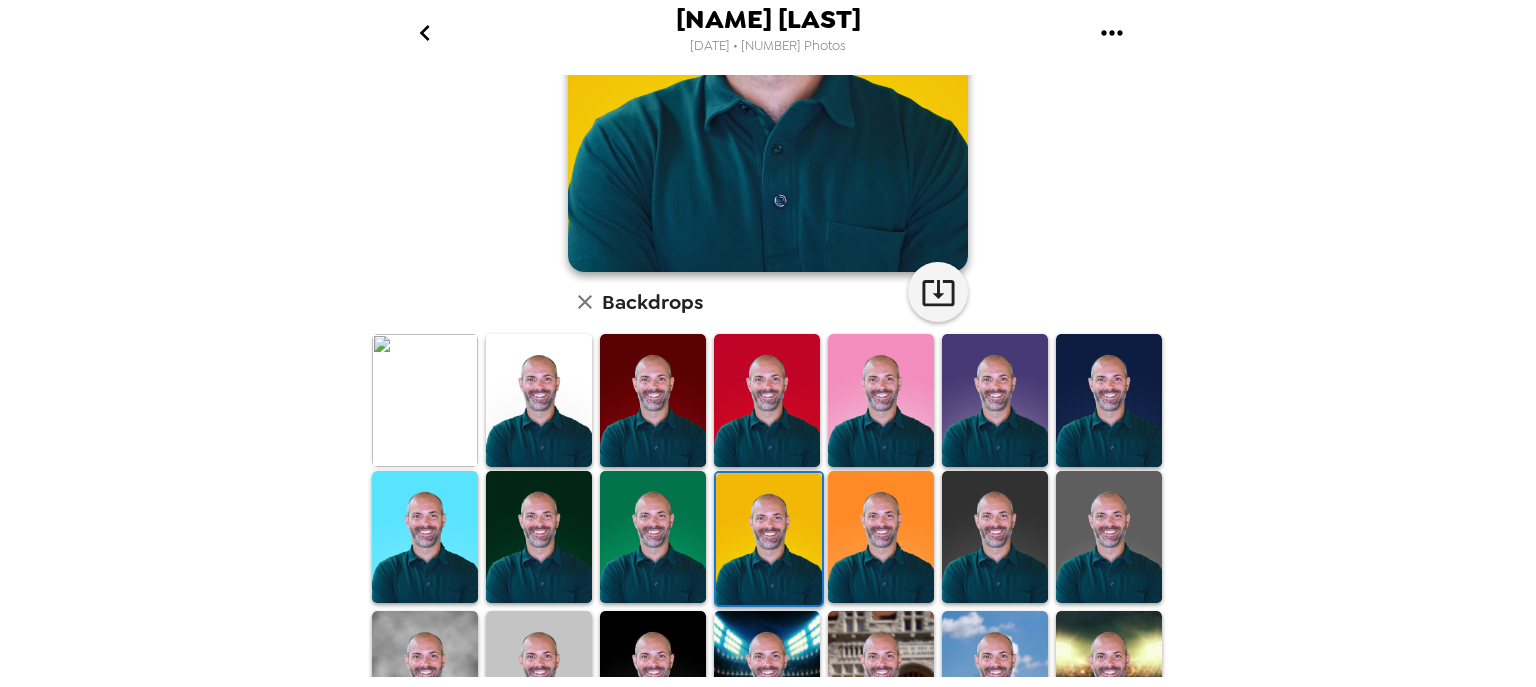 click at bounding box center (881, 537) 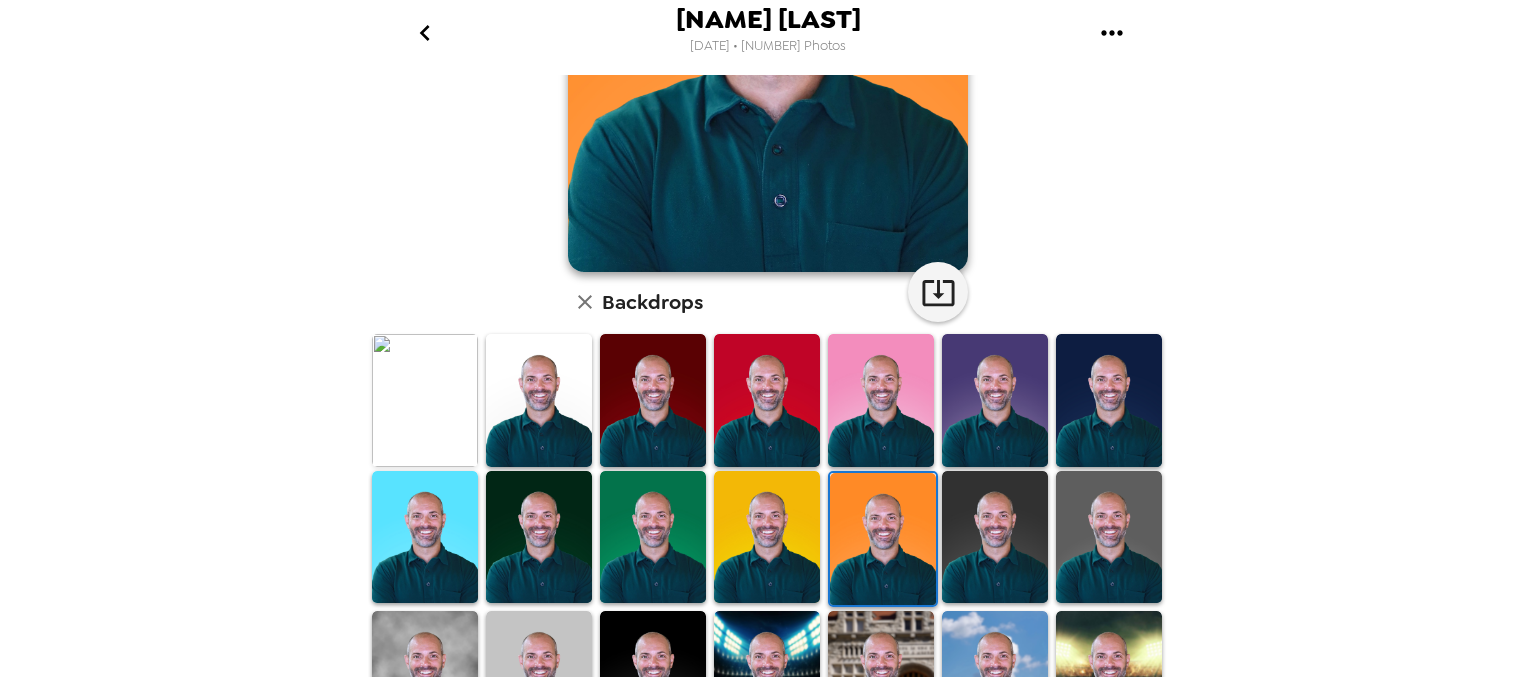 scroll, scrollTop: 0, scrollLeft: 0, axis: both 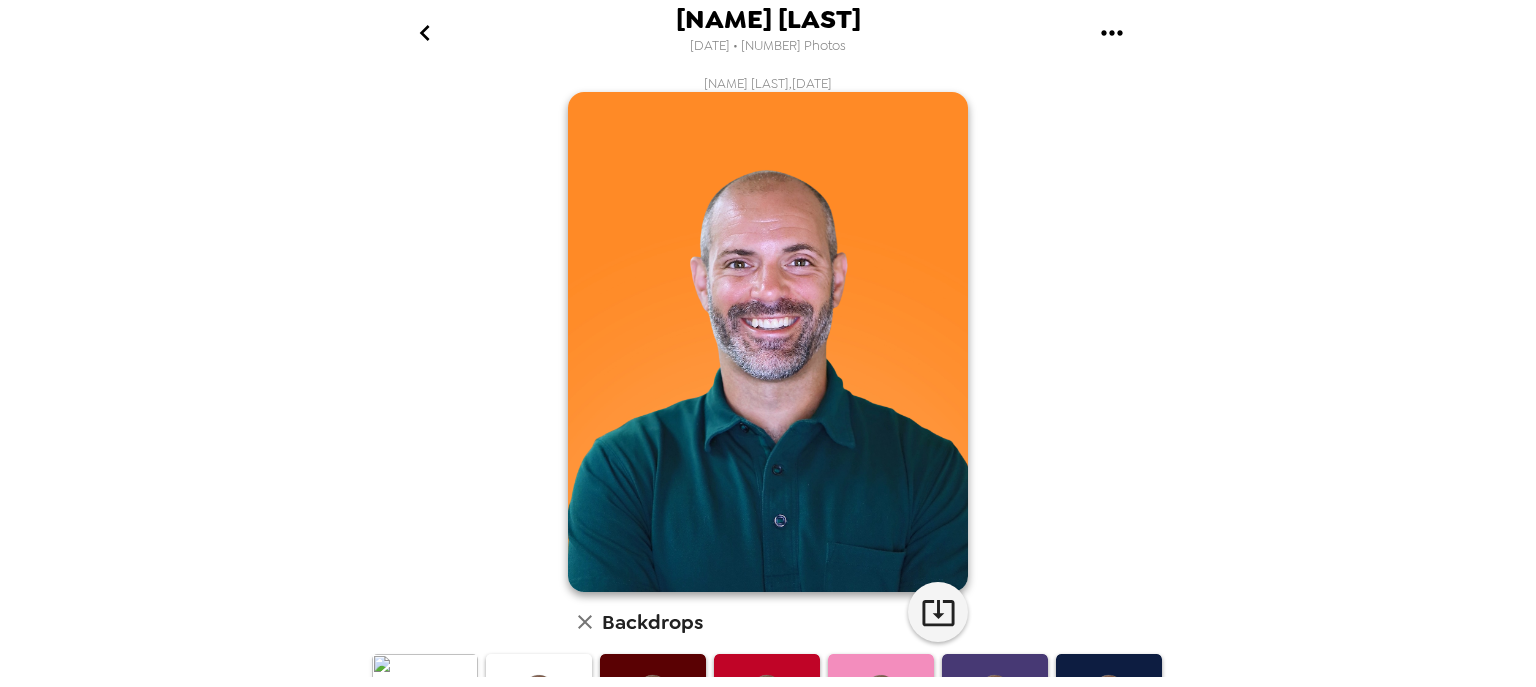 click at bounding box center (424, 32) 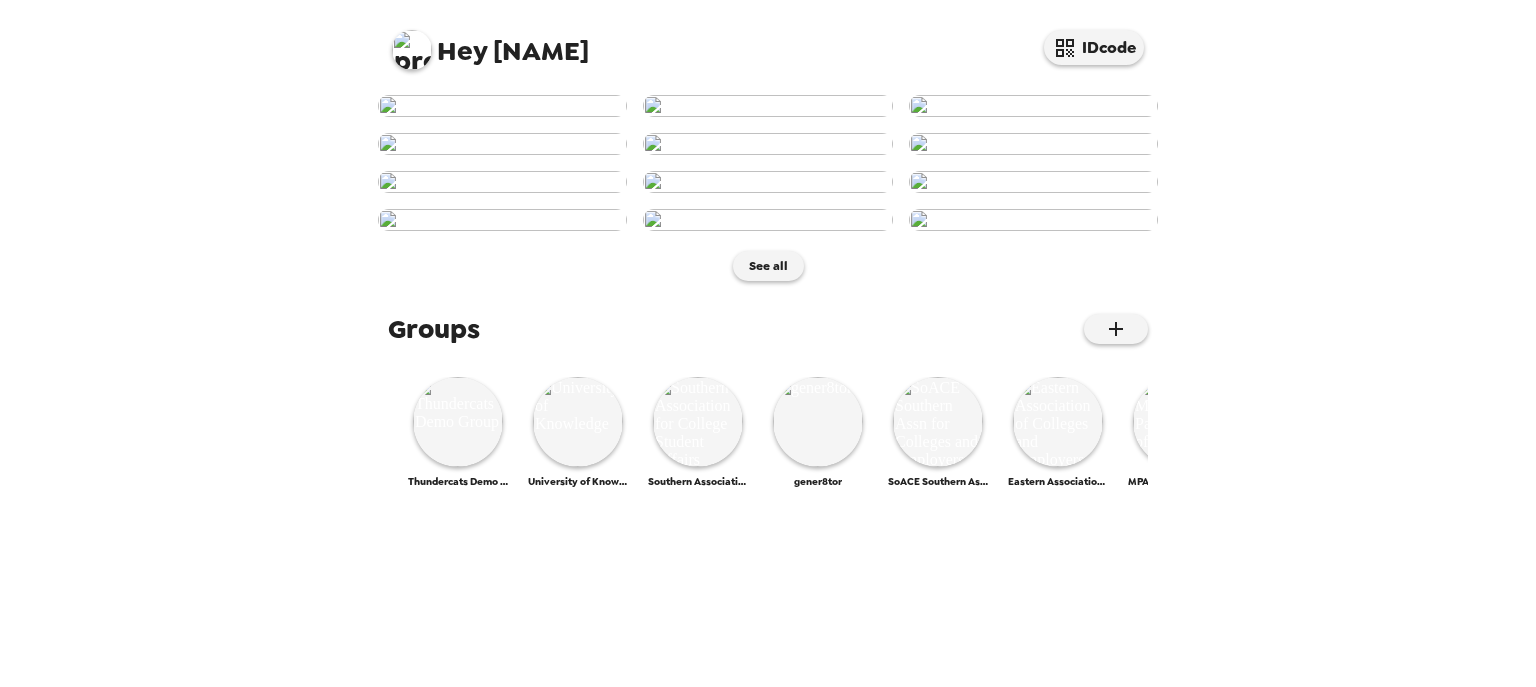 click at bounding box center (412, 50) 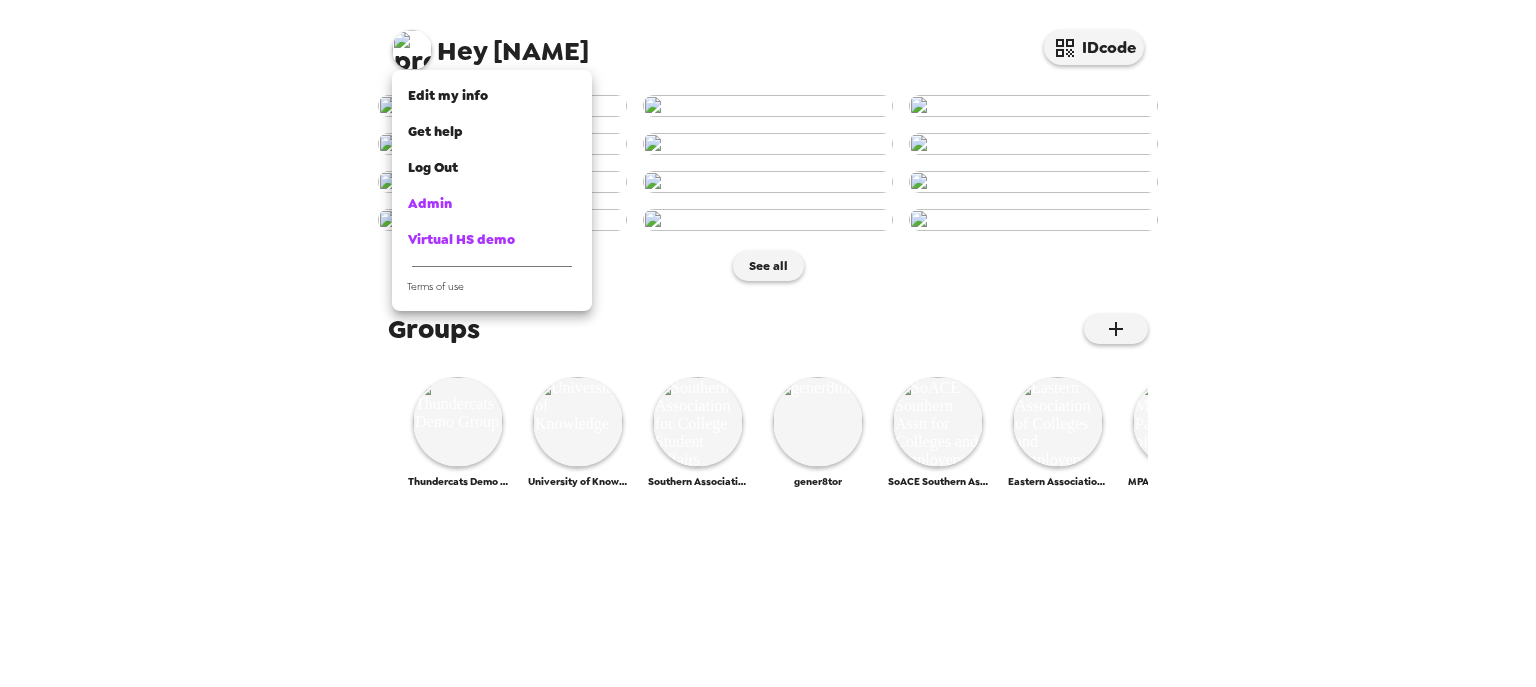 click at bounding box center [768, 343] 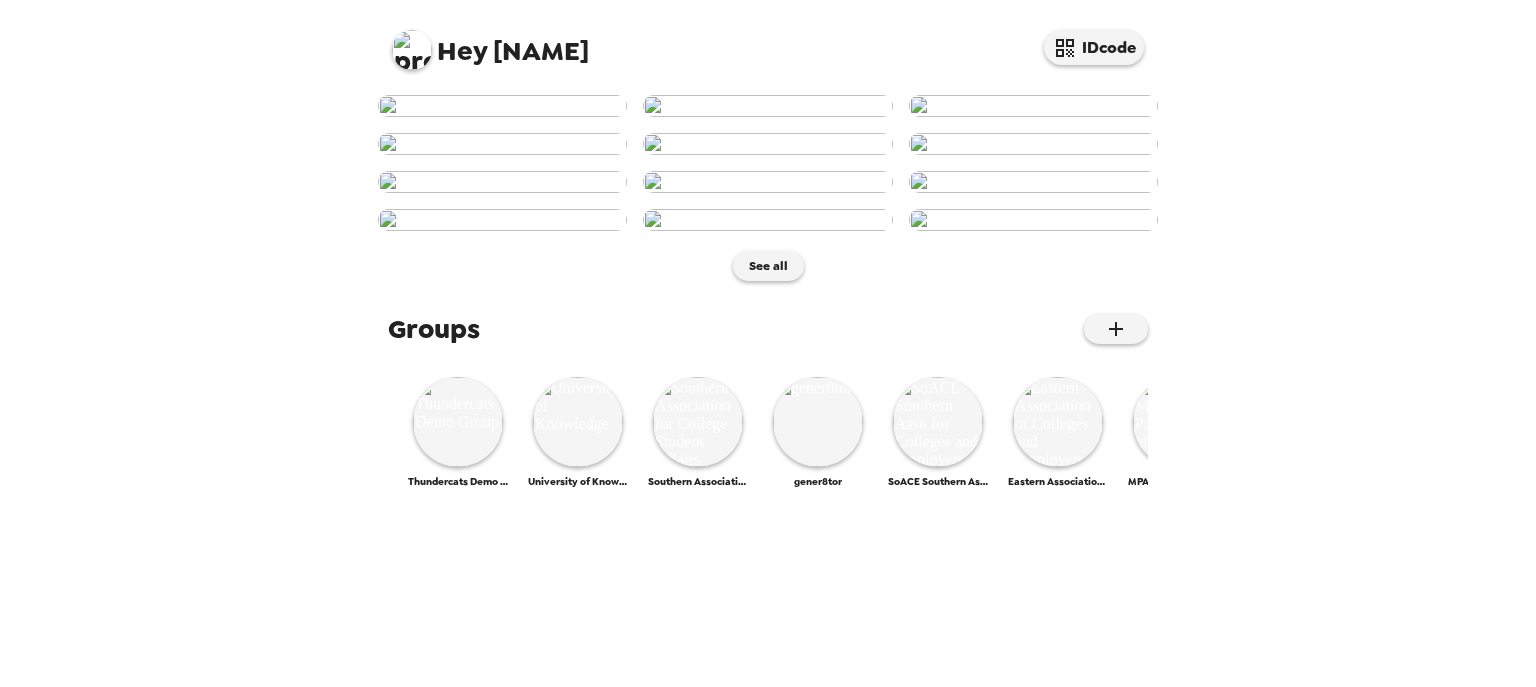 scroll, scrollTop: 429, scrollLeft: 0, axis: vertical 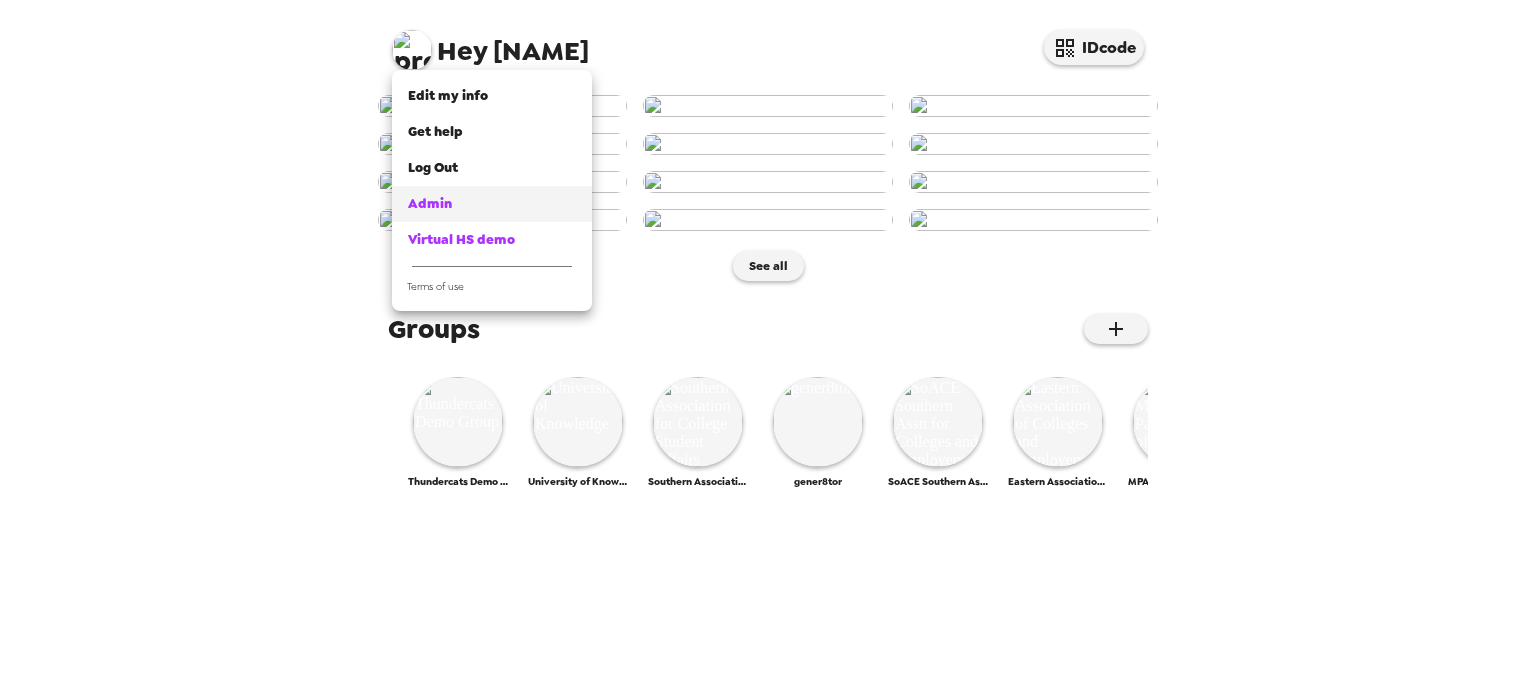 click on "Admin" at bounding box center [492, 204] 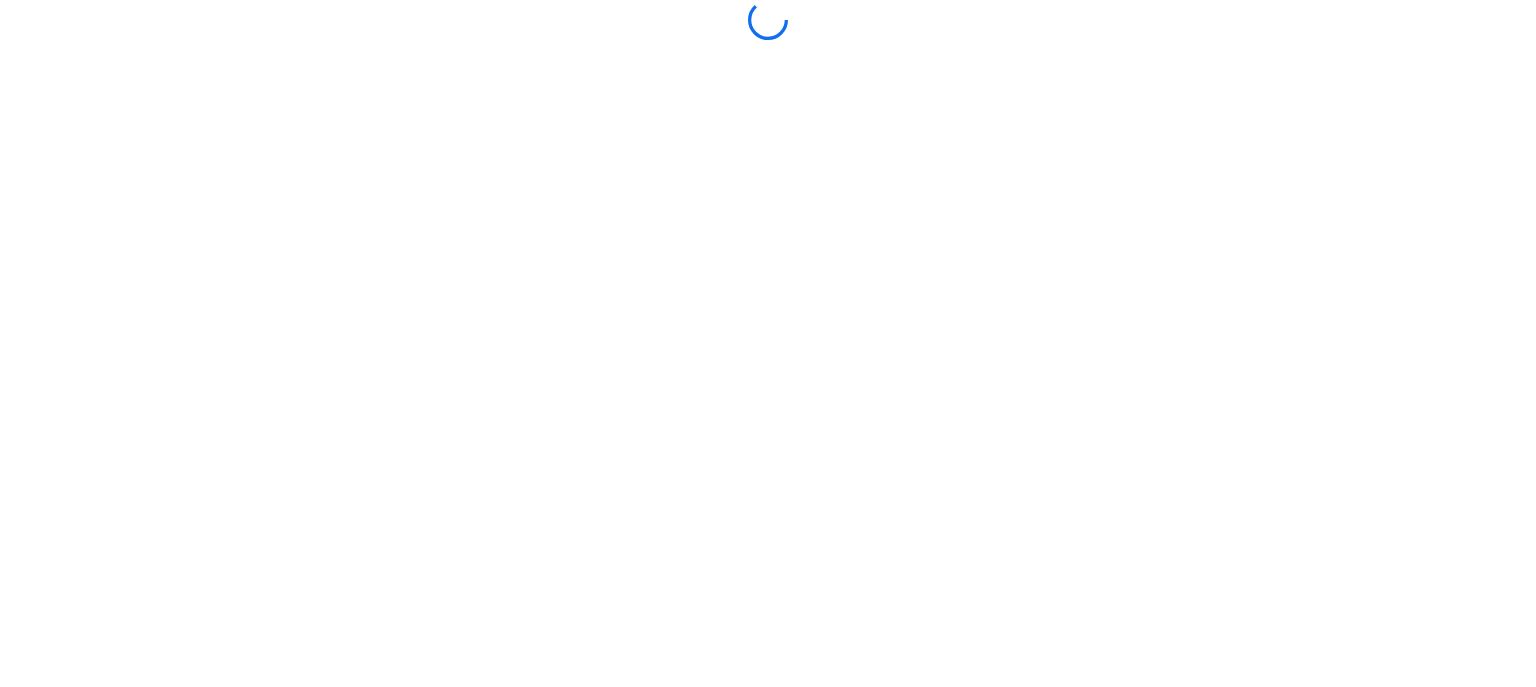 scroll, scrollTop: 0, scrollLeft: 0, axis: both 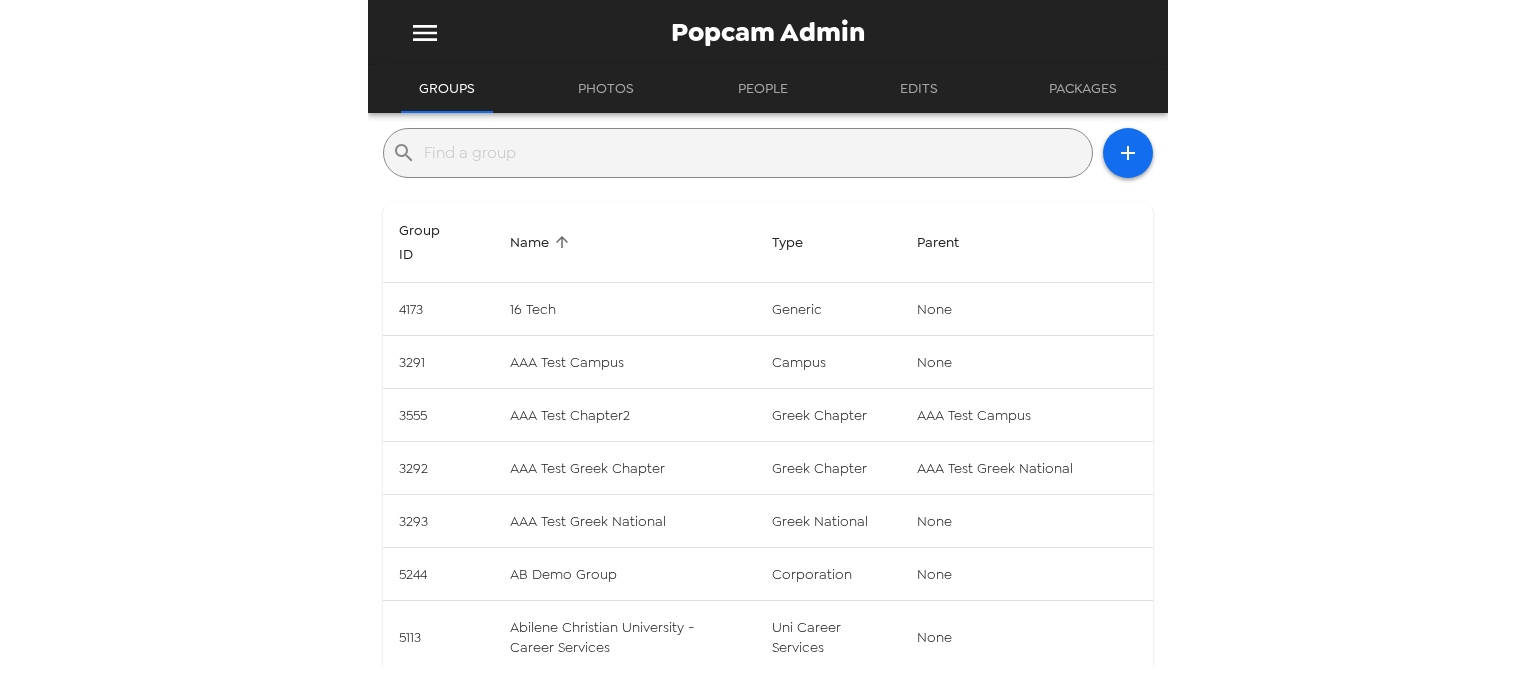 click at bounding box center (754, 153) 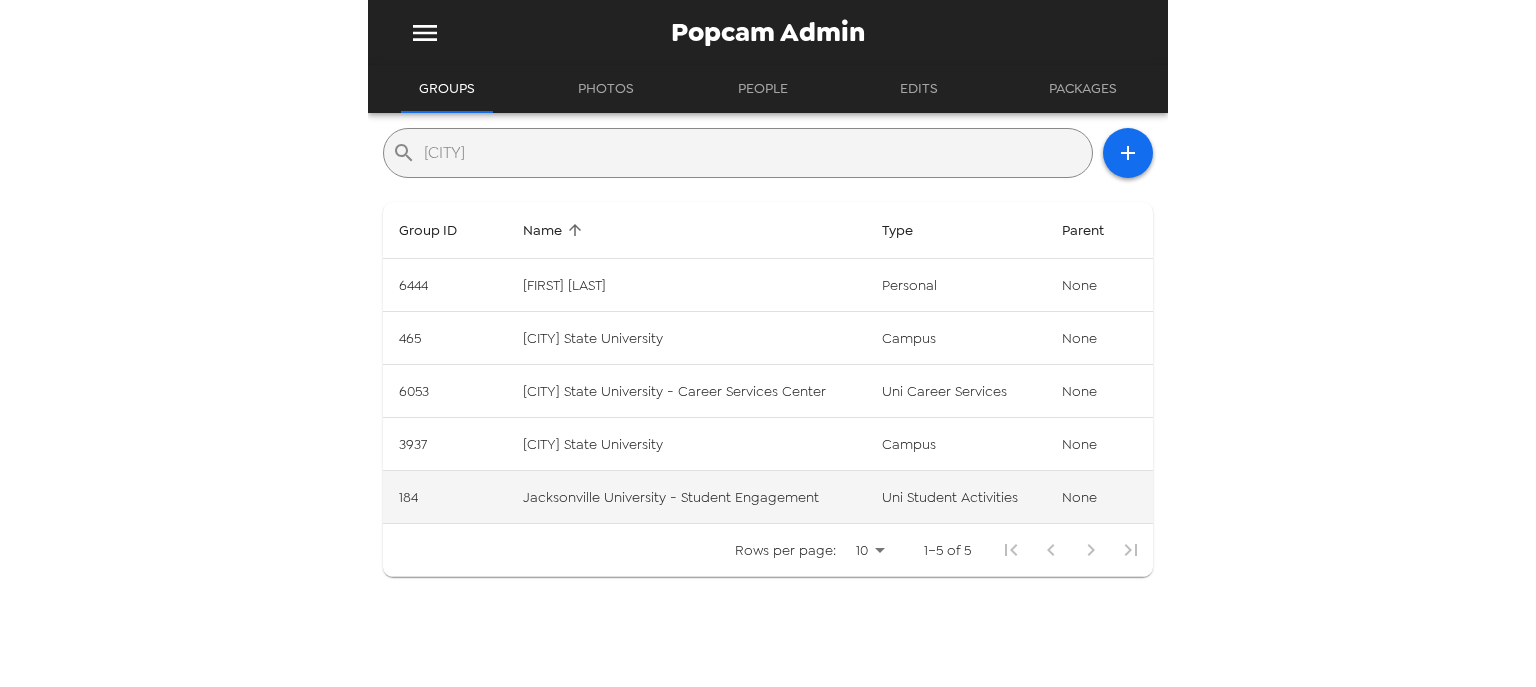 type on "jackson" 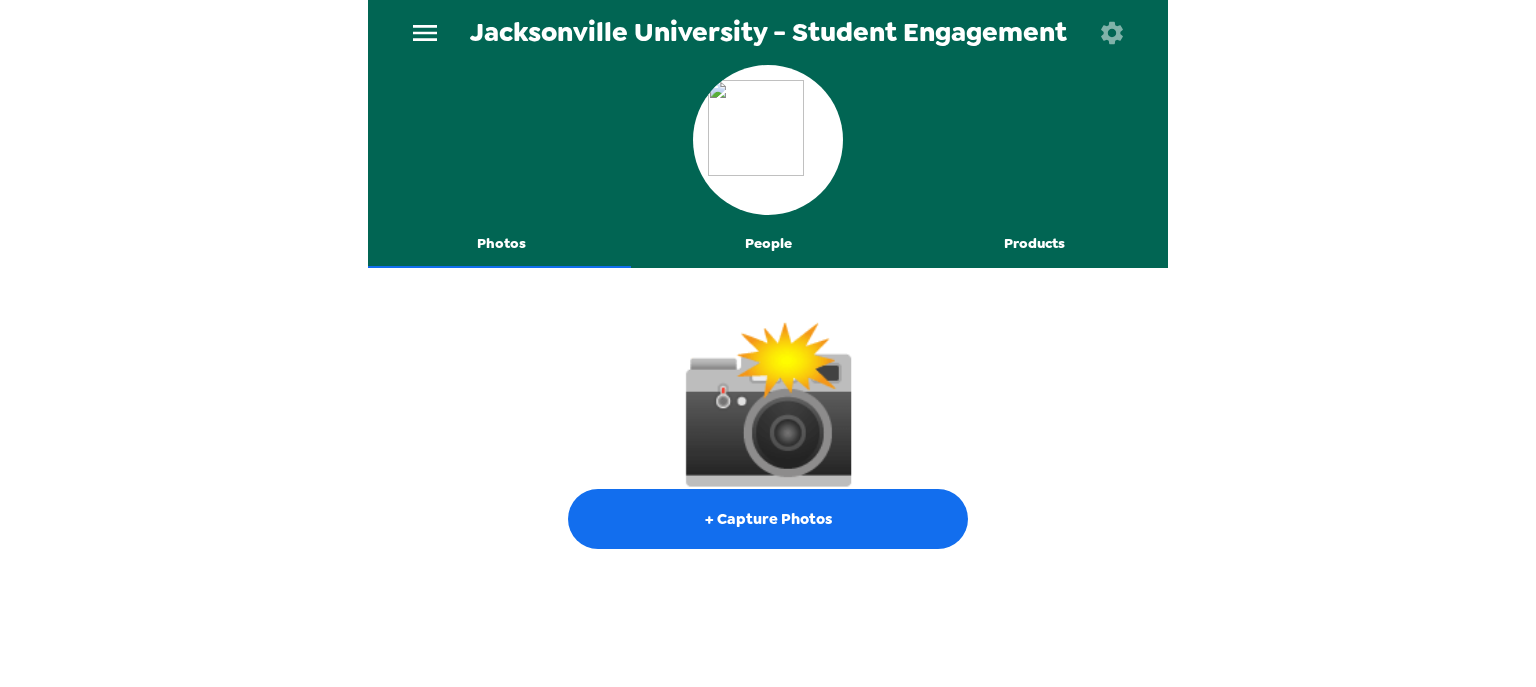 drag, startPoint x: 770, startPoint y: 253, endPoint x: 508, endPoint y: 318, distance: 269.9426 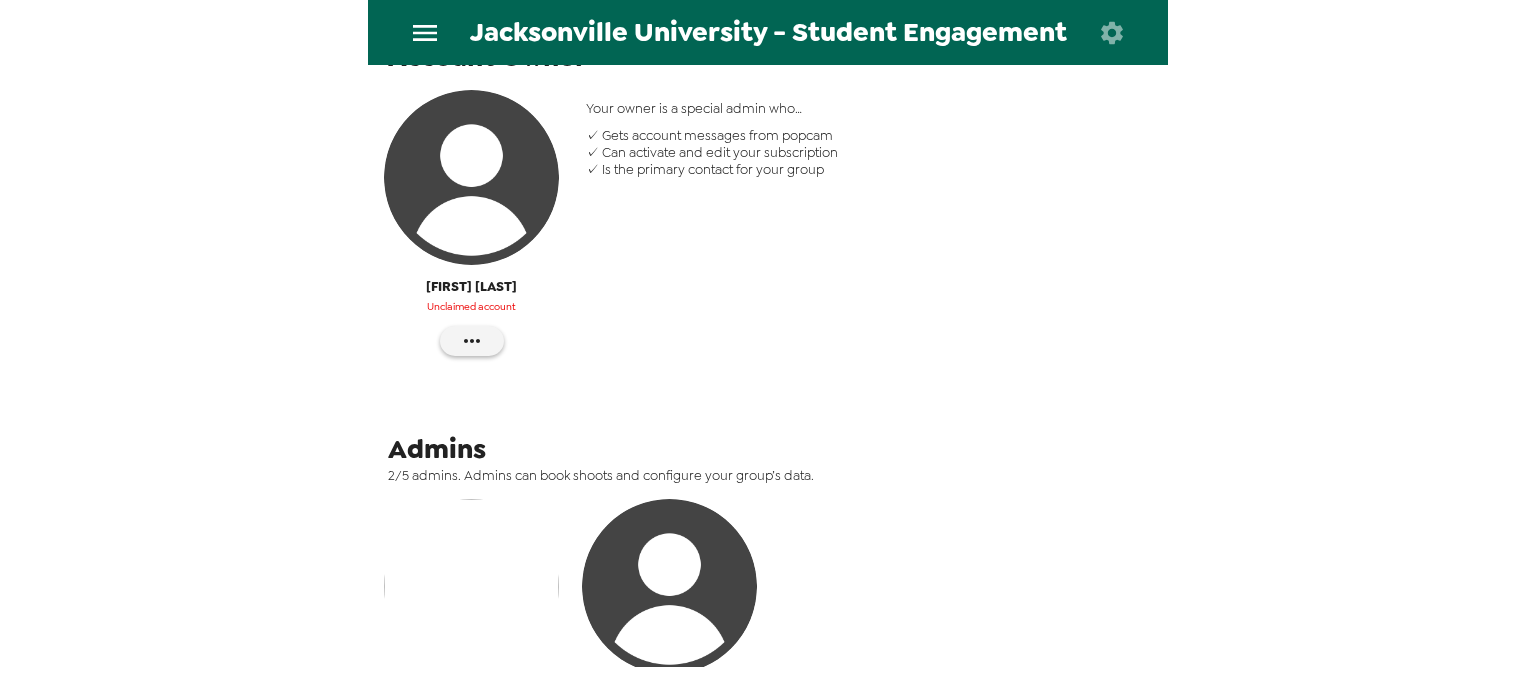 scroll, scrollTop: 400, scrollLeft: 0, axis: vertical 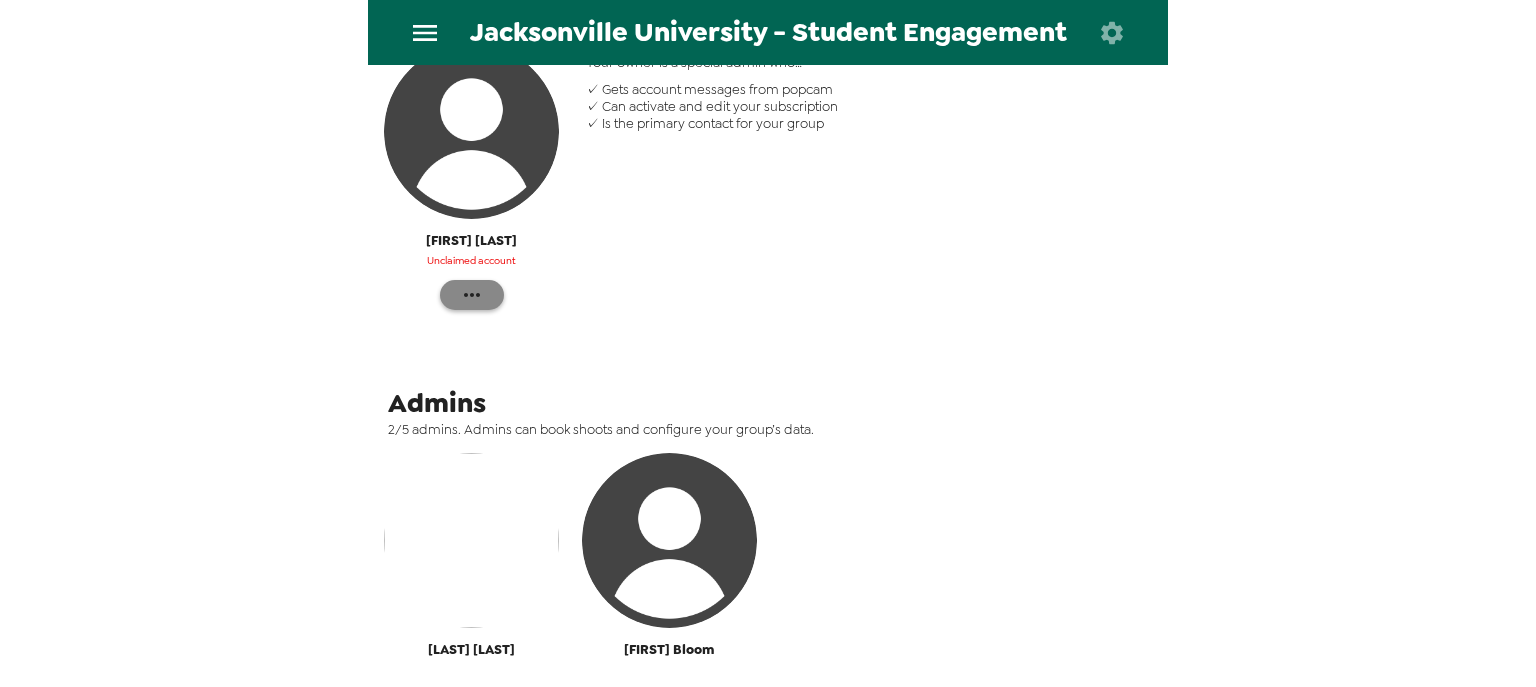 click 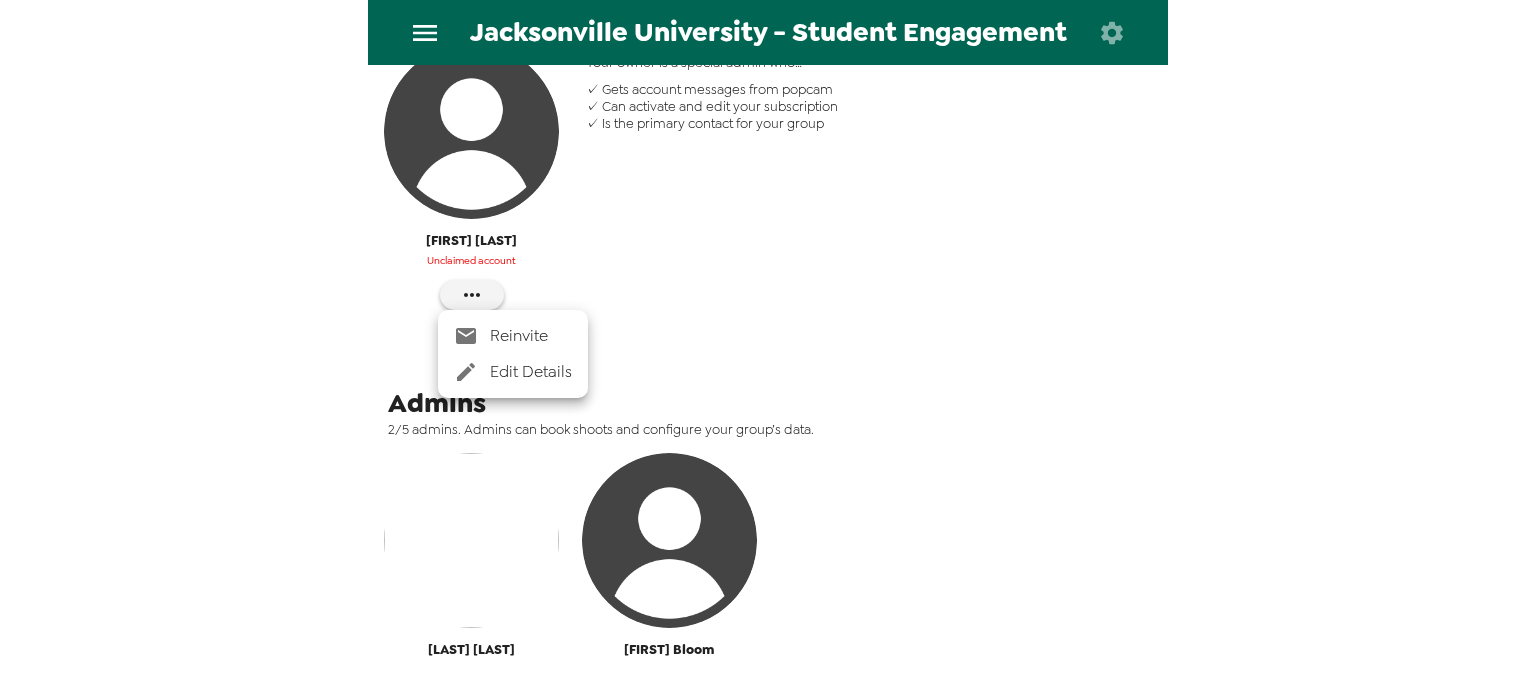 click on "Reinvite" at bounding box center [531, 336] 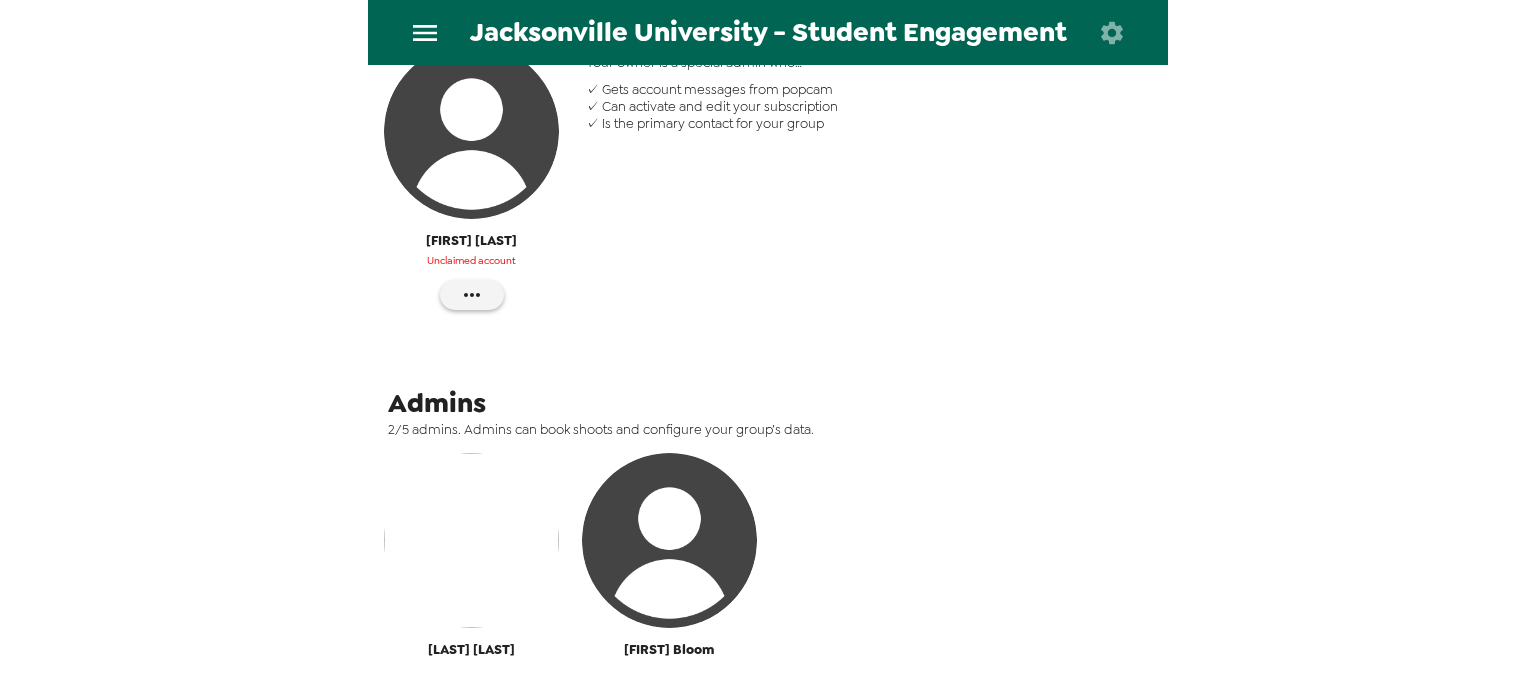 scroll, scrollTop: 600, scrollLeft: 0, axis: vertical 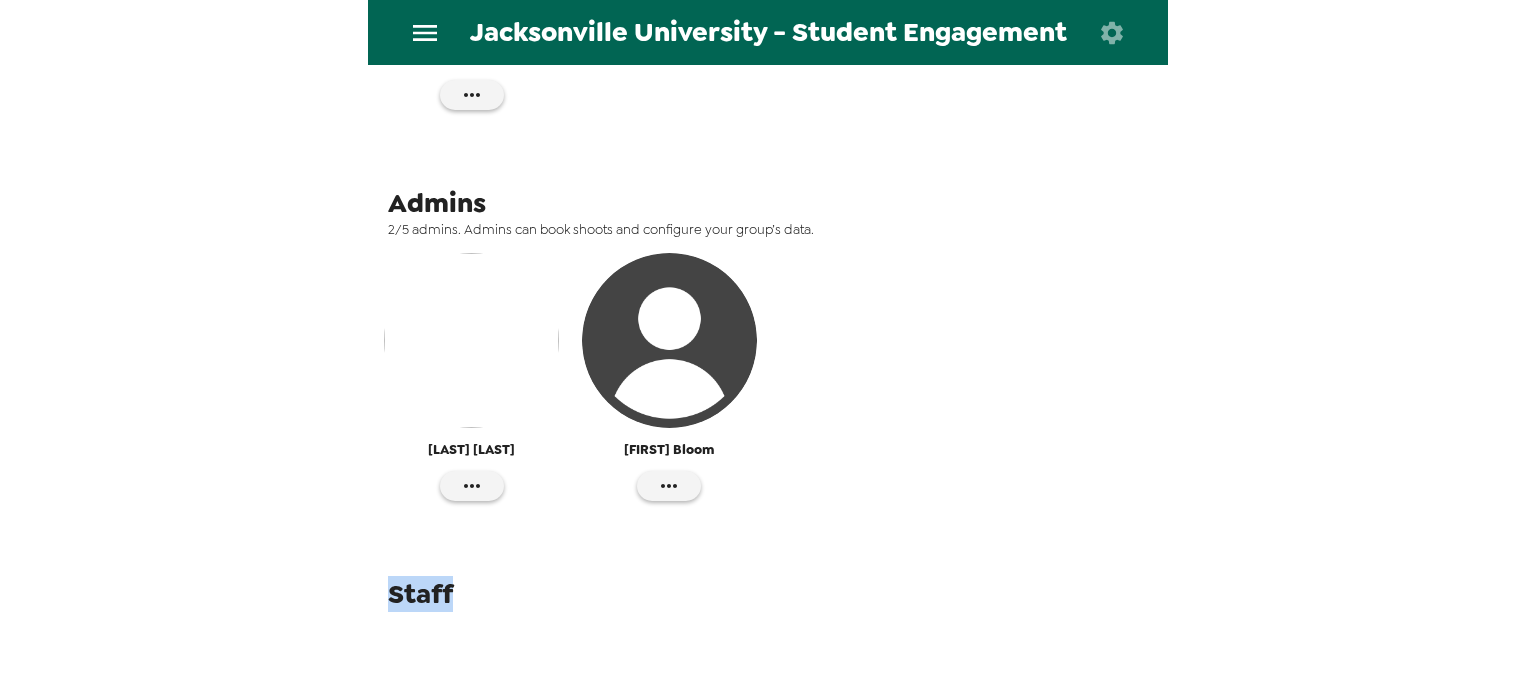 drag, startPoint x: 387, startPoint y: 600, endPoint x: 473, endPoint y: 596, distance: 86.09297 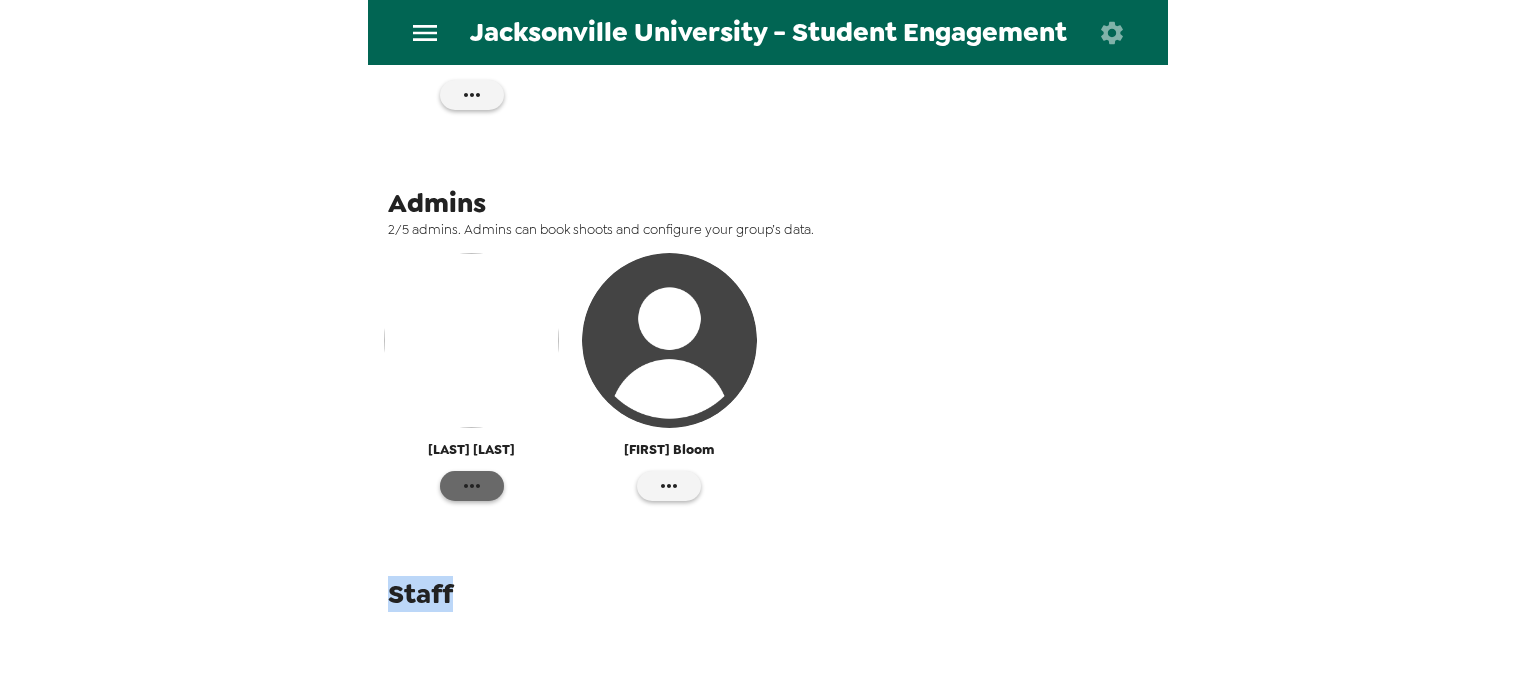 click 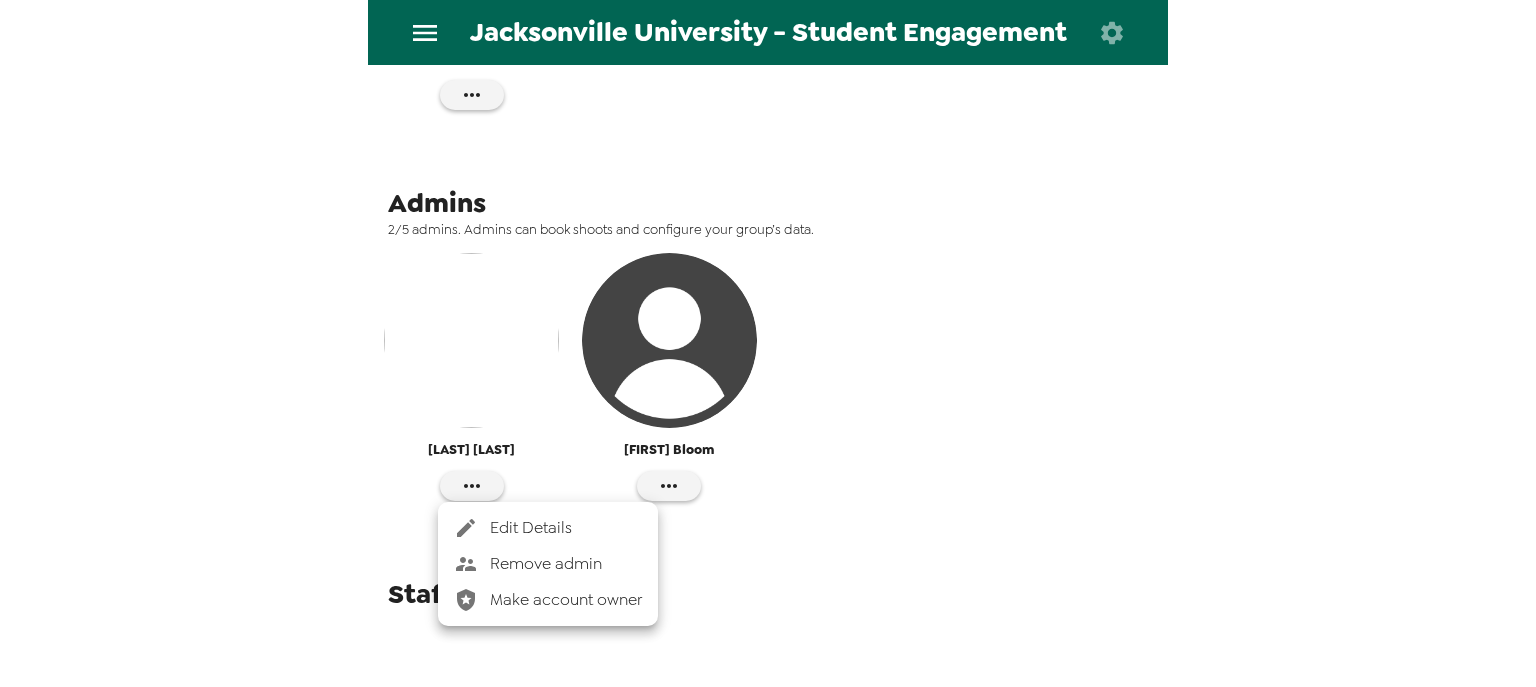 click at bounding box center (768, 343) 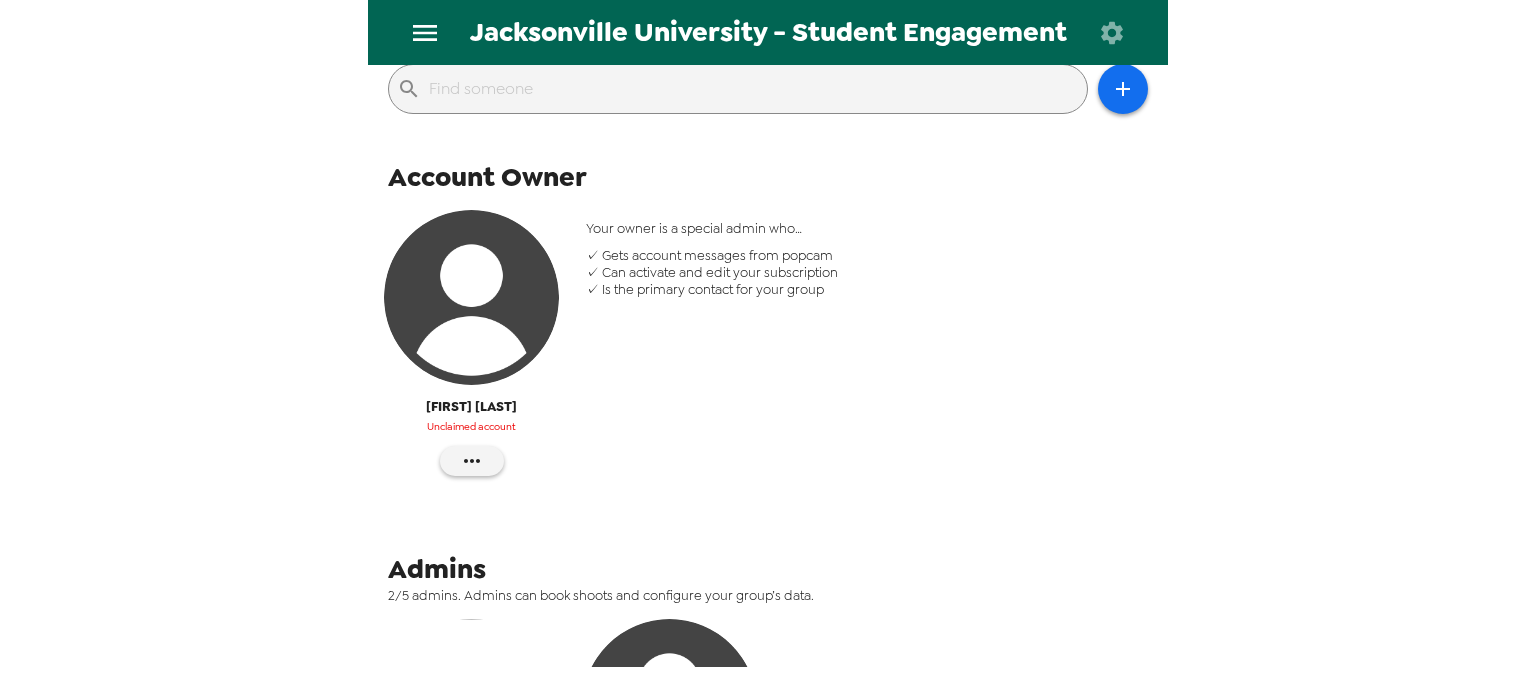 scroll, scrollTop: 440, scrollLeft: 0, axis: vertical 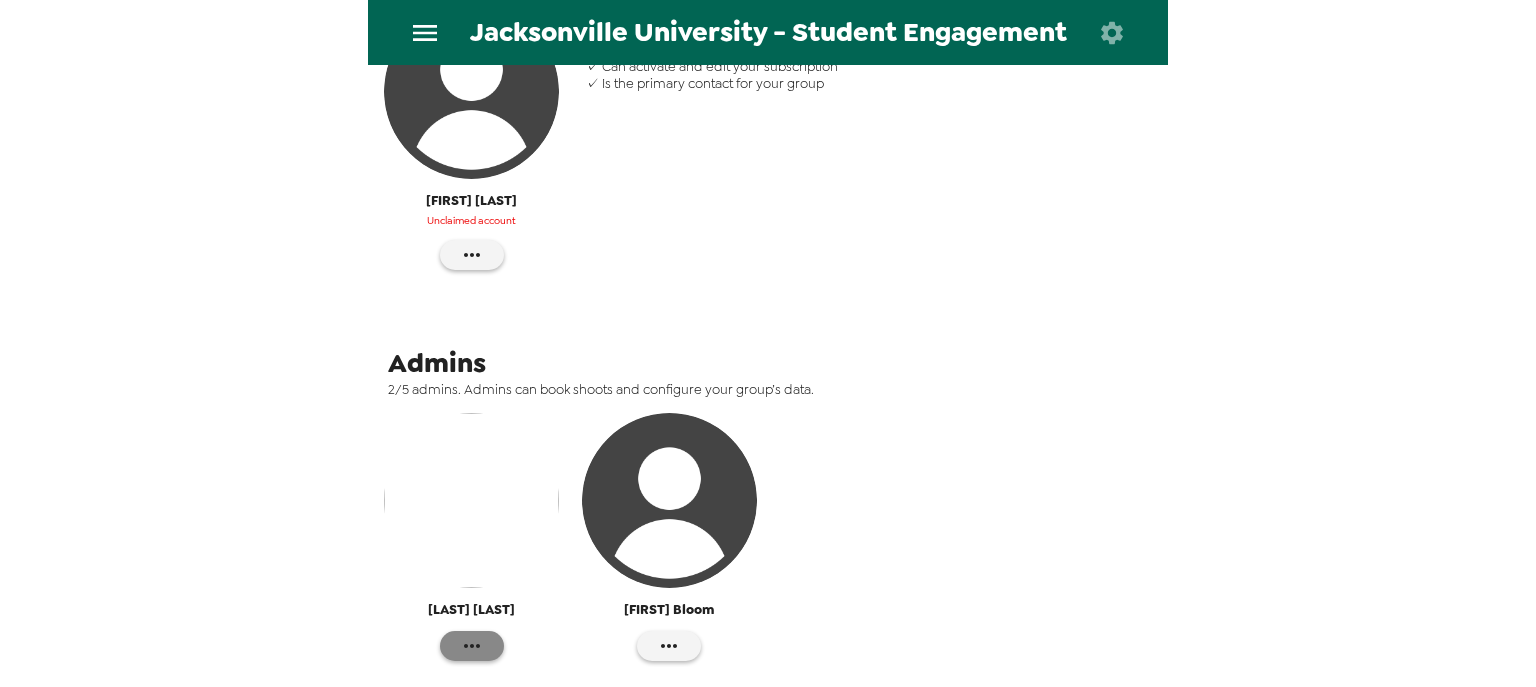click 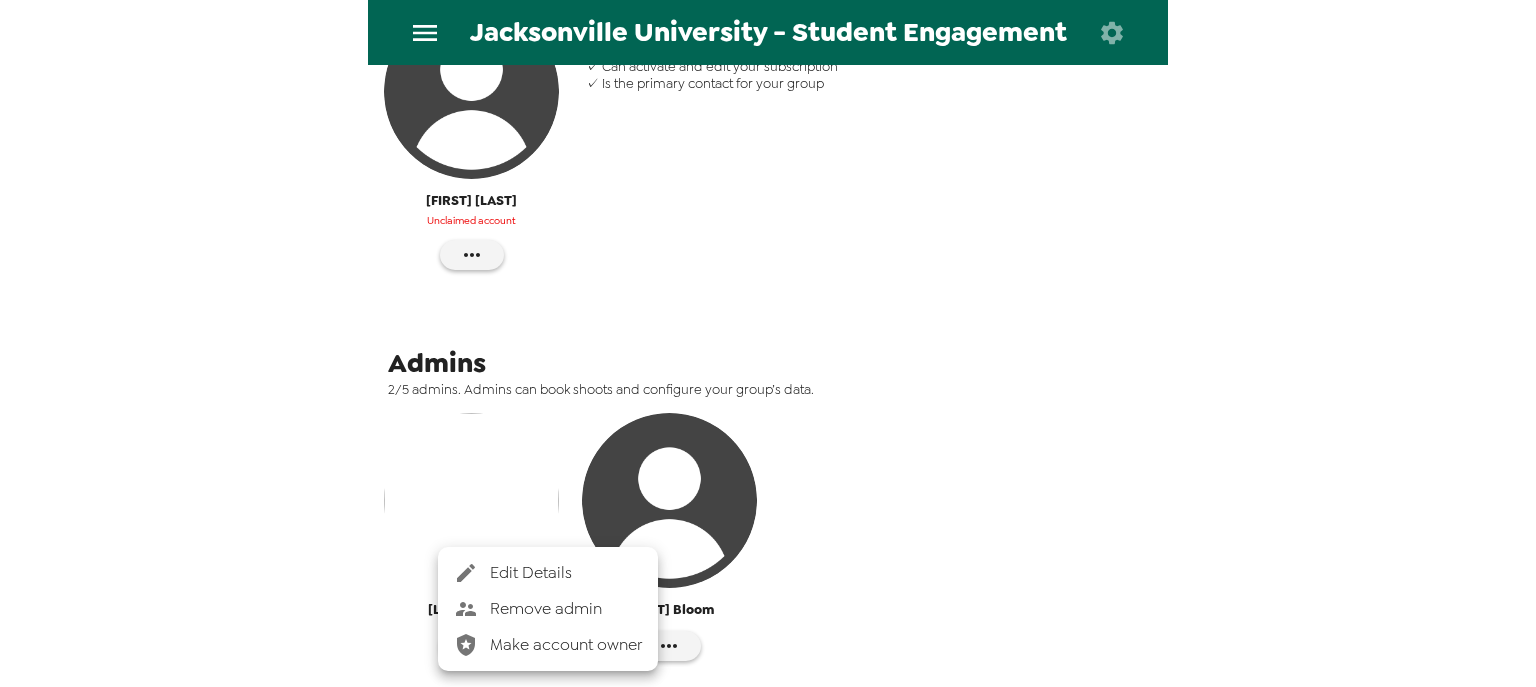 click on "Make account owner" at bounding box center (566, 645) 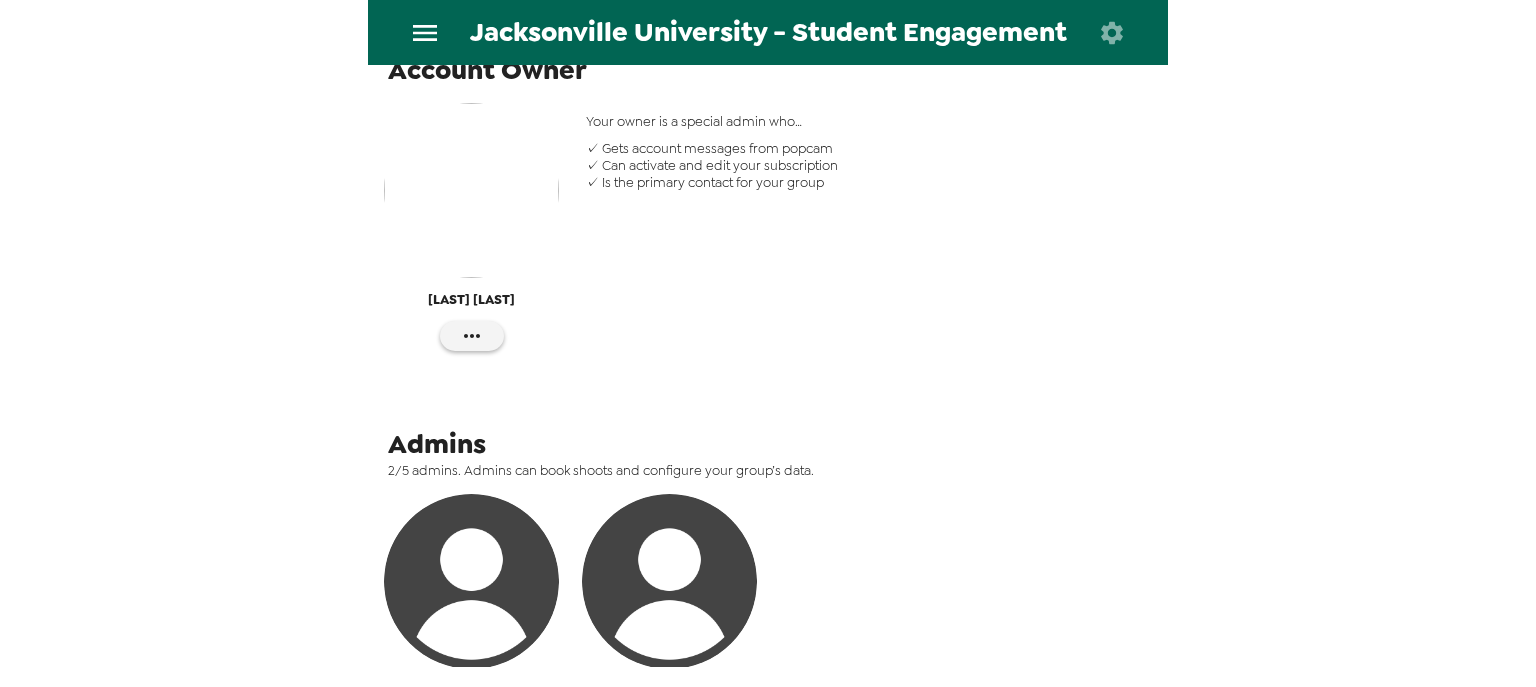 scroll, scrollTop: 40, scrollLeft: 0, axis: vertical 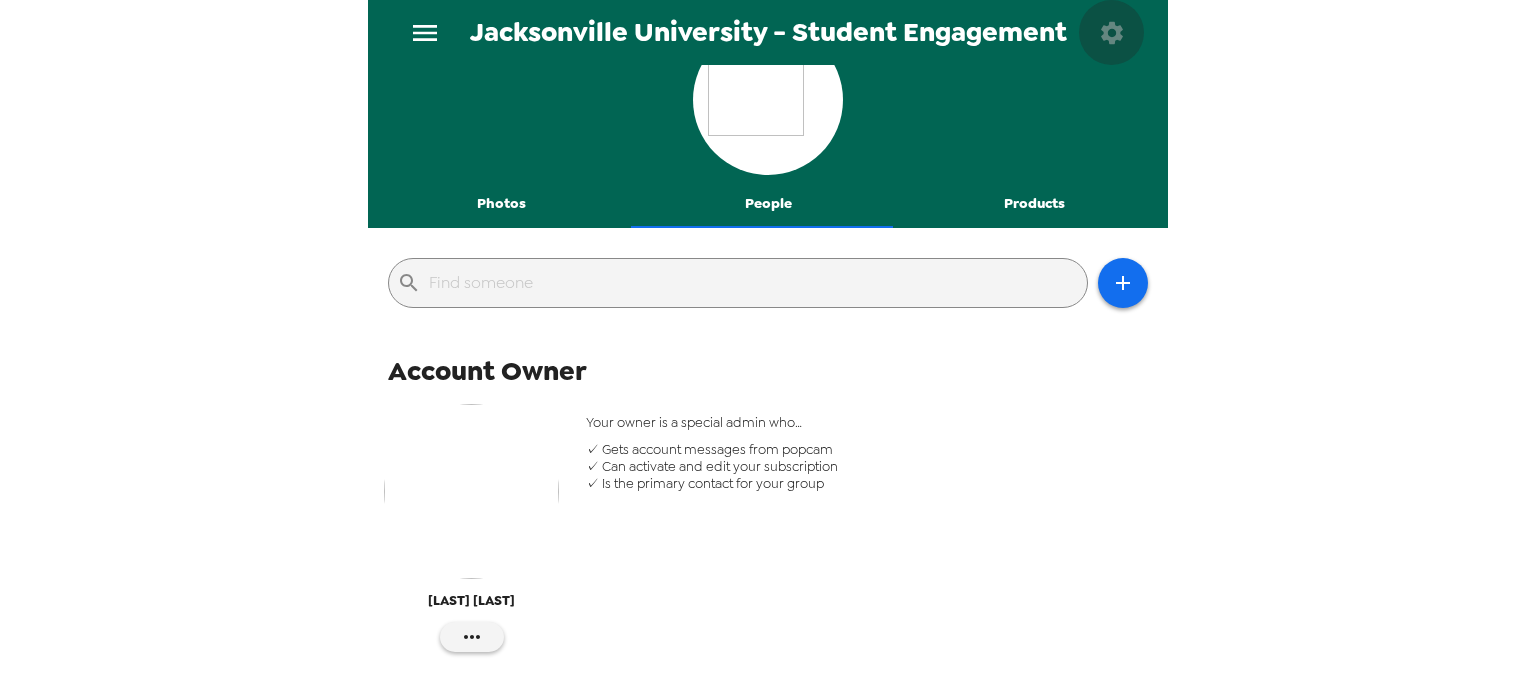 click 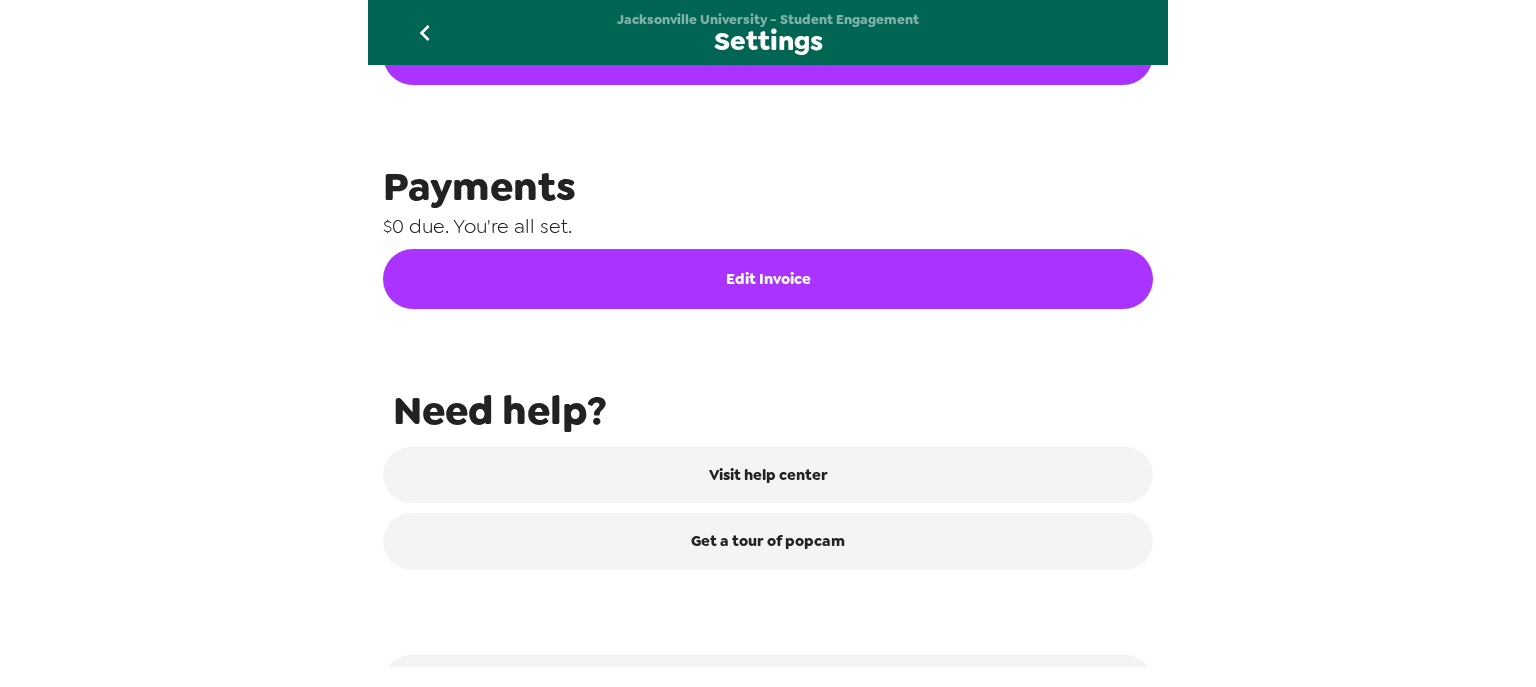 scroll, scrollTop: 920, scrollLeft: 0, axis: vertical 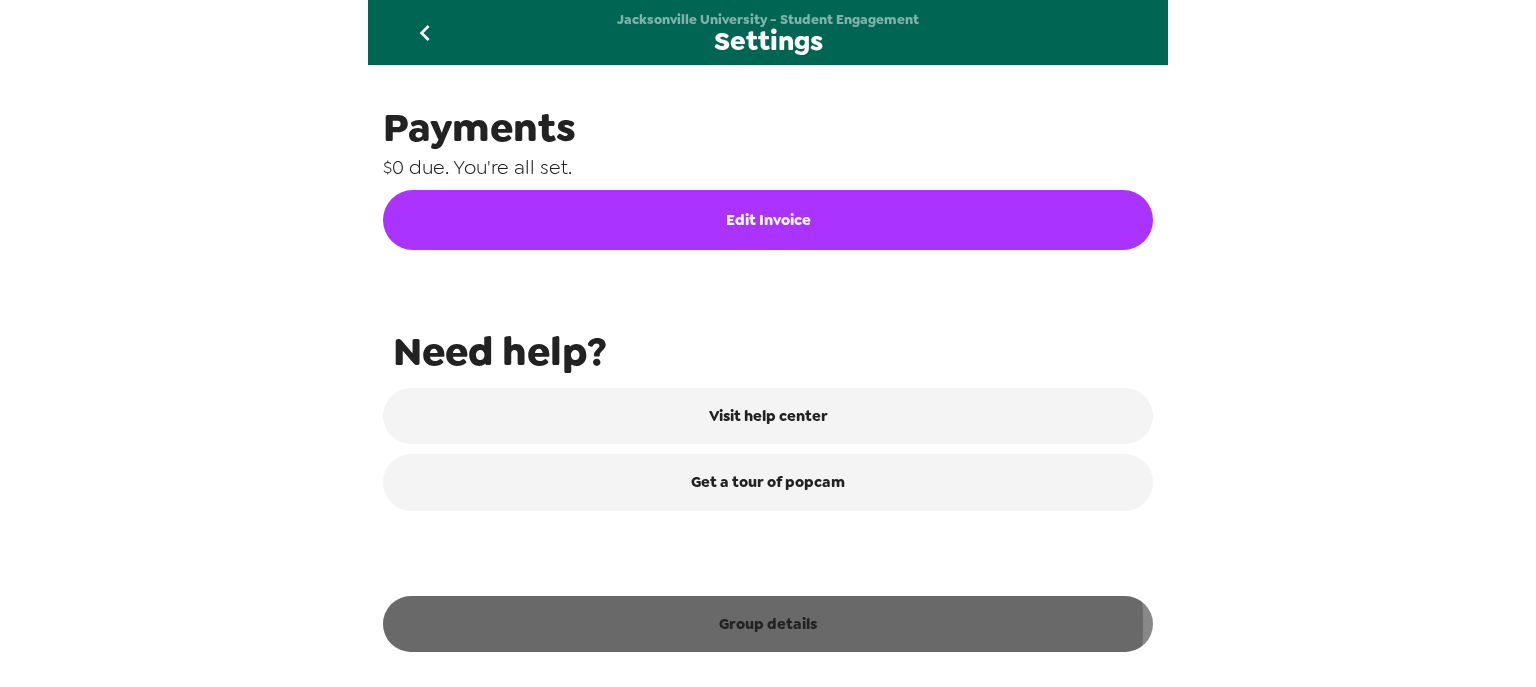 click on "Group details" at bounding box center (768, 624) 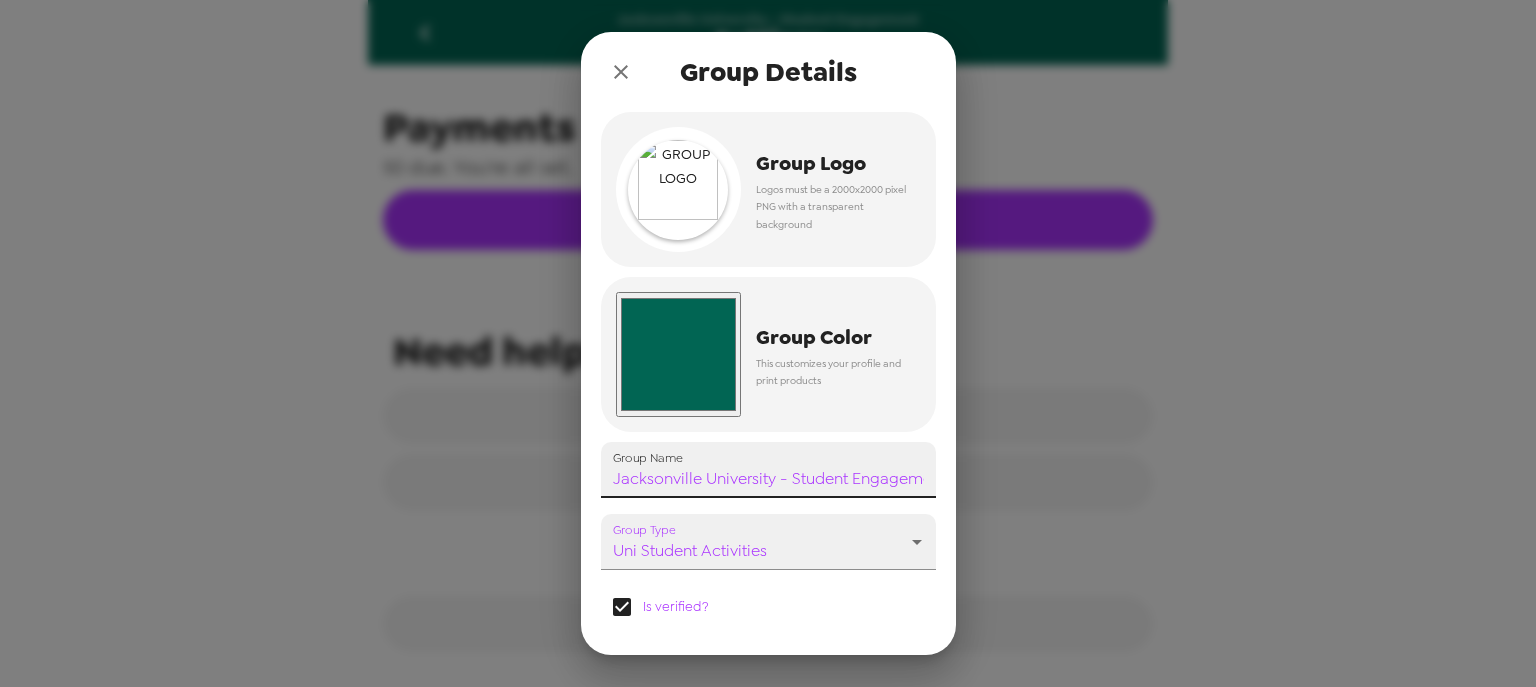 scroll, scrollTop: 0, scrollLeft: 33, axis: horizontal 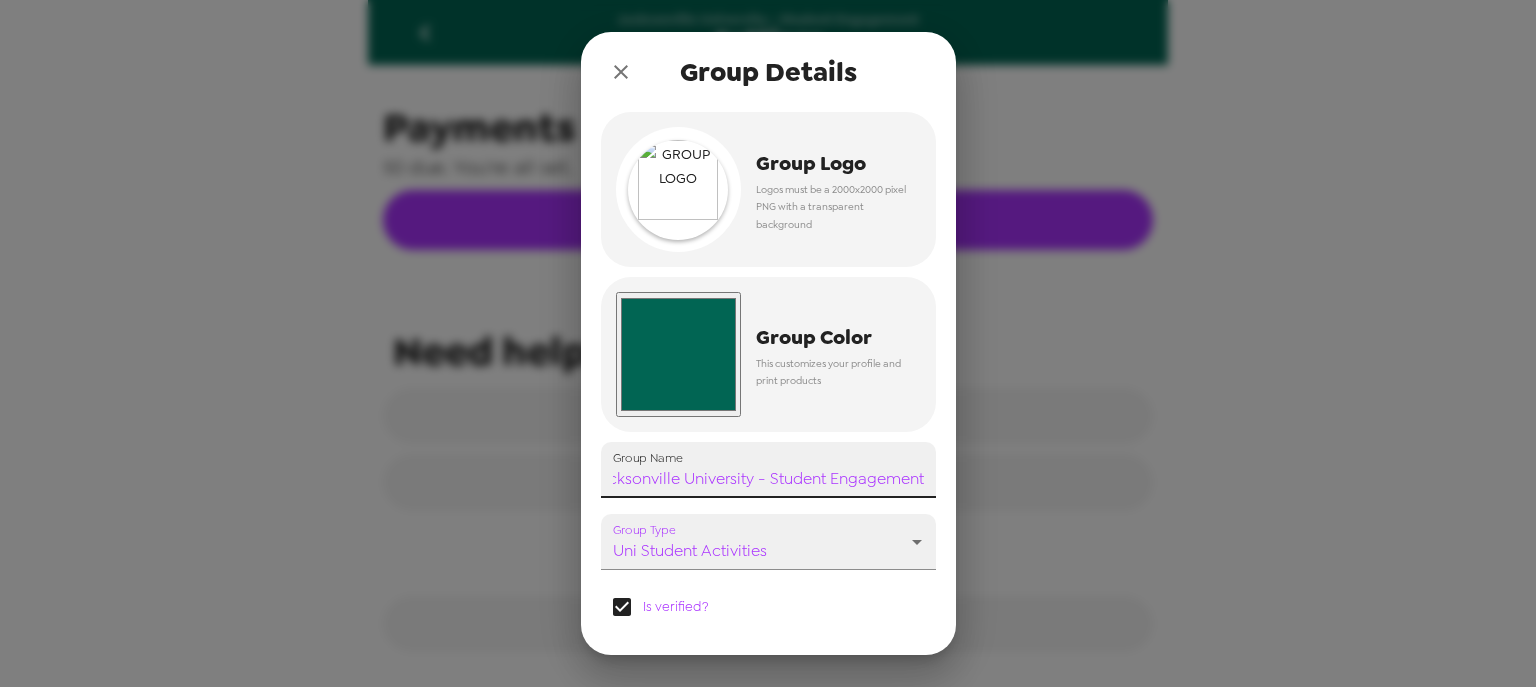 drag, startPoint x: 796, startPoint y: 478, endPoint x: 977, endPoint y: 490, distance: 181.39735 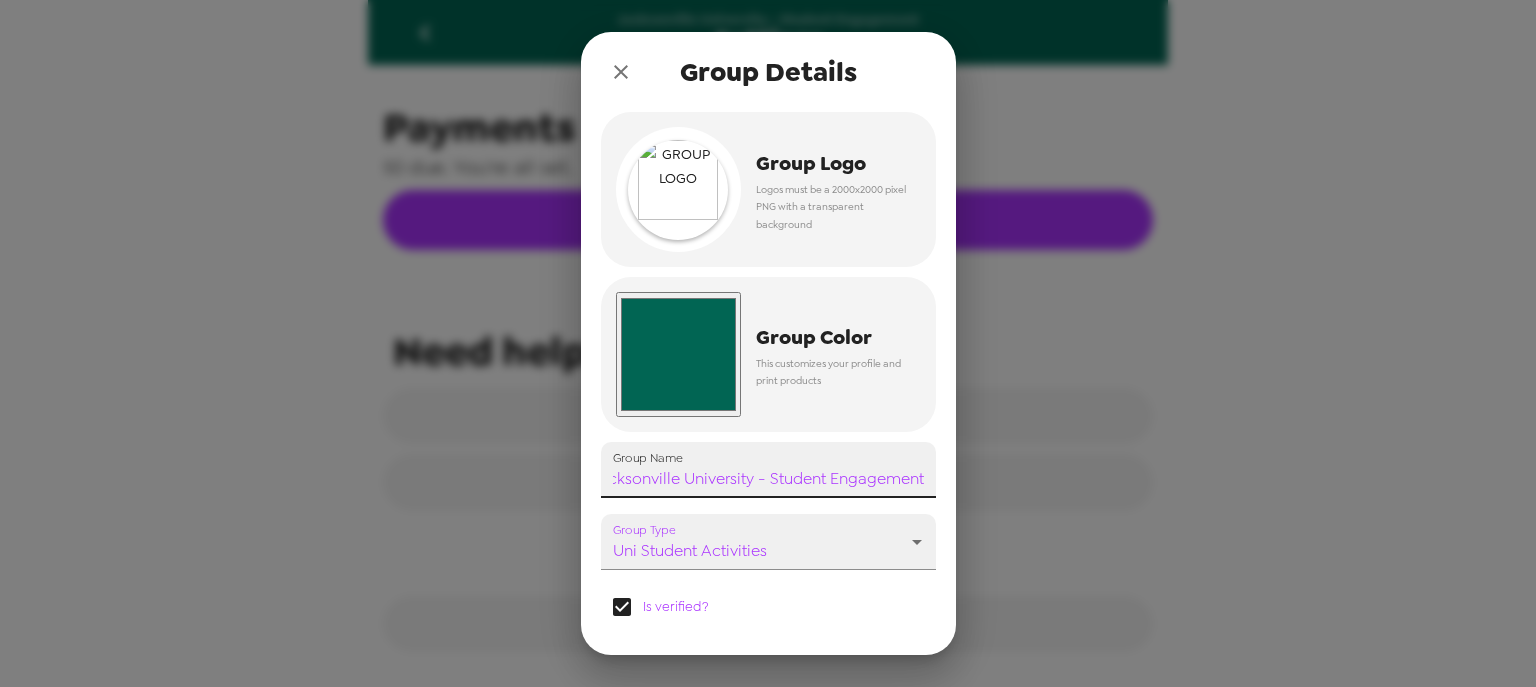 click 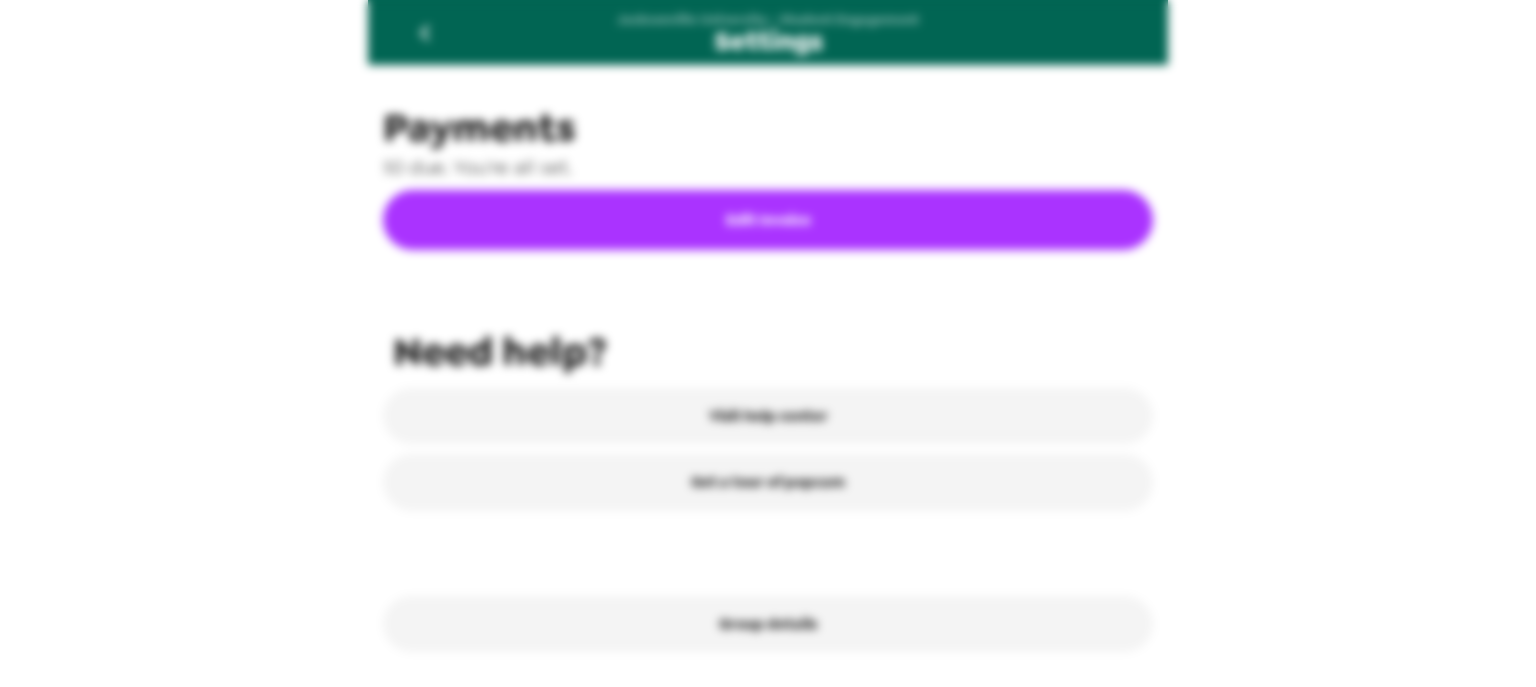 scroll, scrollTop: 0, scrollLeft: 0, axis: both 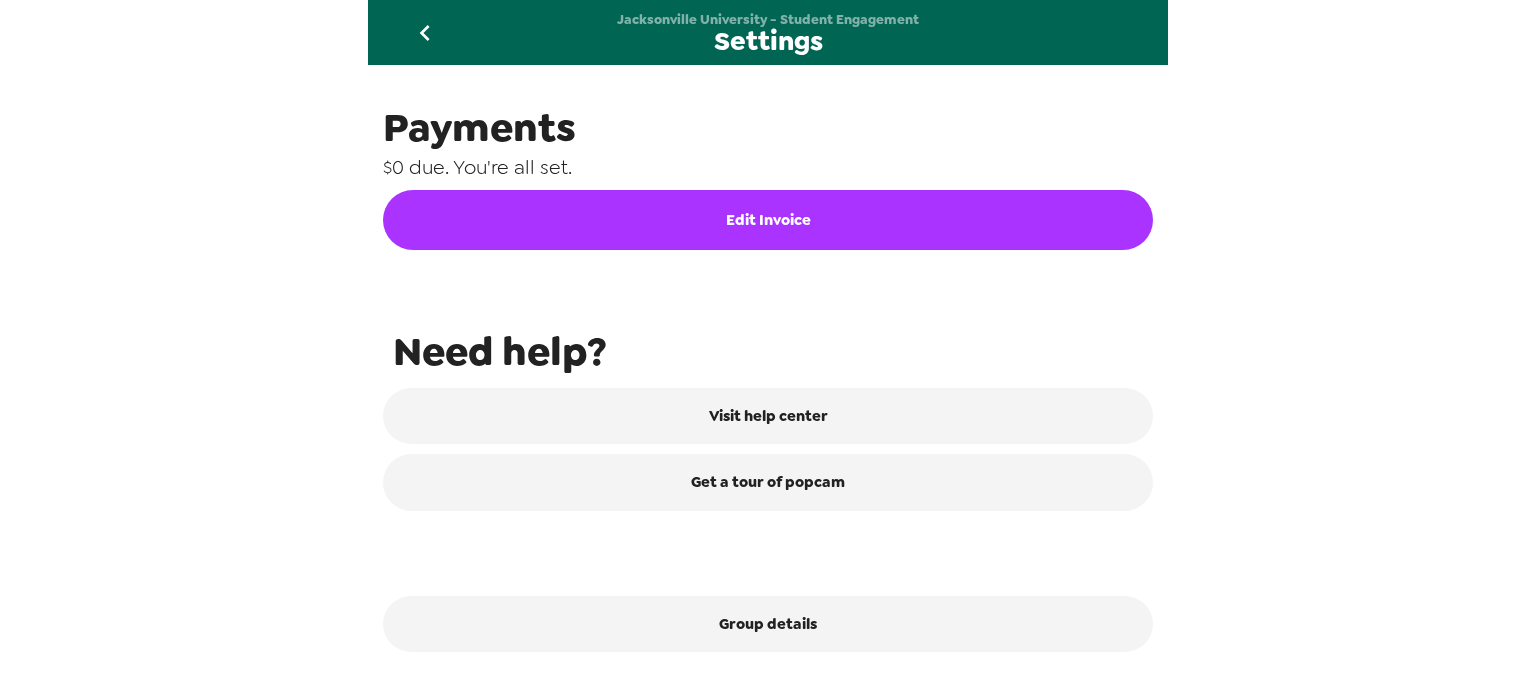 click 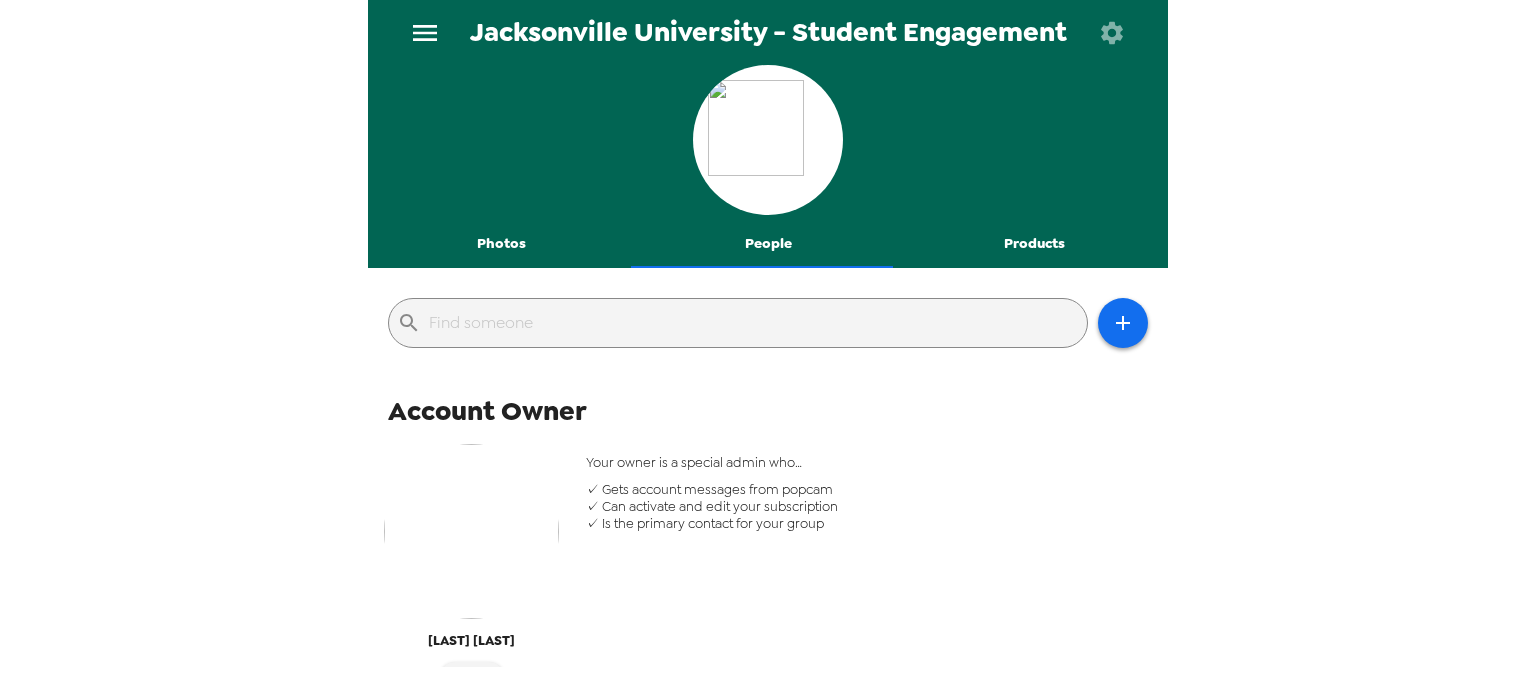 click 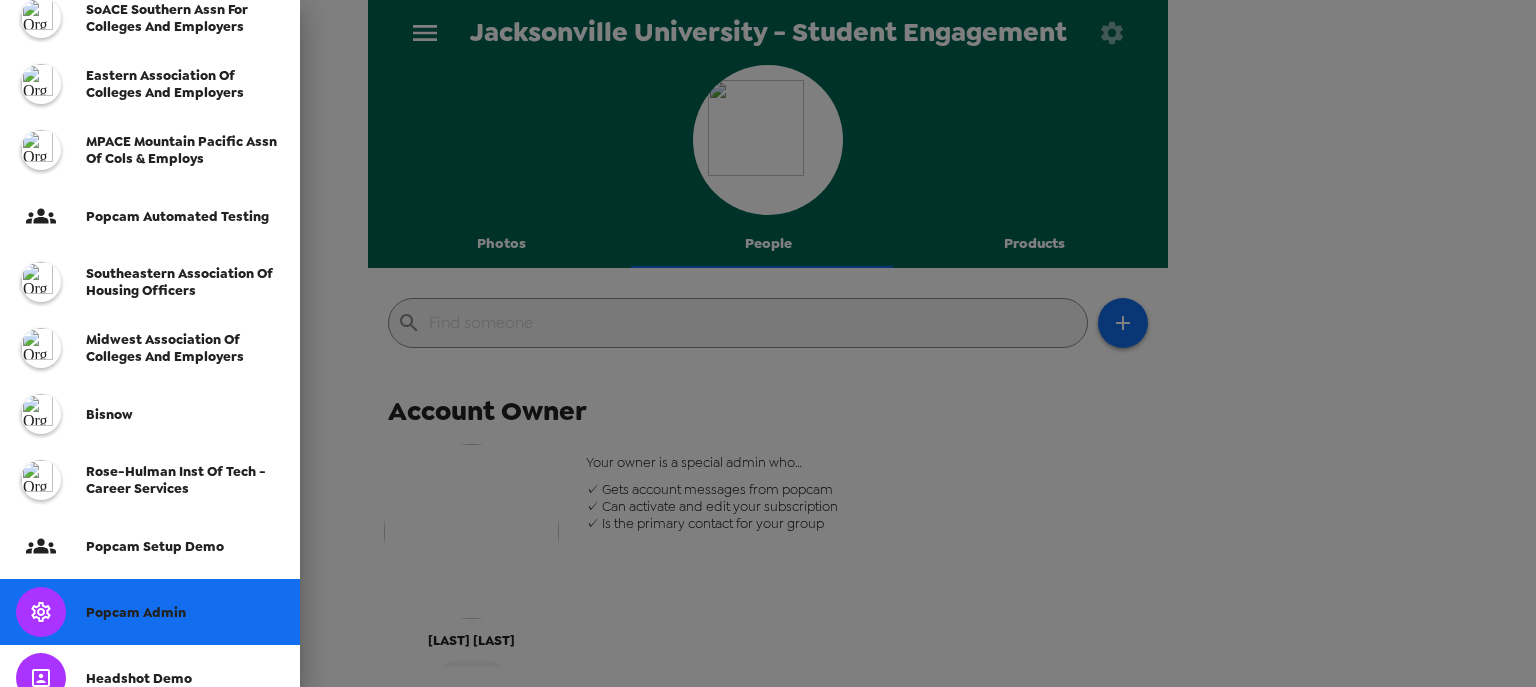 scroll, scrollTop: 400, scrollLeft: 0, axis: vertical 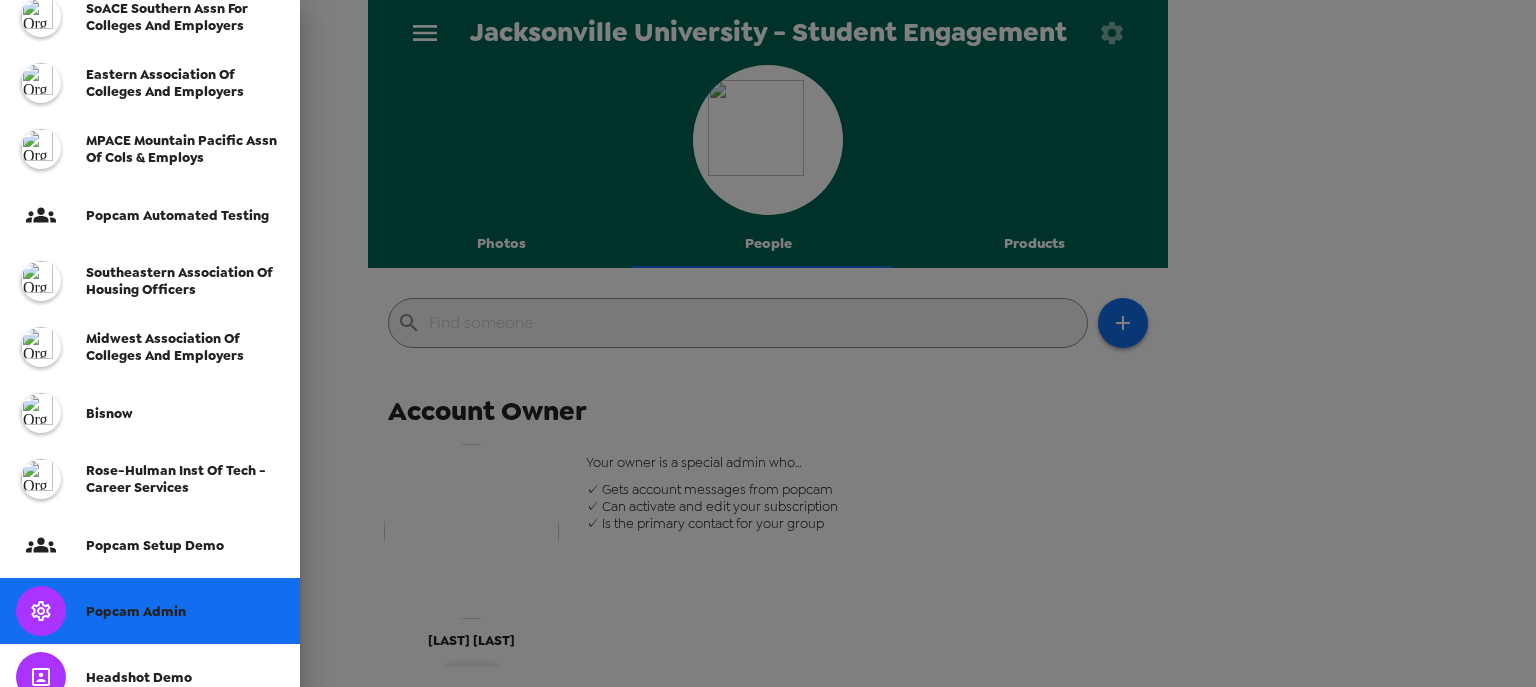 click on "Popcam Admin" at bounding box center [136, 611] 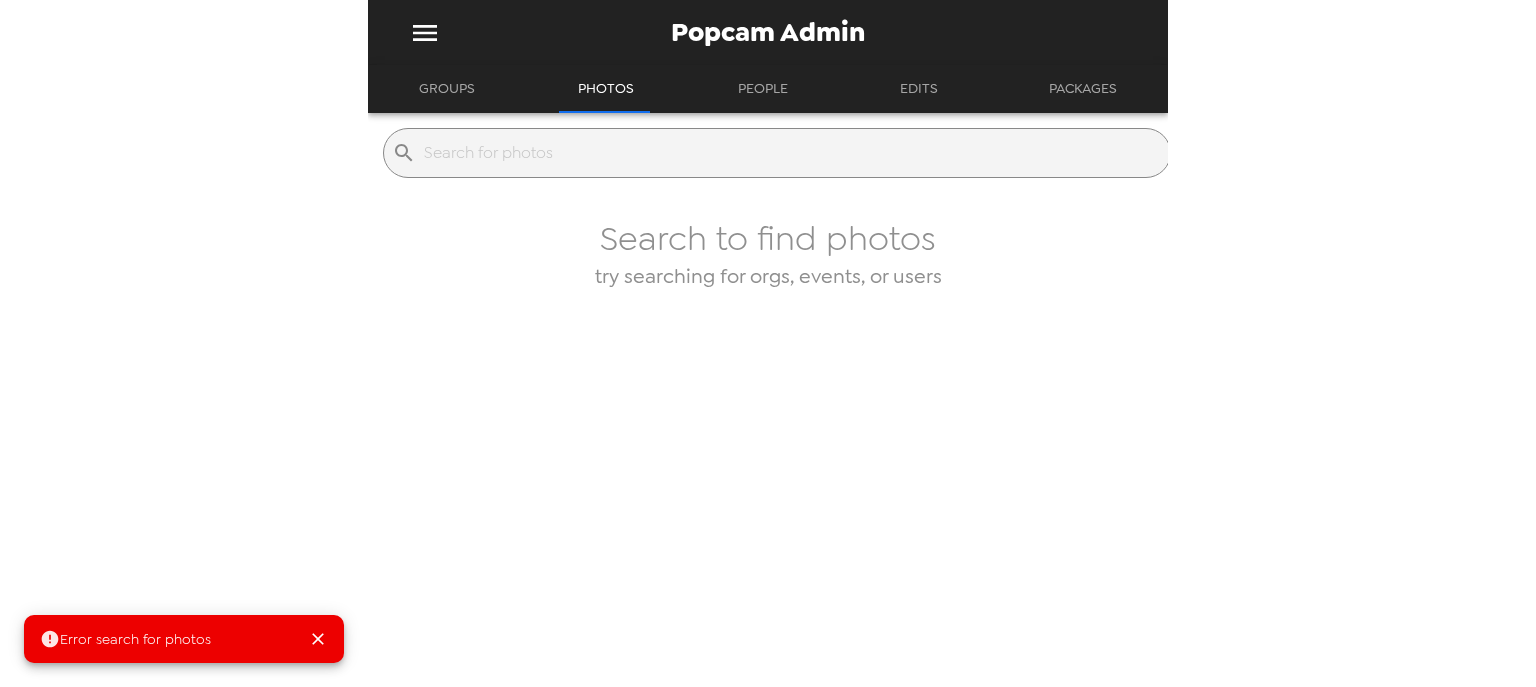 click at bounding box center [793, 153] 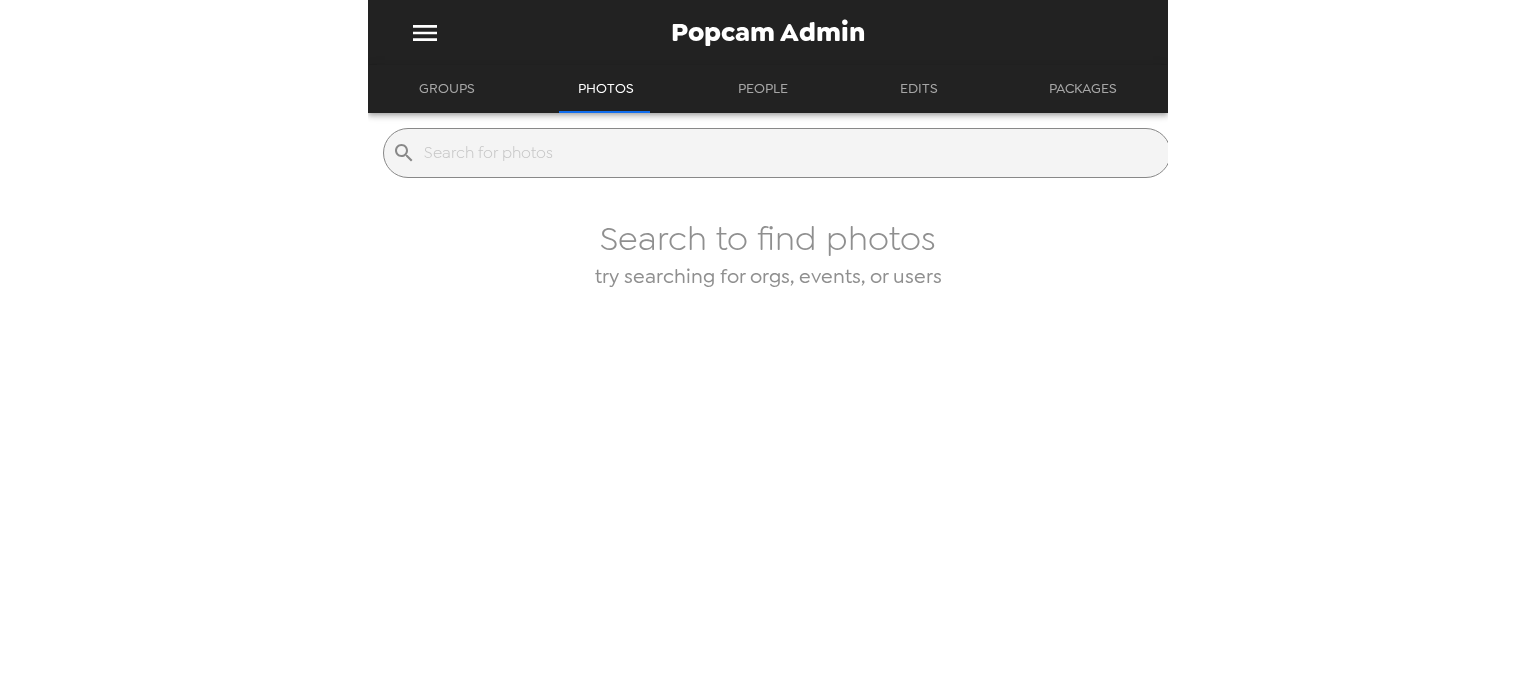 click on "Groups" at bounding box center (447, 89) 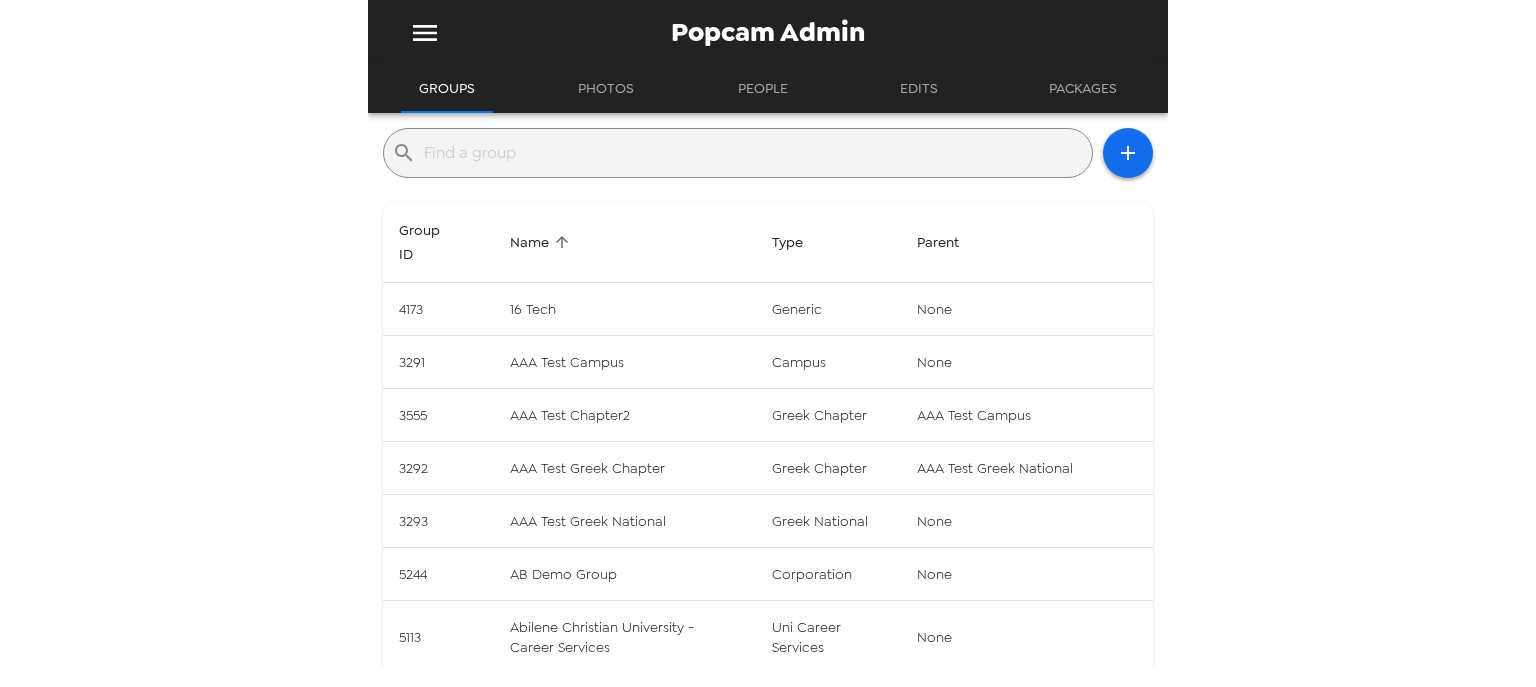 drag, startPoint x: 503, startPoint y: 148, endPoint x: 520, endPoint y: 152, distance: 17.464249 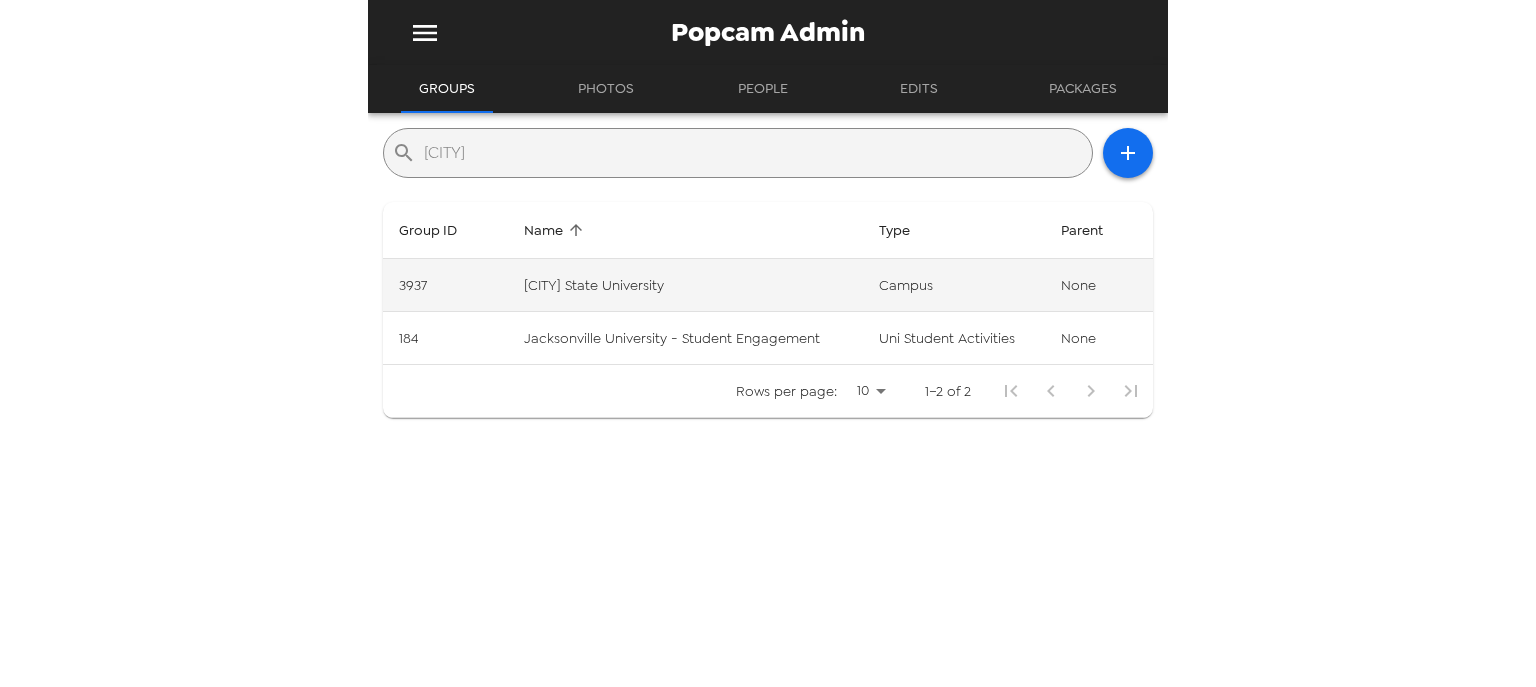 type on "[CITY_NAME]" 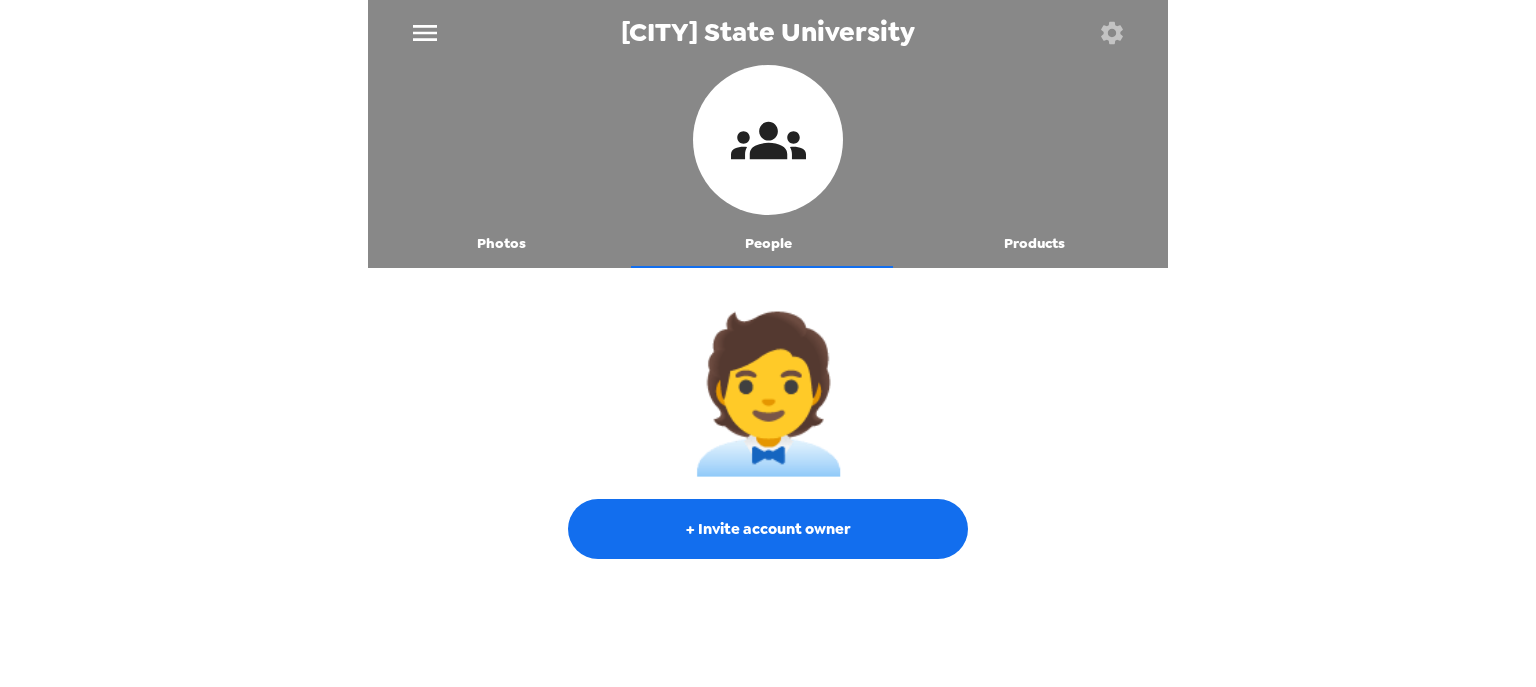 drag, startPoint x: 612, startPoint y: 25, endPoint x: 911, endPoint y: 24, distance: 299.00168 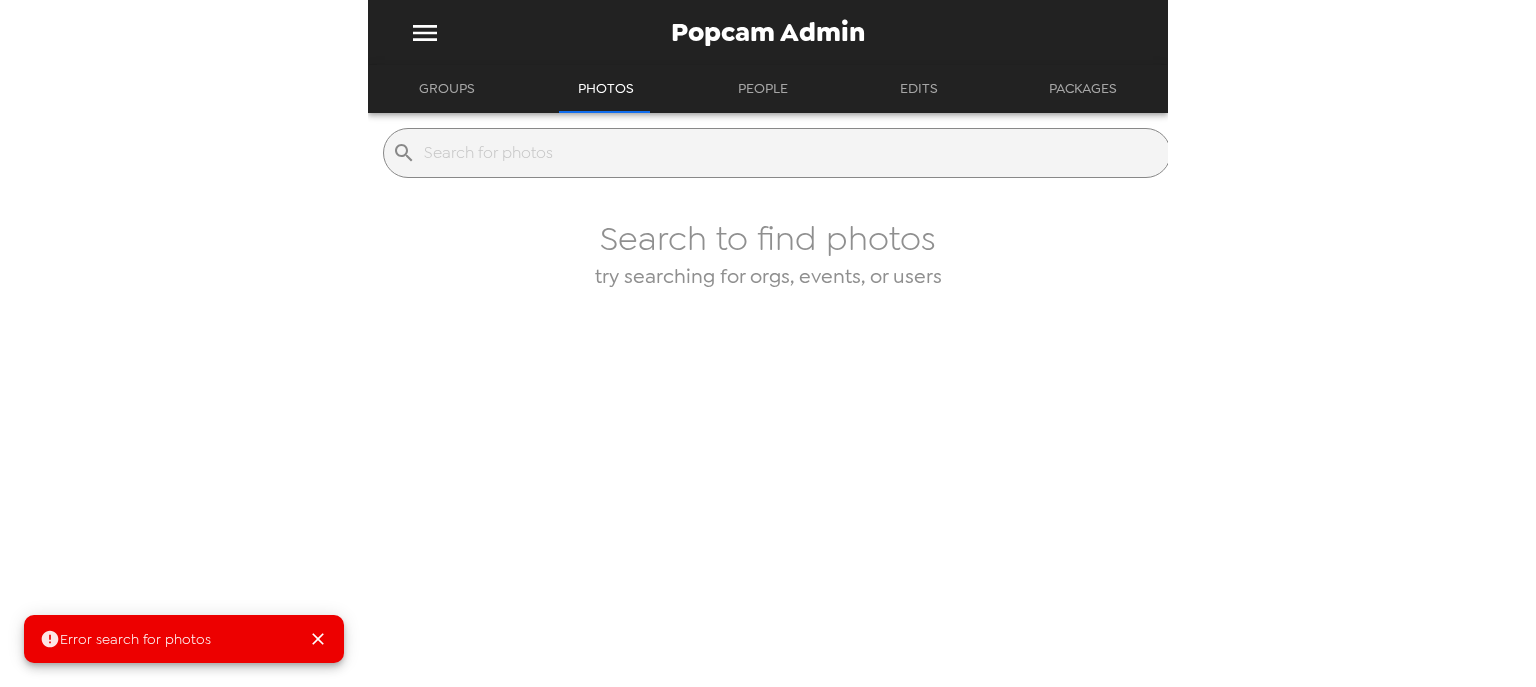 click on "Groups" at bounding box center [447, 89] 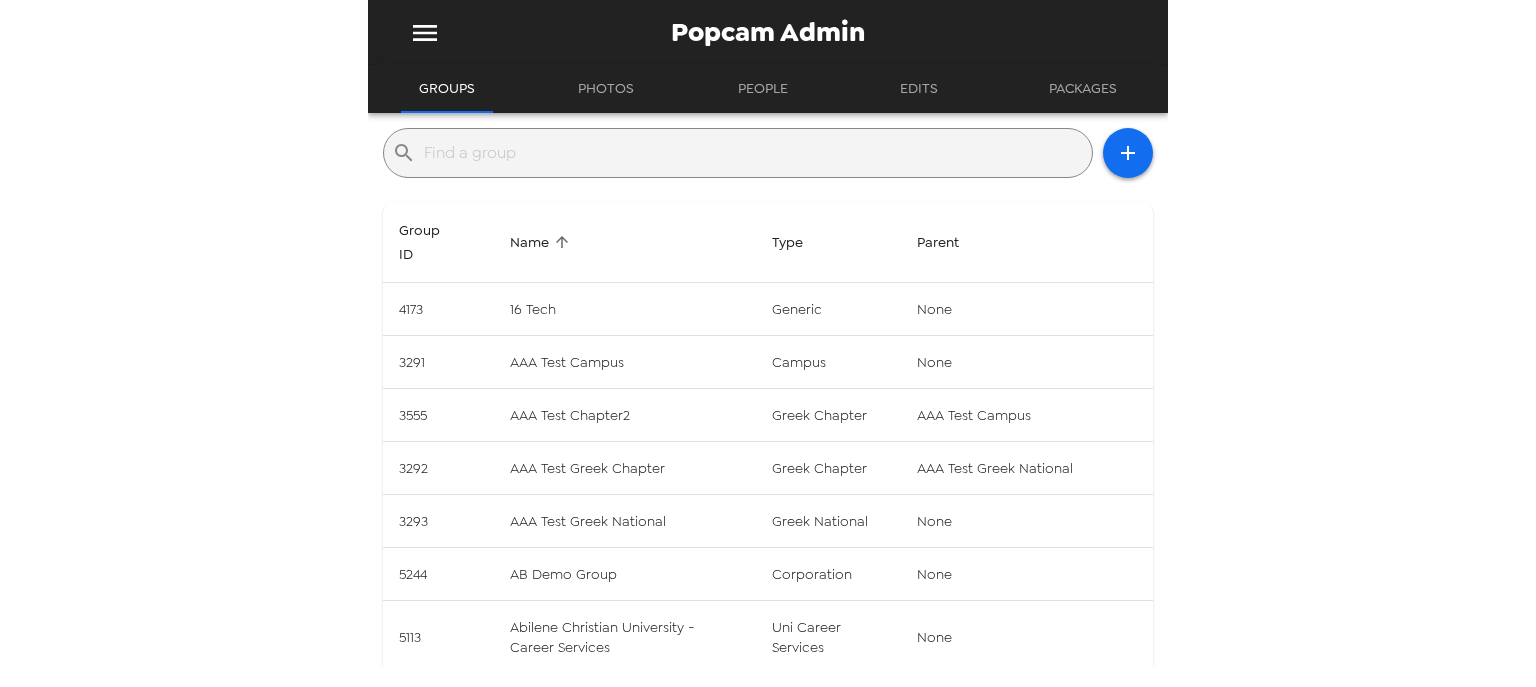 click at bounding box center (754, 153) 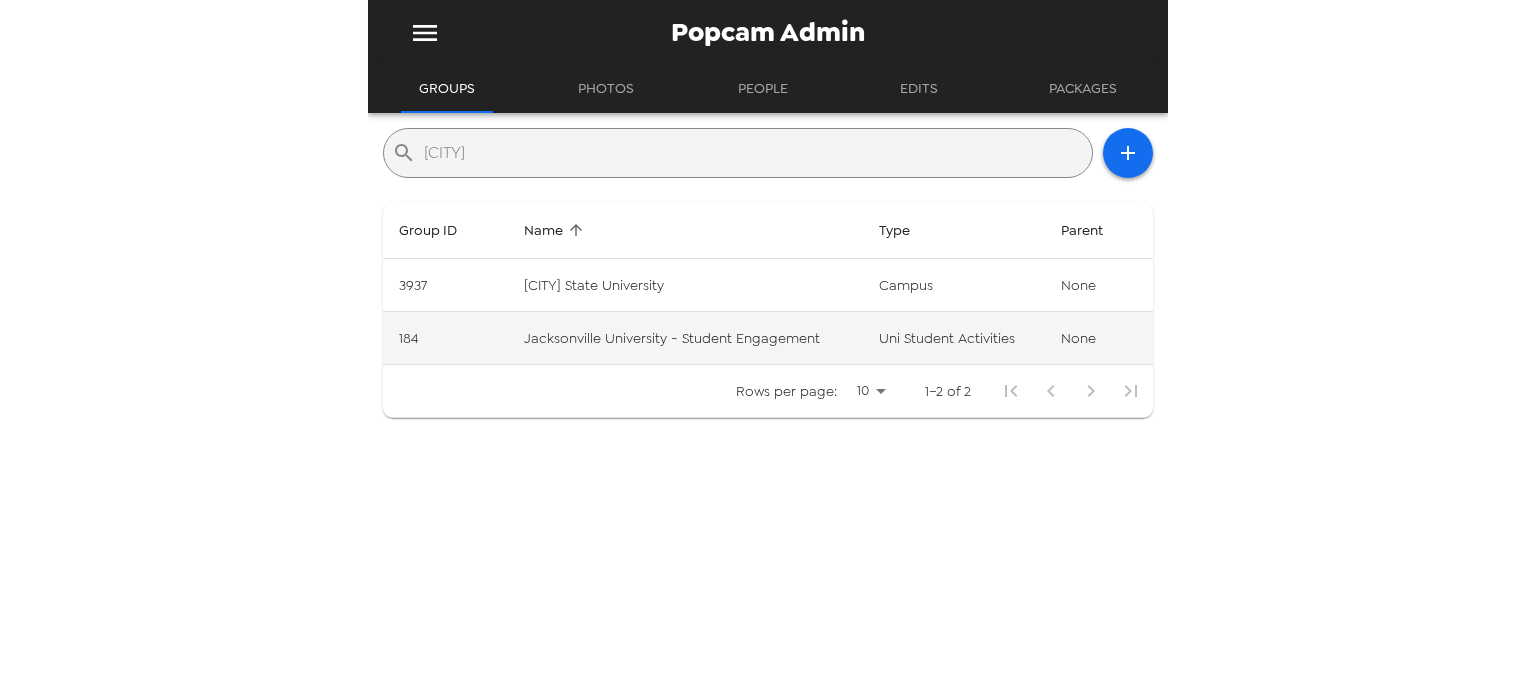 type on "[CITY_NAME]" 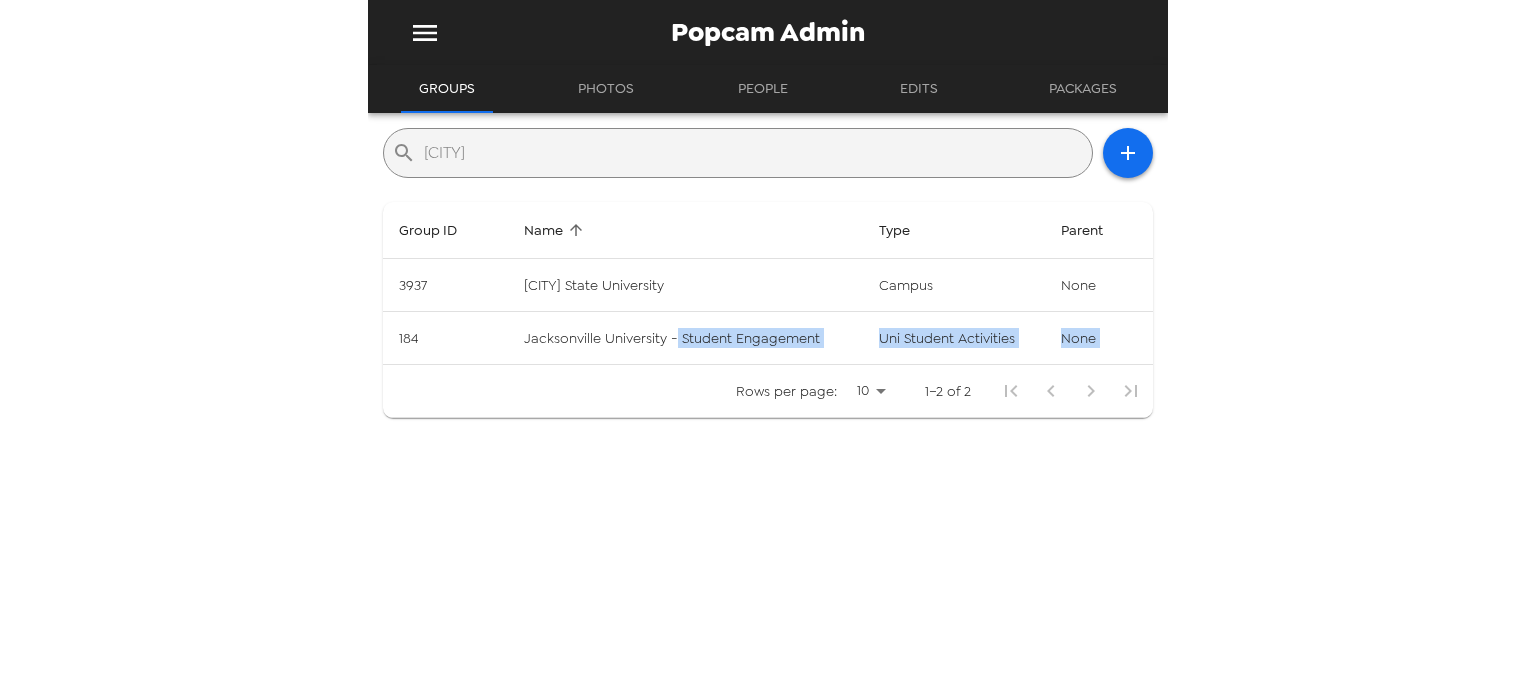 drag, startPoint x: 675, startPoint y: 336, endPoint x: 671, endPoint y: 402, distance: 66.1211 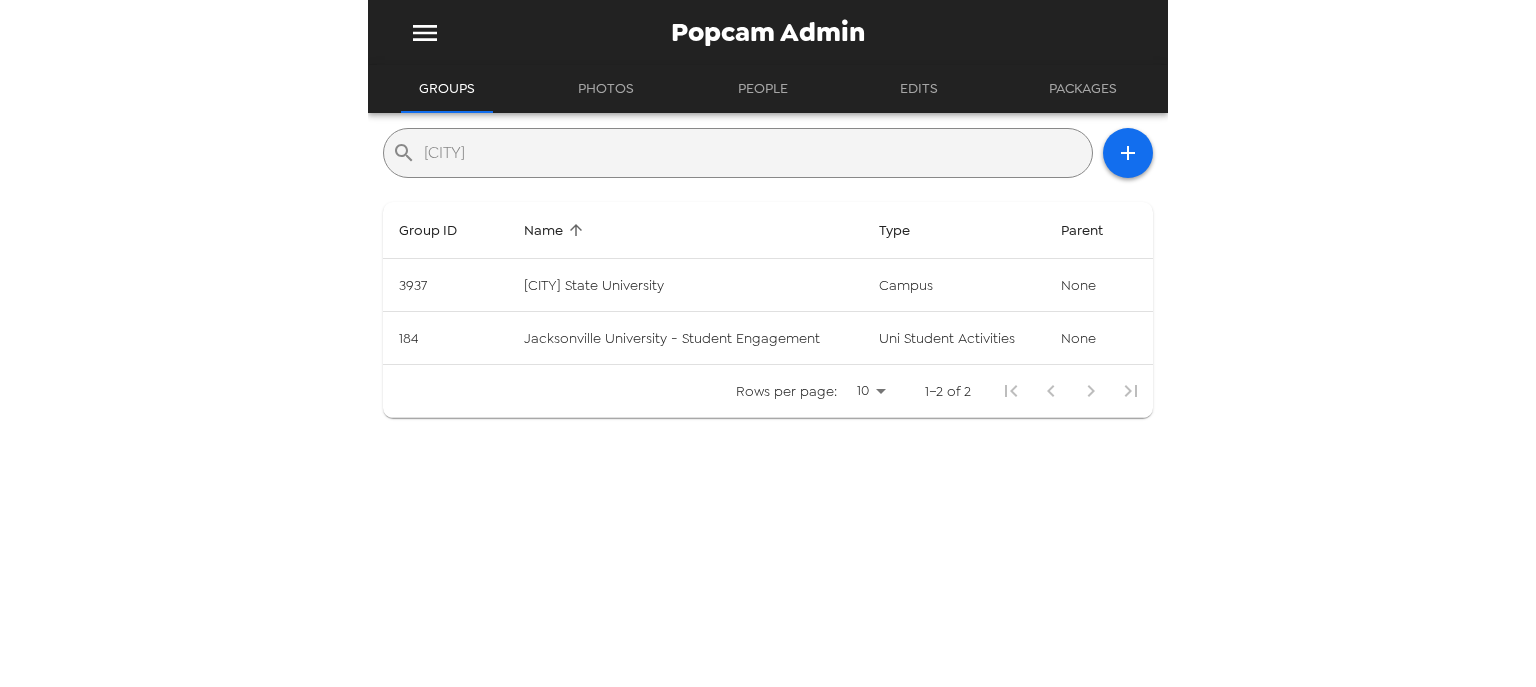 click on "​ jacksonville Group ID Name Type Parent 3937 Jacksonville State University campus None   184 Jacksonville University - Student Engagement uni student activities None   Rows per page: 10 10 1–2 of 2" at bounding box center (768, 390) 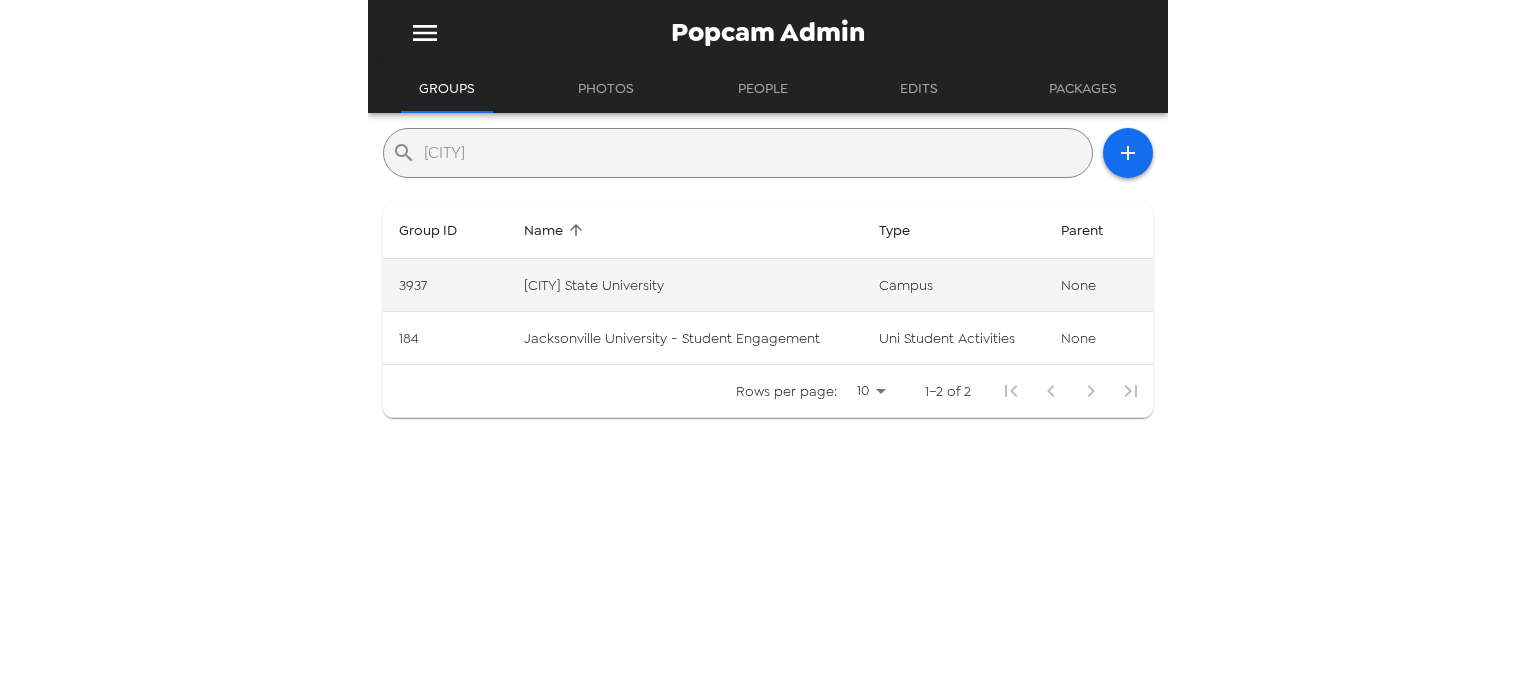 click on "[CITY_NAME] University" at bounding box center [685, 285] 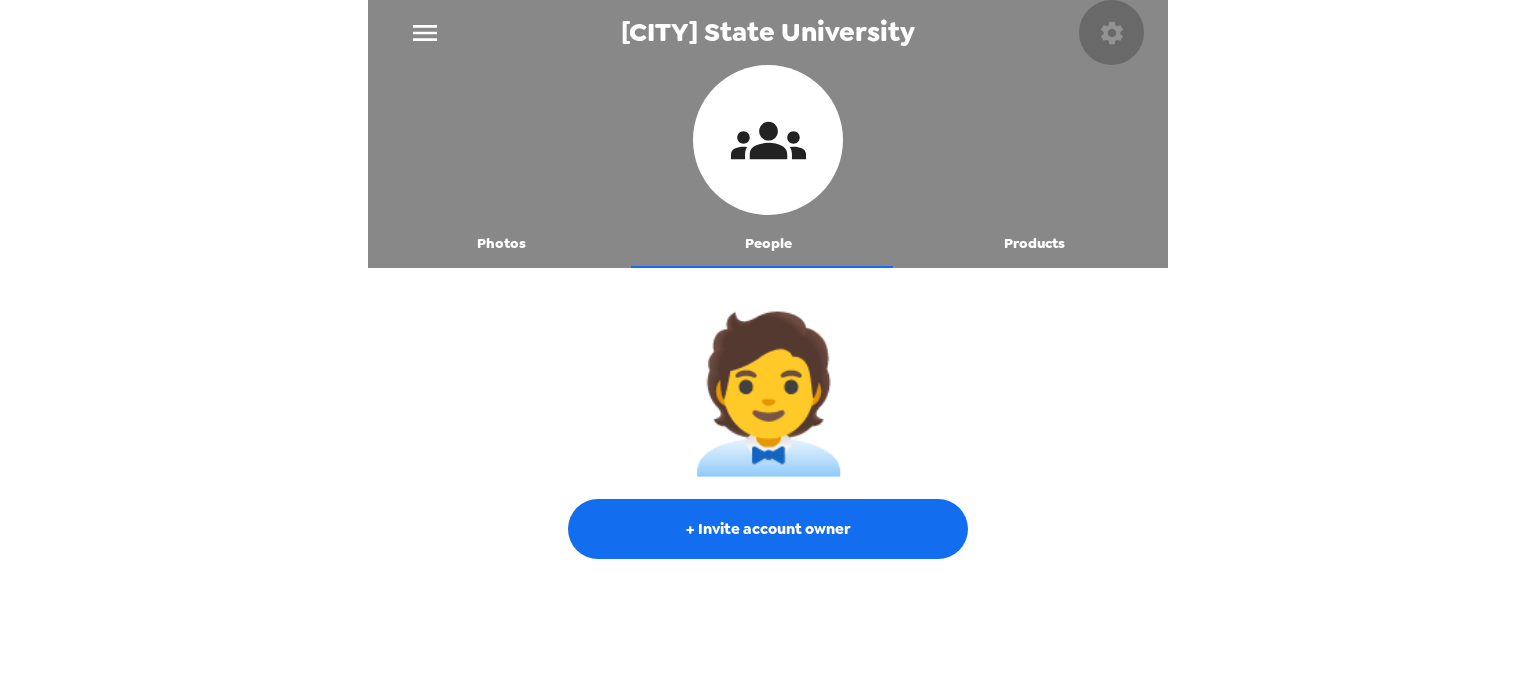click 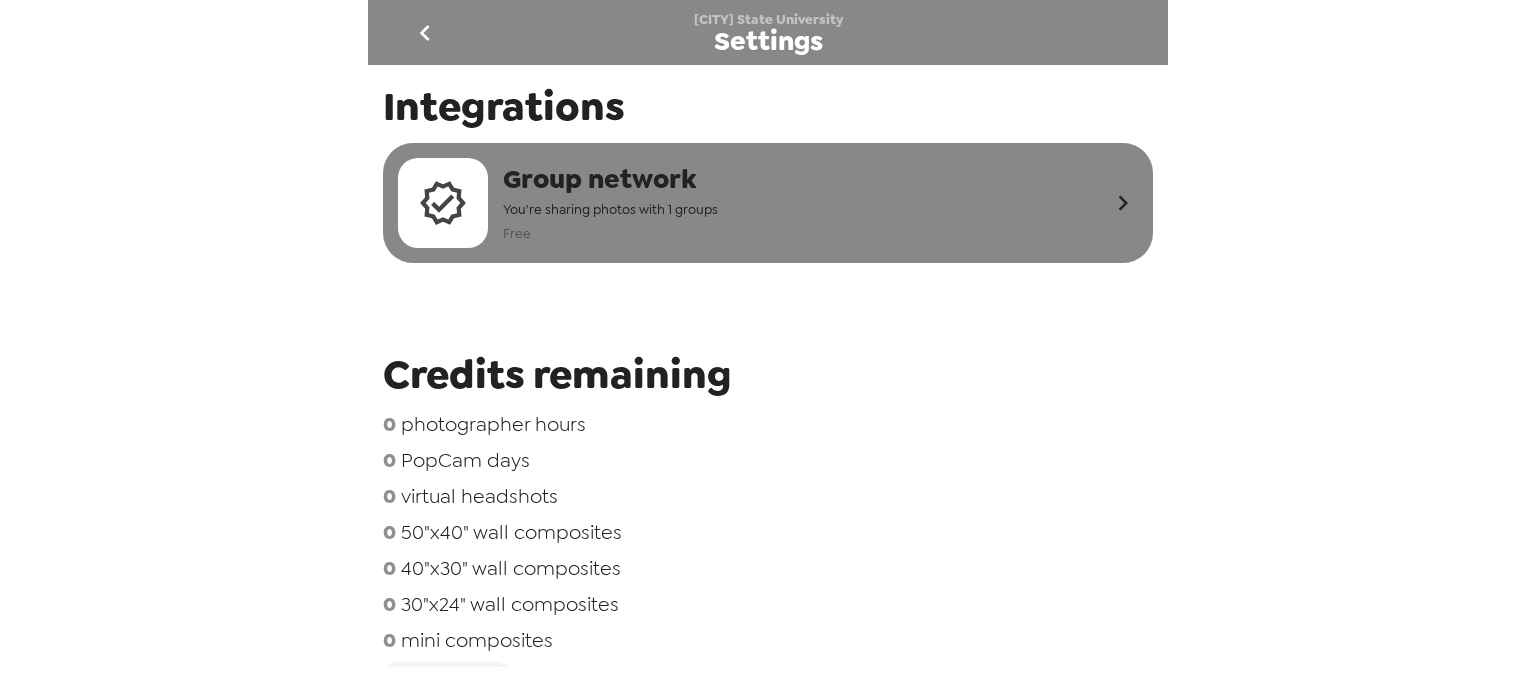 click on "Free" at bounding box center [610, 233] 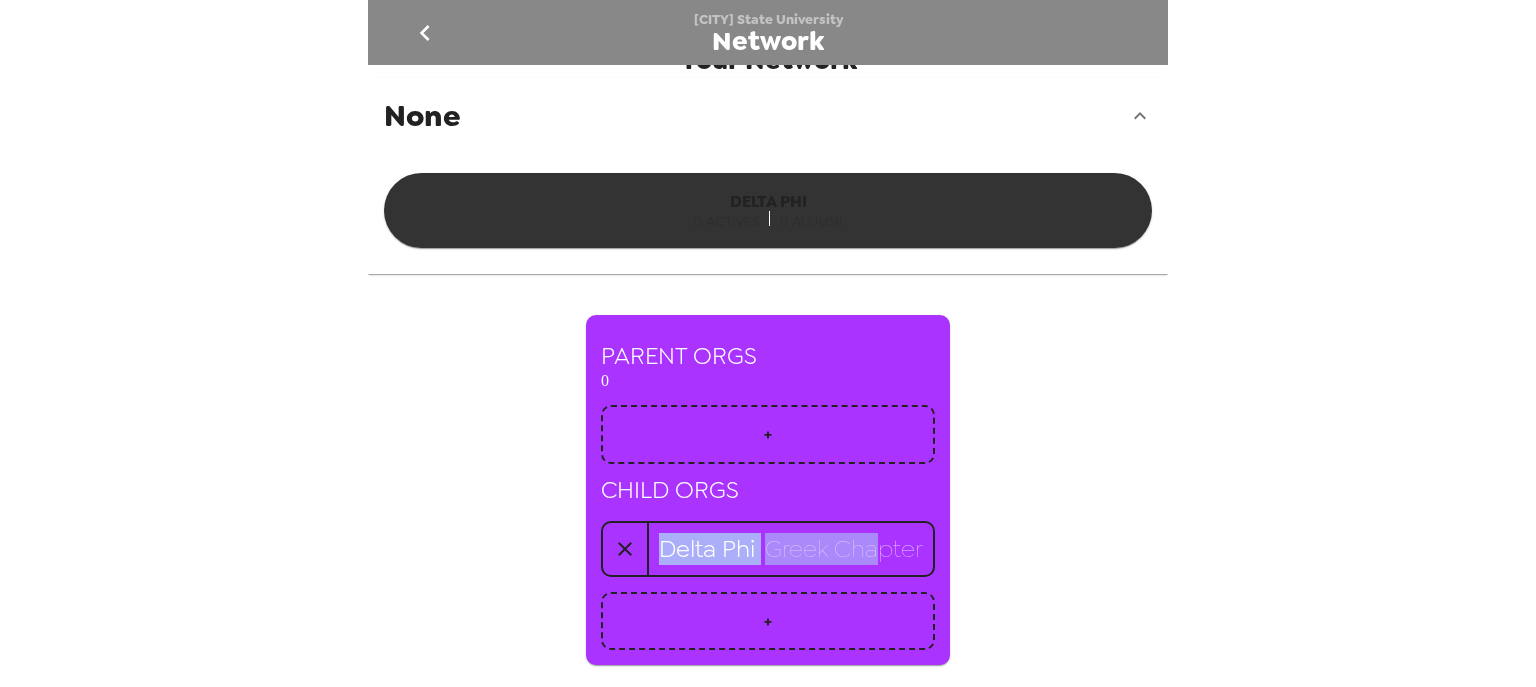 drag, startPoint x: 656, startPoint y: 556, endPoint x: 868, endPoint y: 549, distance: 212.11554 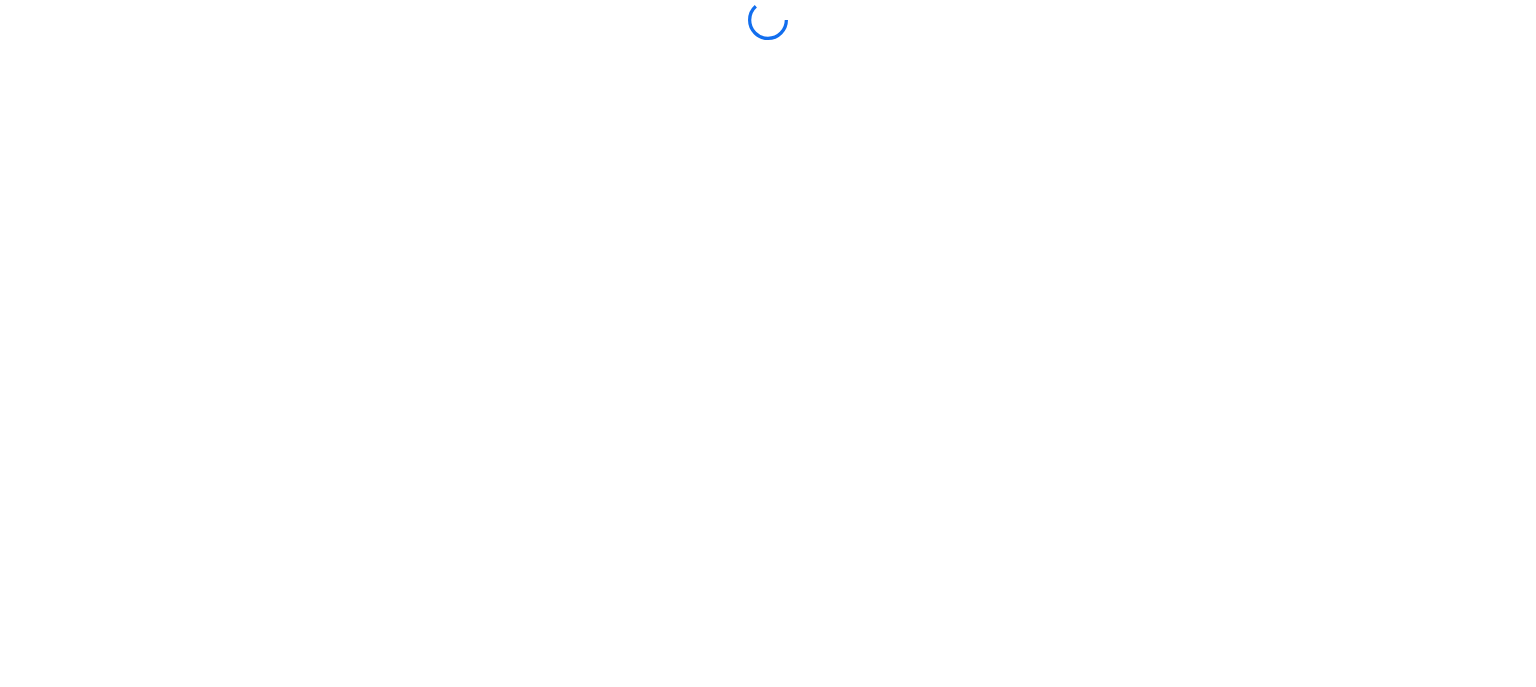 scroll, scrollTop: 0, scrollLeft: 0, axis: both 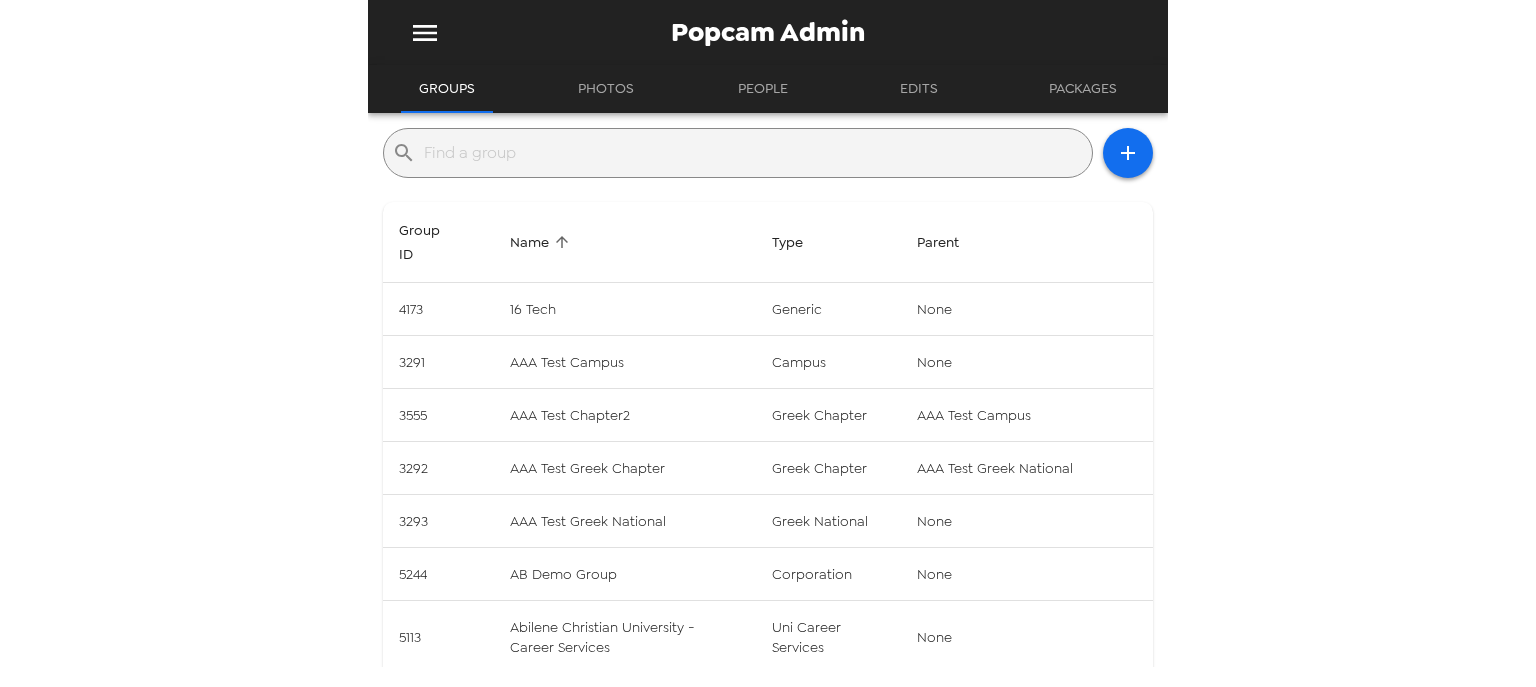 click at bounding box center (754, 153) 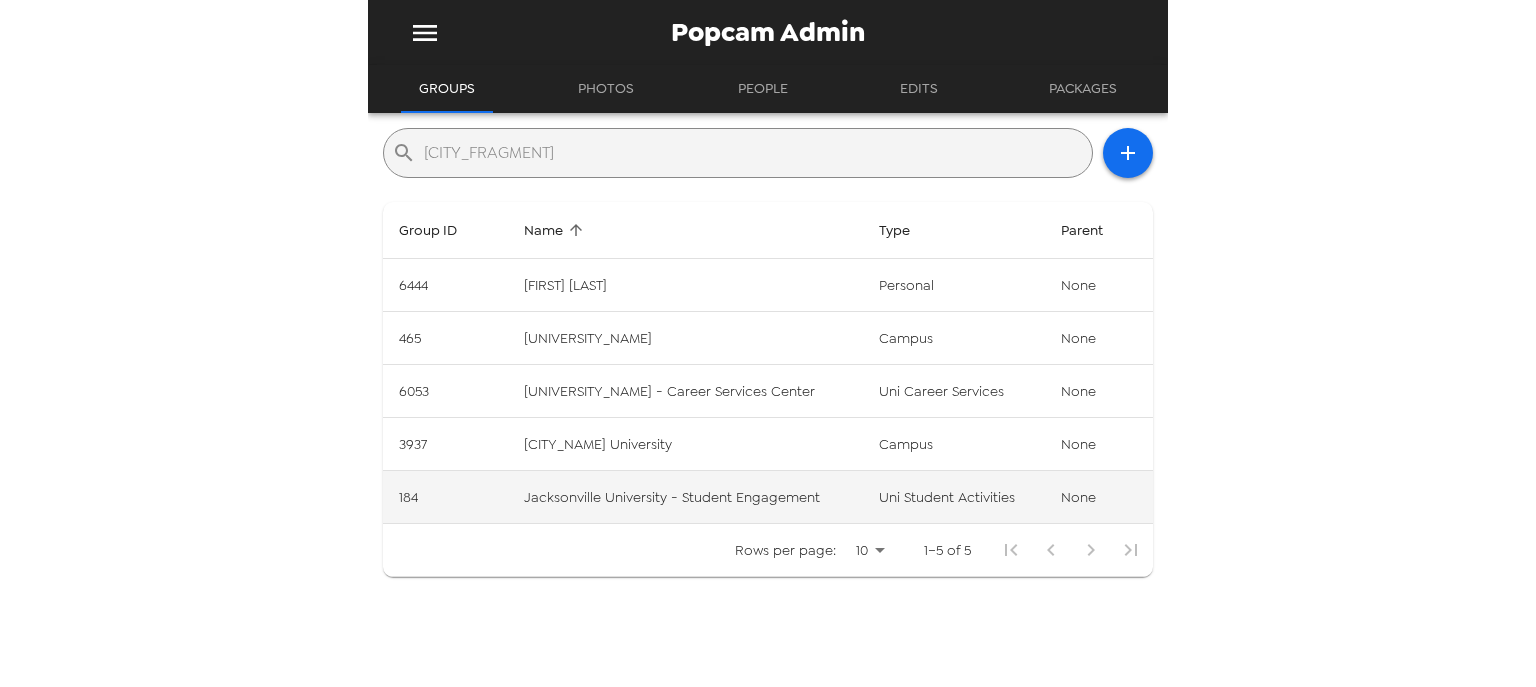 type on "[CITY_FRAGMENT]" 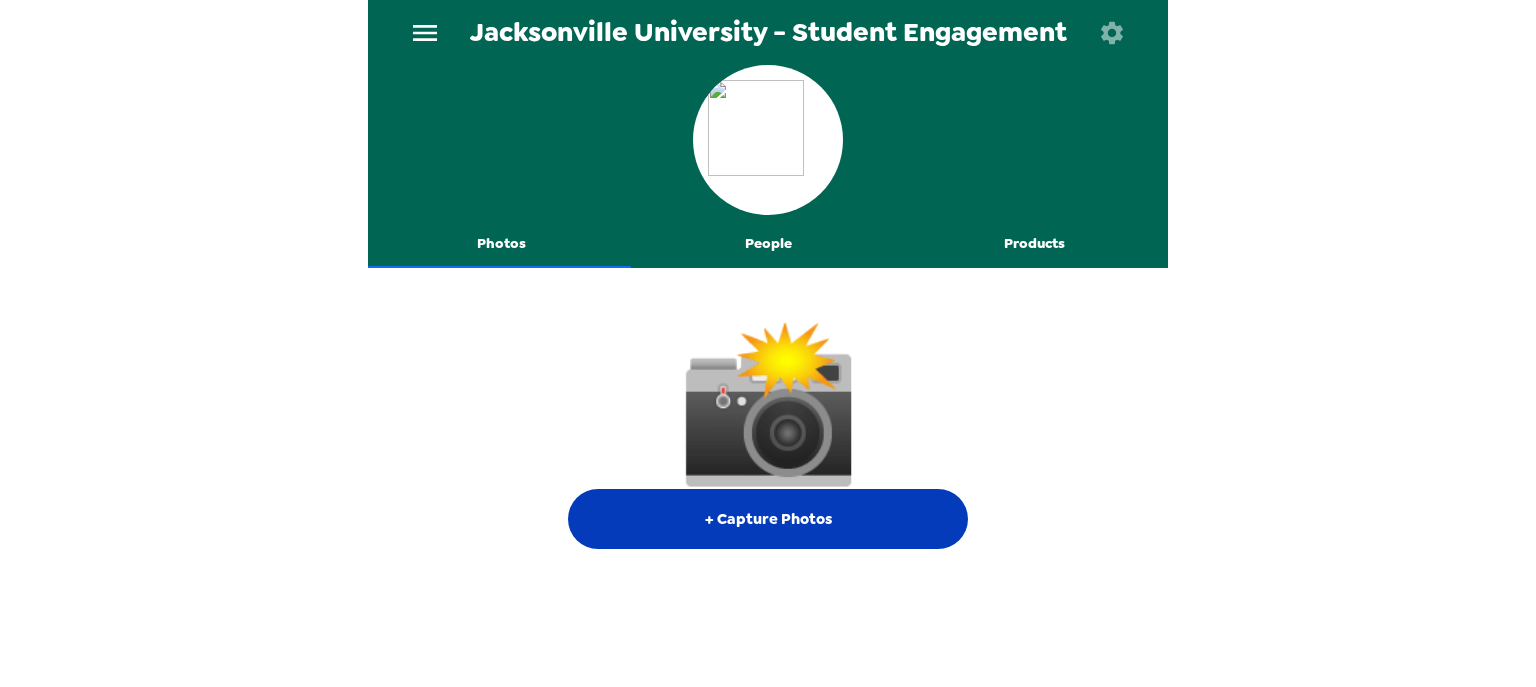 click on "+ Capture Photos" at bounding box center [768, 519] 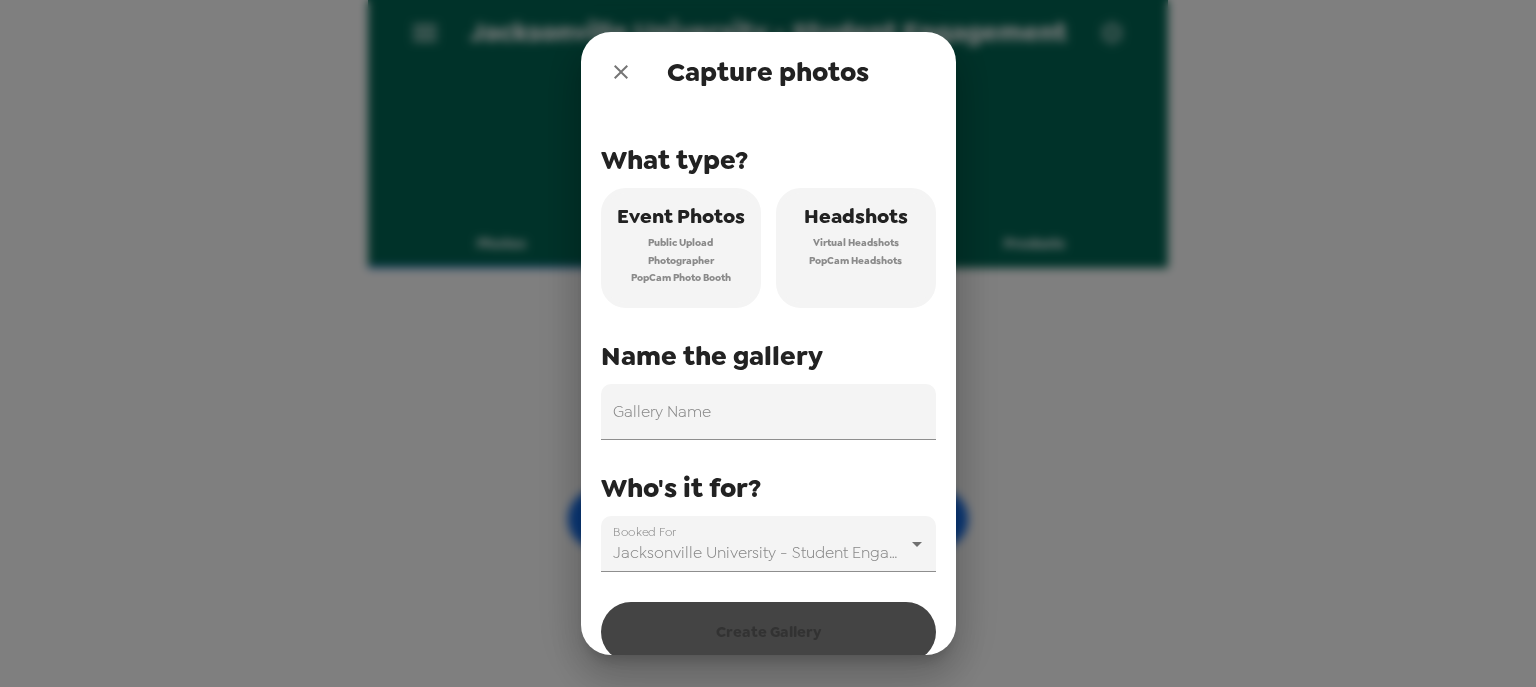 drag, startPoint x: 617, startPoint y: 76, endPoint x: 635, endPoint y: 123, distance: 50.32892 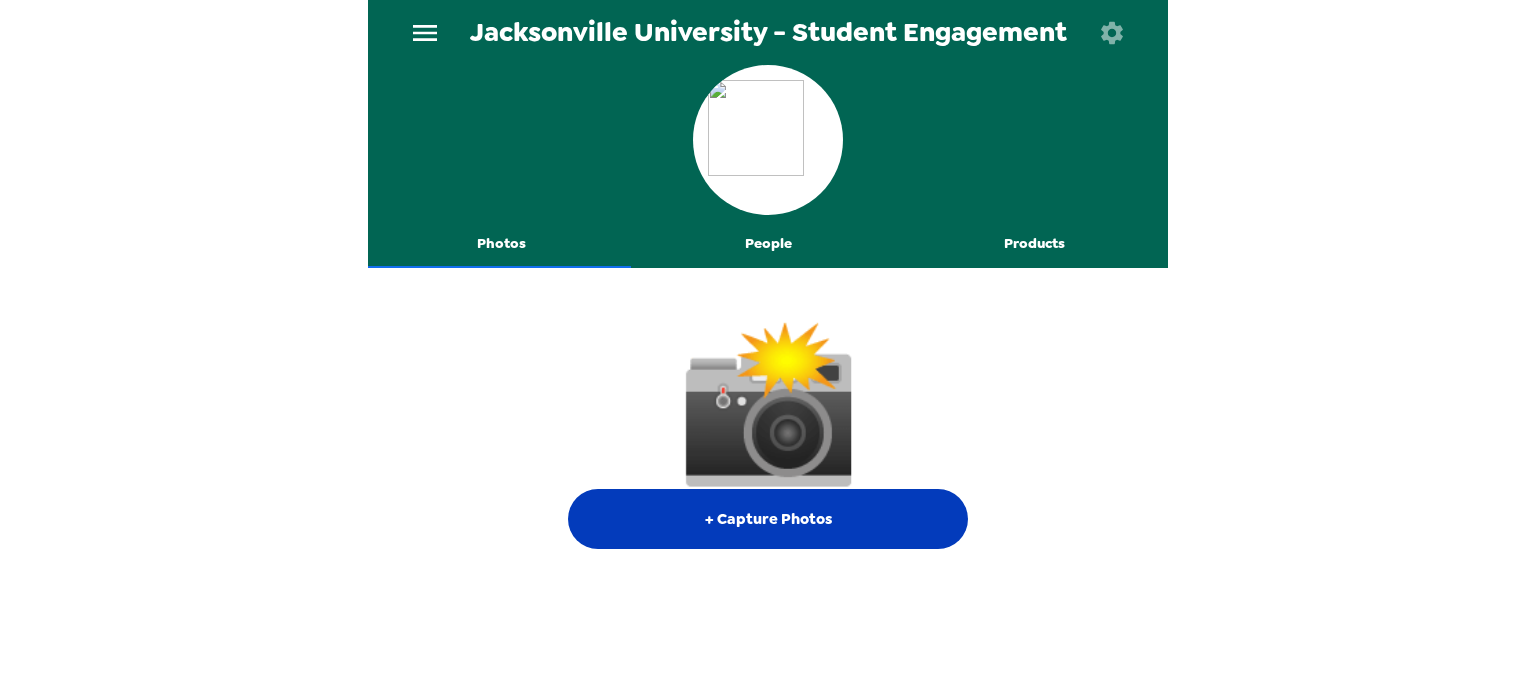 click on "+ Capture Photos" at bounding box center [768, 519] 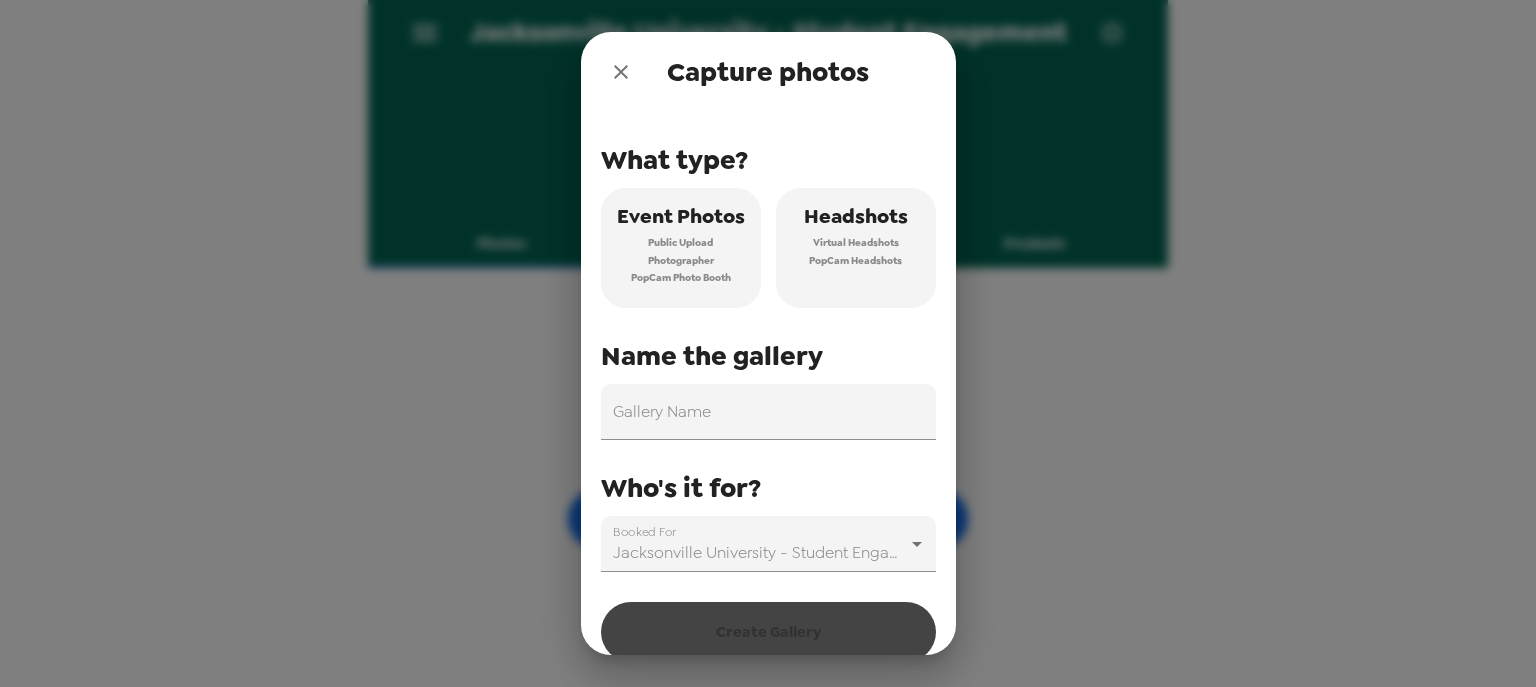click on "Virtual Headshots" at bounding box center (856, 243) 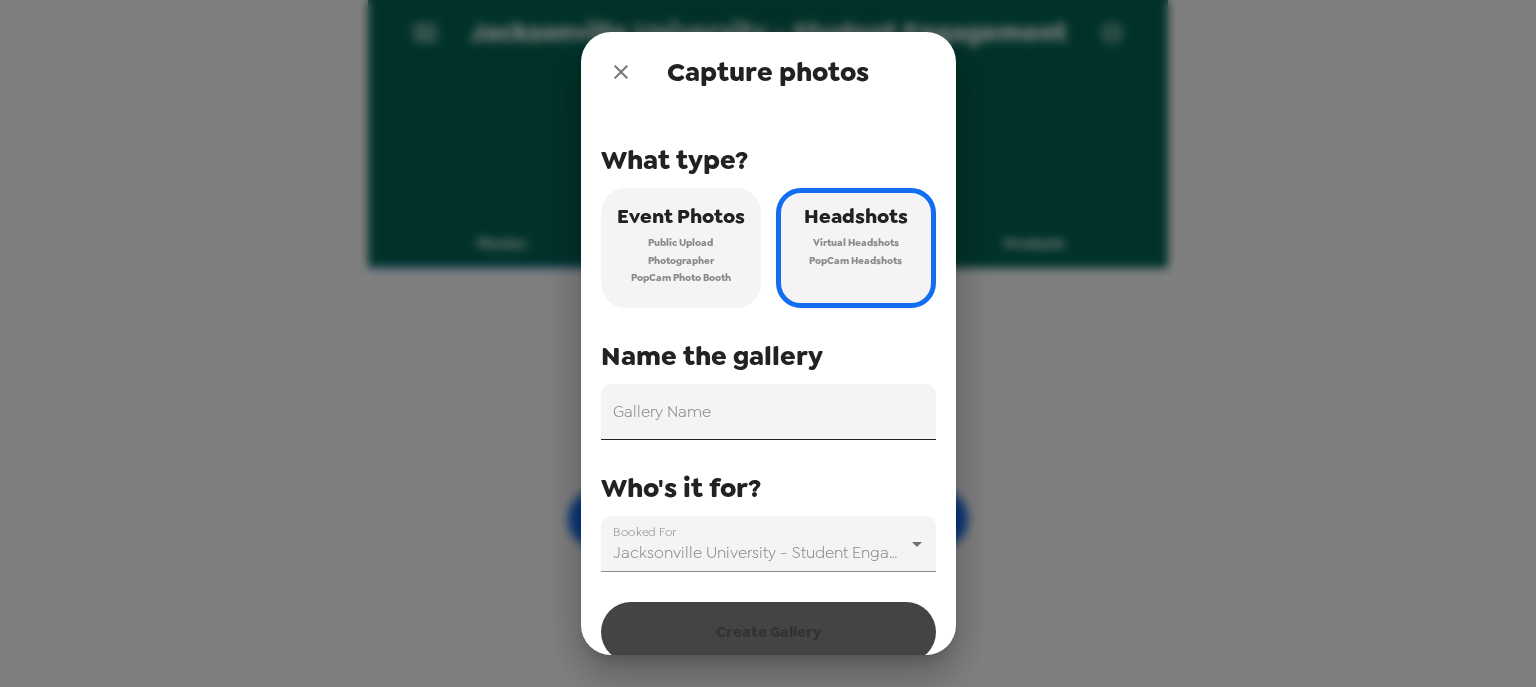 click on "Gallery Name" at bounding box center (768, 412) 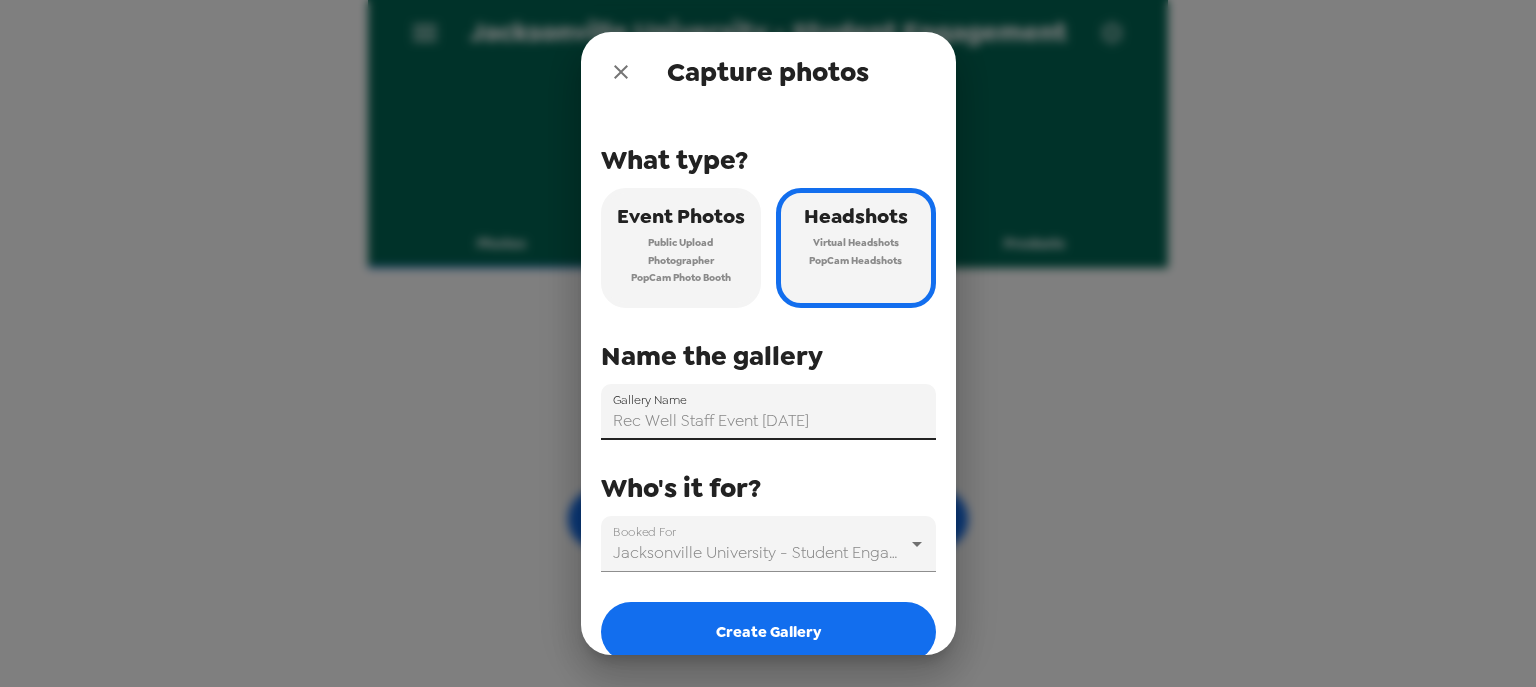 scroll, scrollTop: 27, scrollLeft: 0, axis: vertical 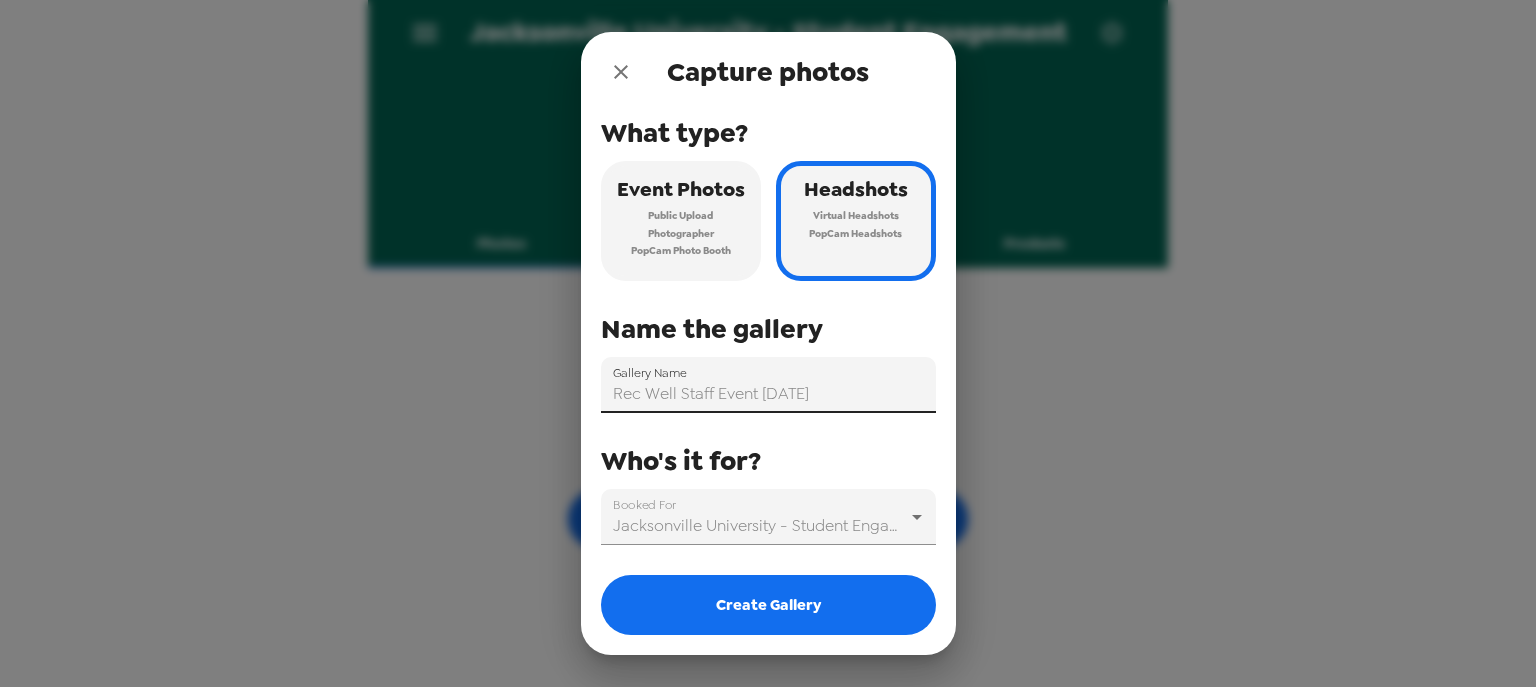 drag, startPoint x: 760, startPoint y: 395, endPoint x: 837, endPoint y: 400, distance: 77.16217 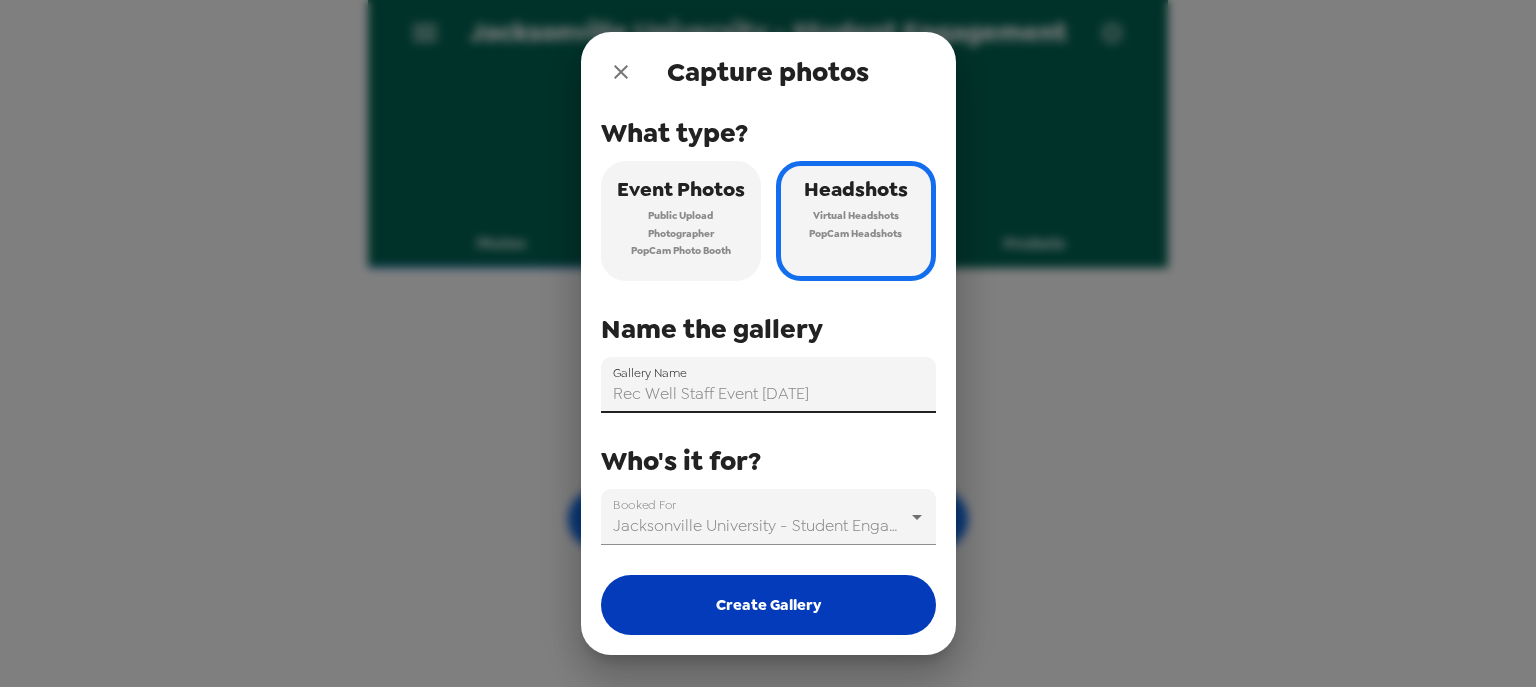 type on "Rec Well Staff Event [DATE]" 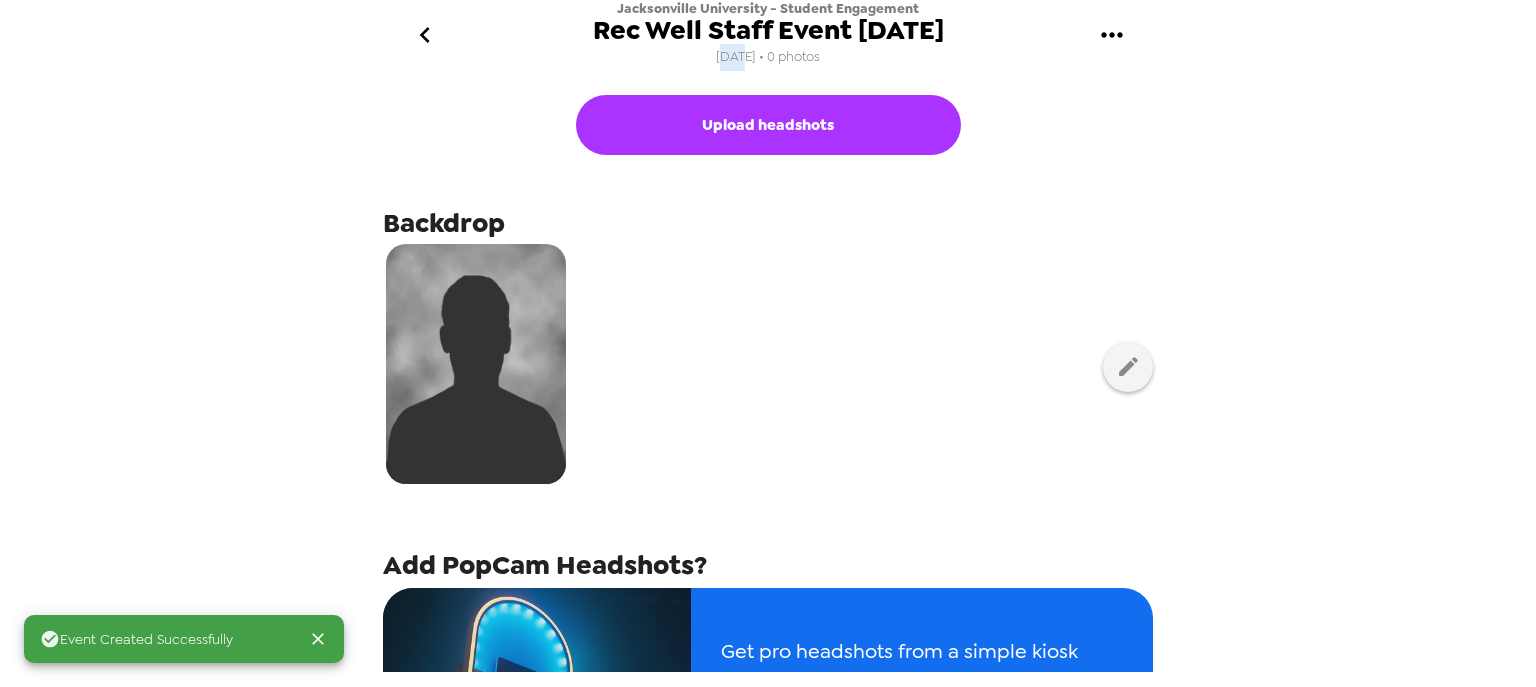 drag, startPoint x: 719, startPoint y: 59, endPoint x: 738, endPoint y: 56, distance: 19.235384 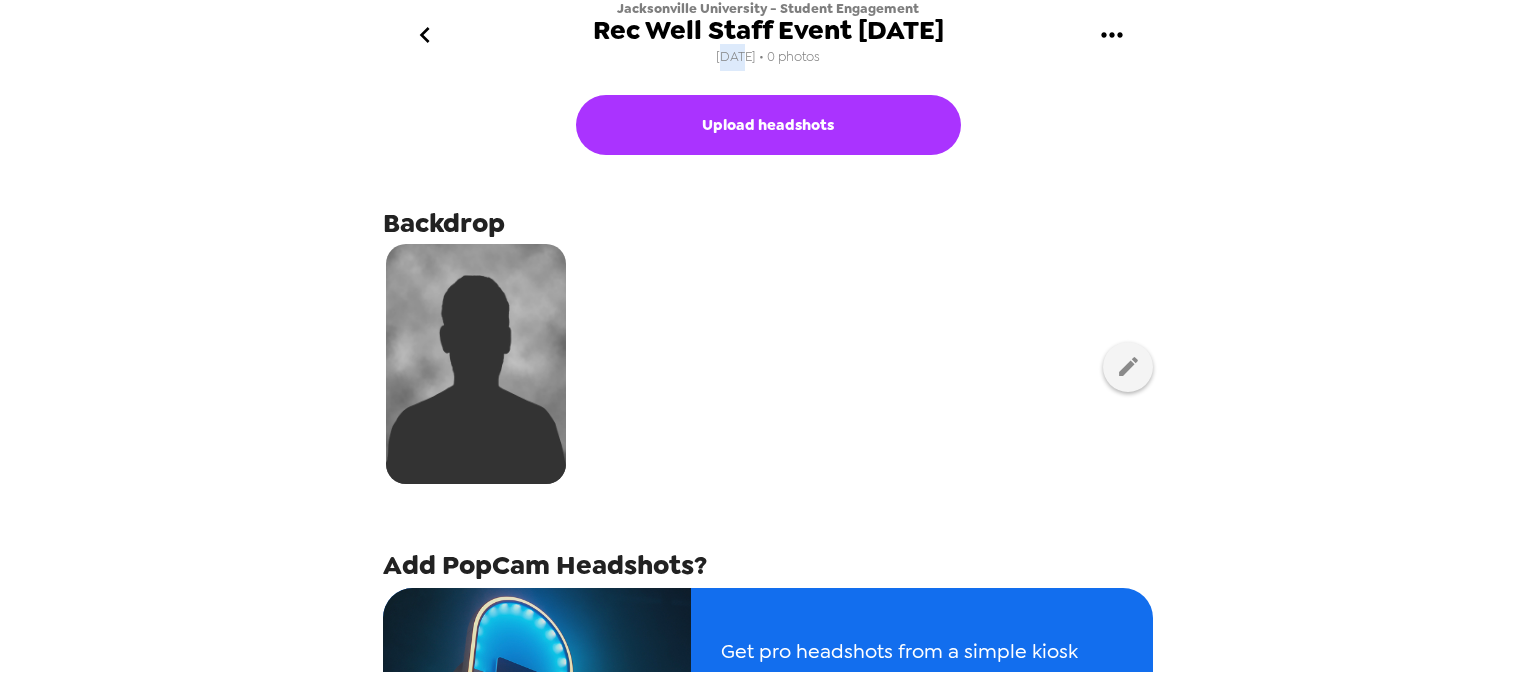 click on "[DATE] • 0 photos" at bounding box center [768, 57] 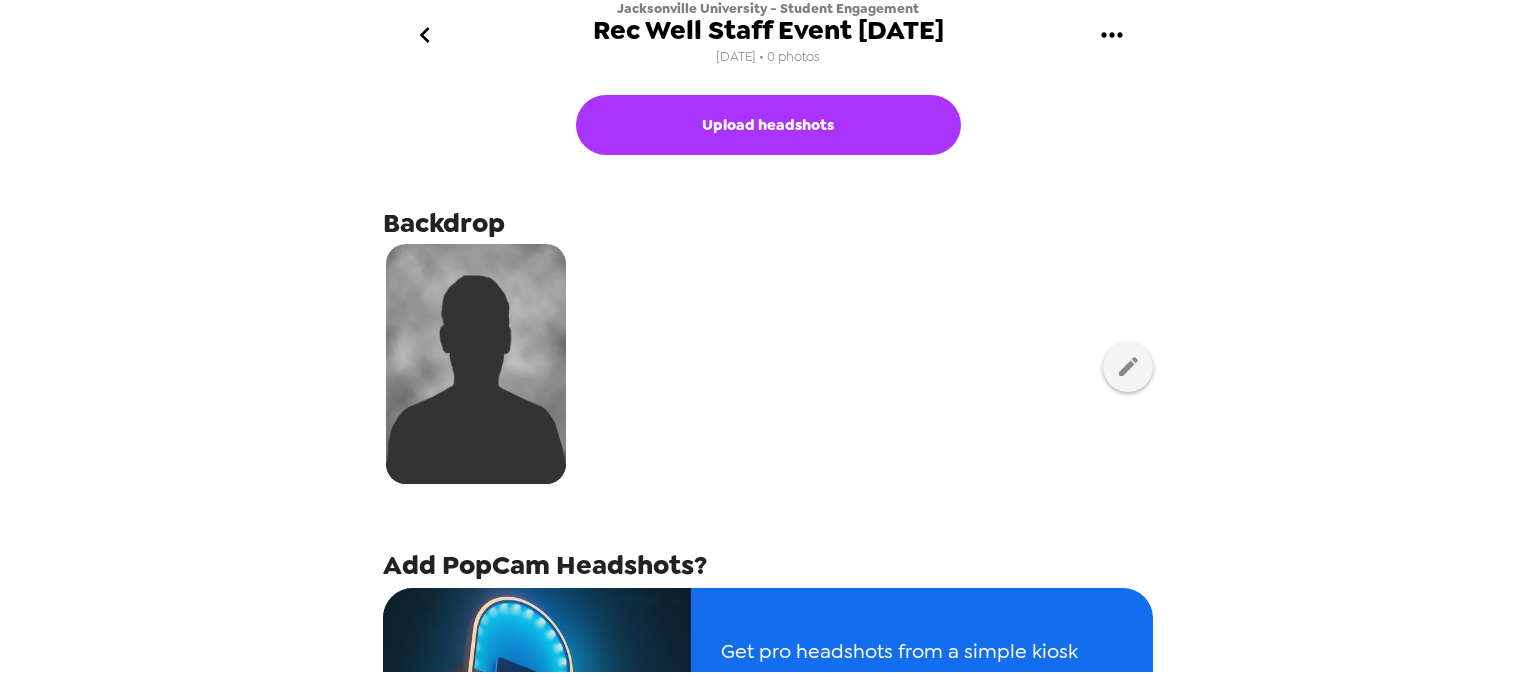 drag, startPoint x: 851, startPoint y: 32, endPoint x: 950, endPoint y: 29, distance: 99.04544 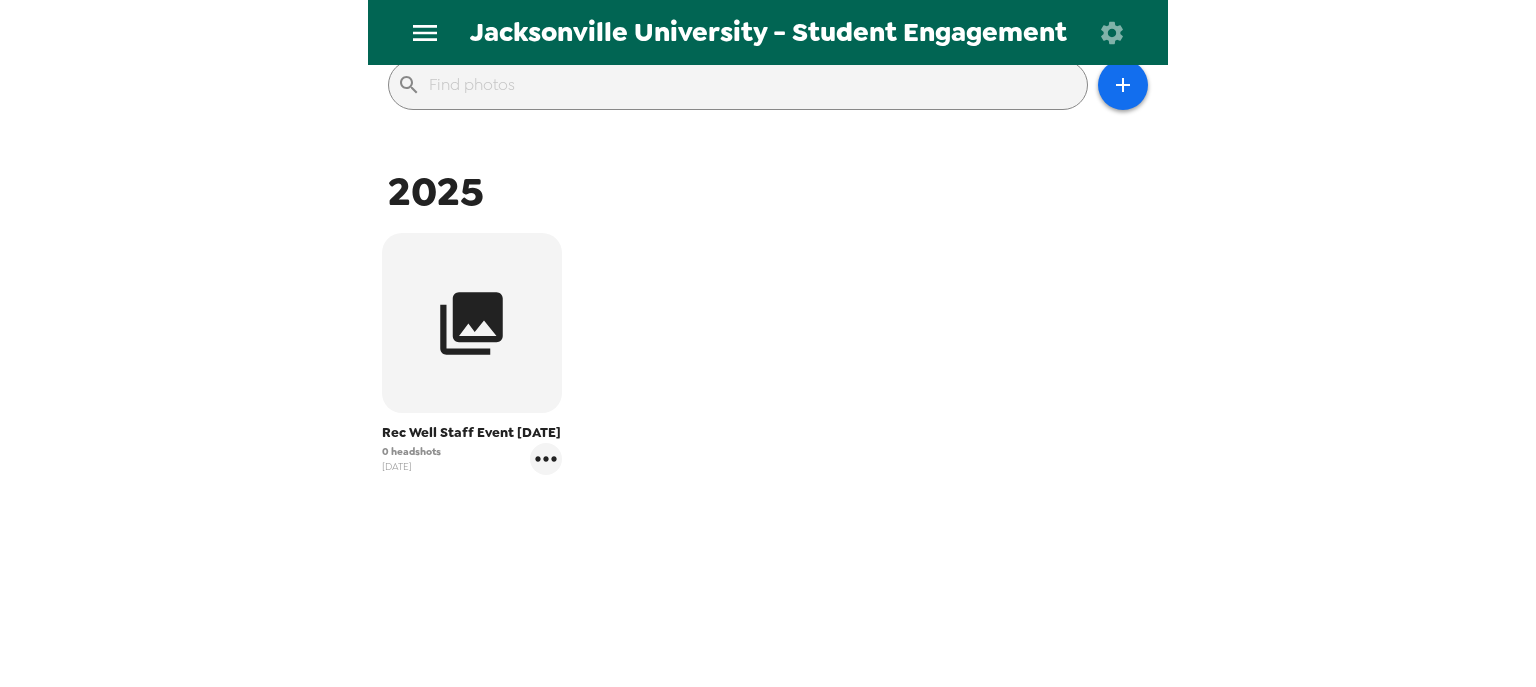 scroll, scrollTop: 240, scrollLeft: 0, axis: vertical 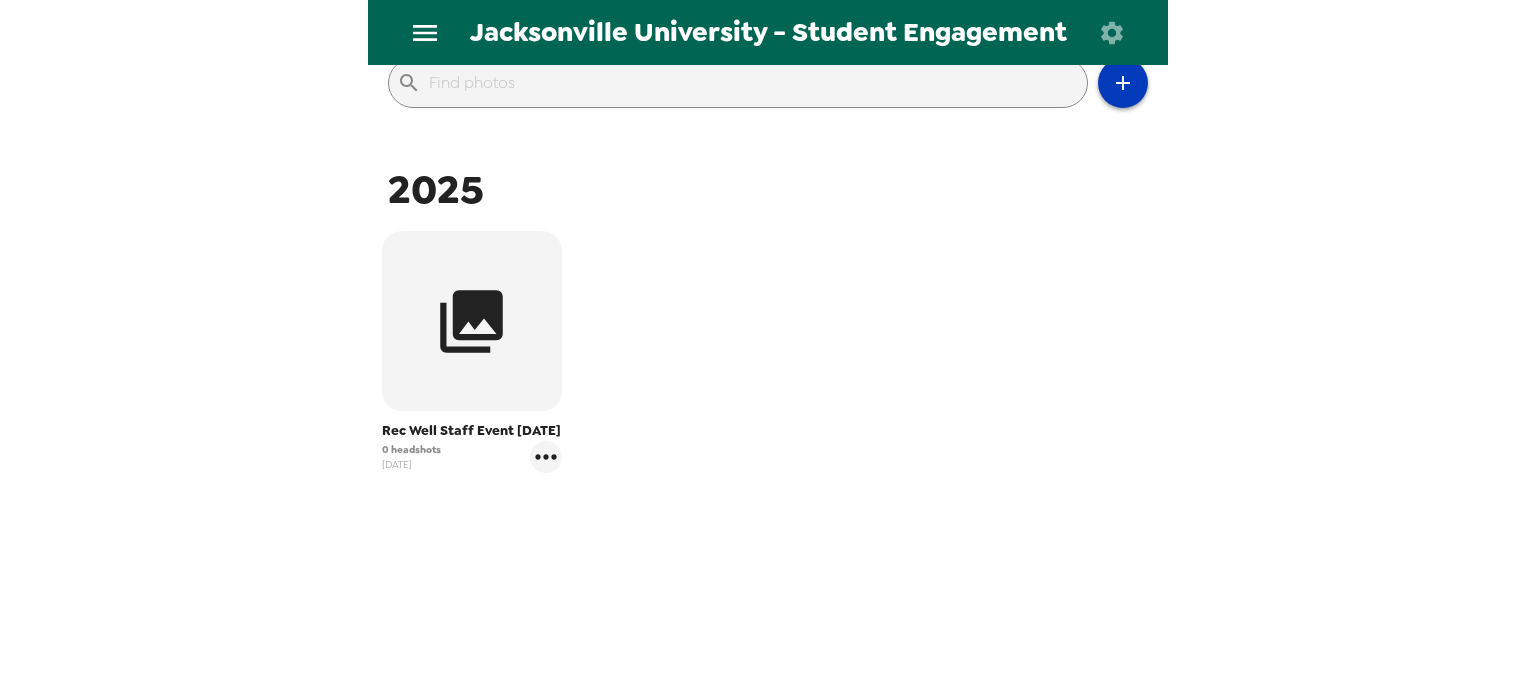 click 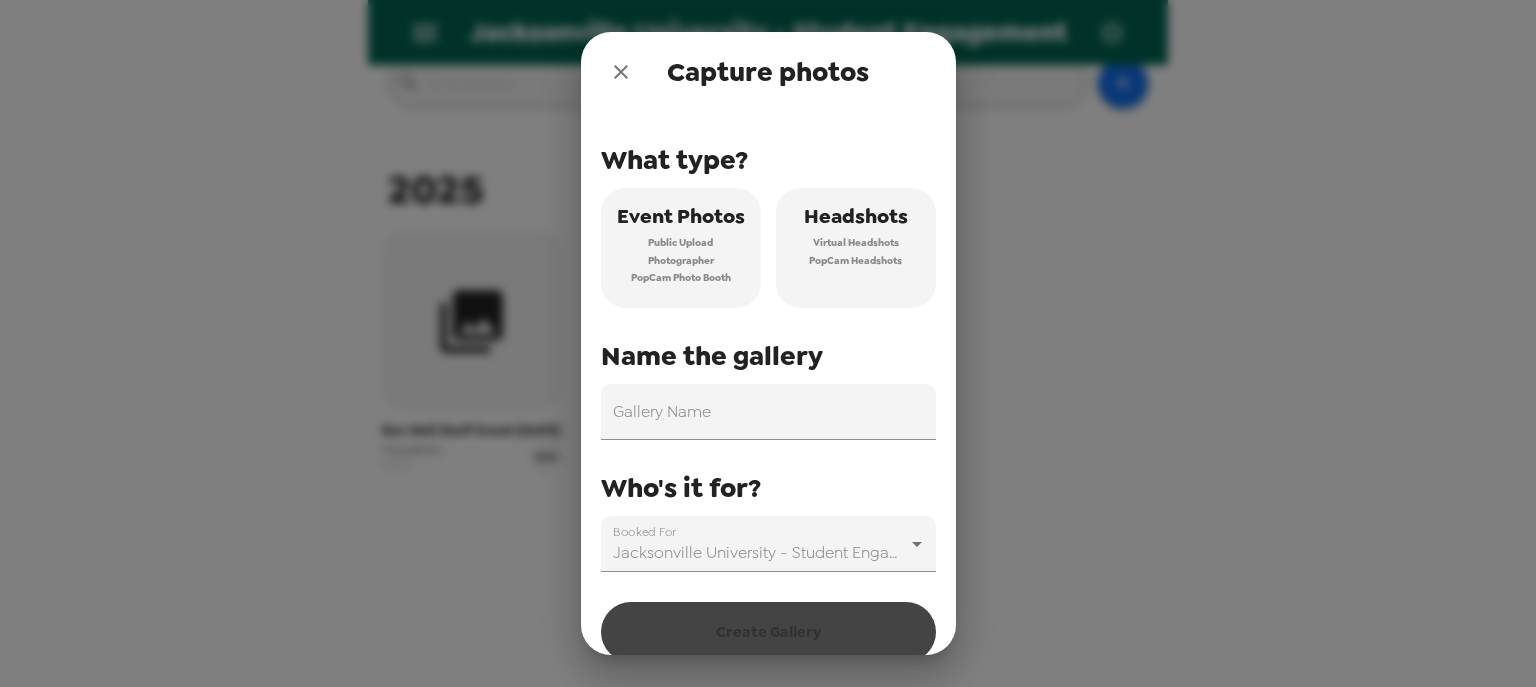 click 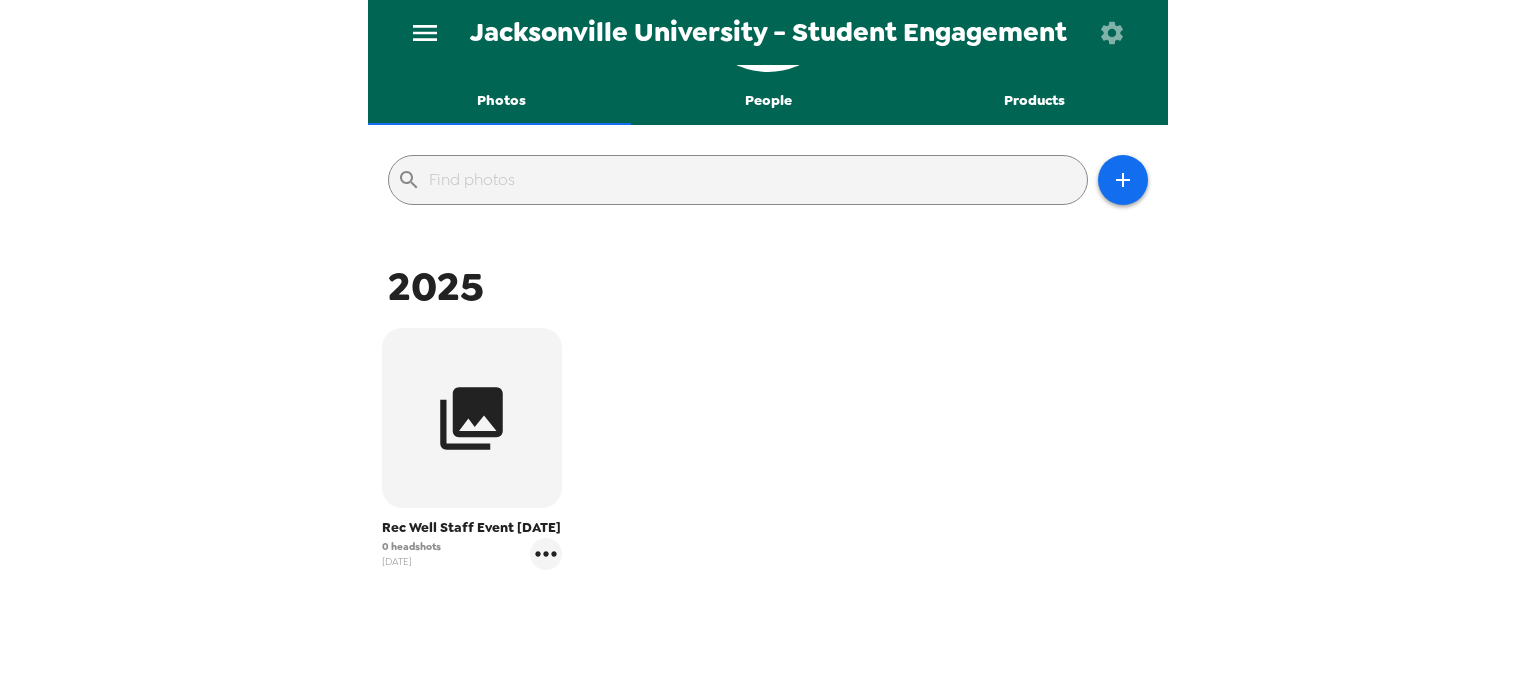 scroll, scrollTop: 160, scrollLeft: 0, axis: vertical 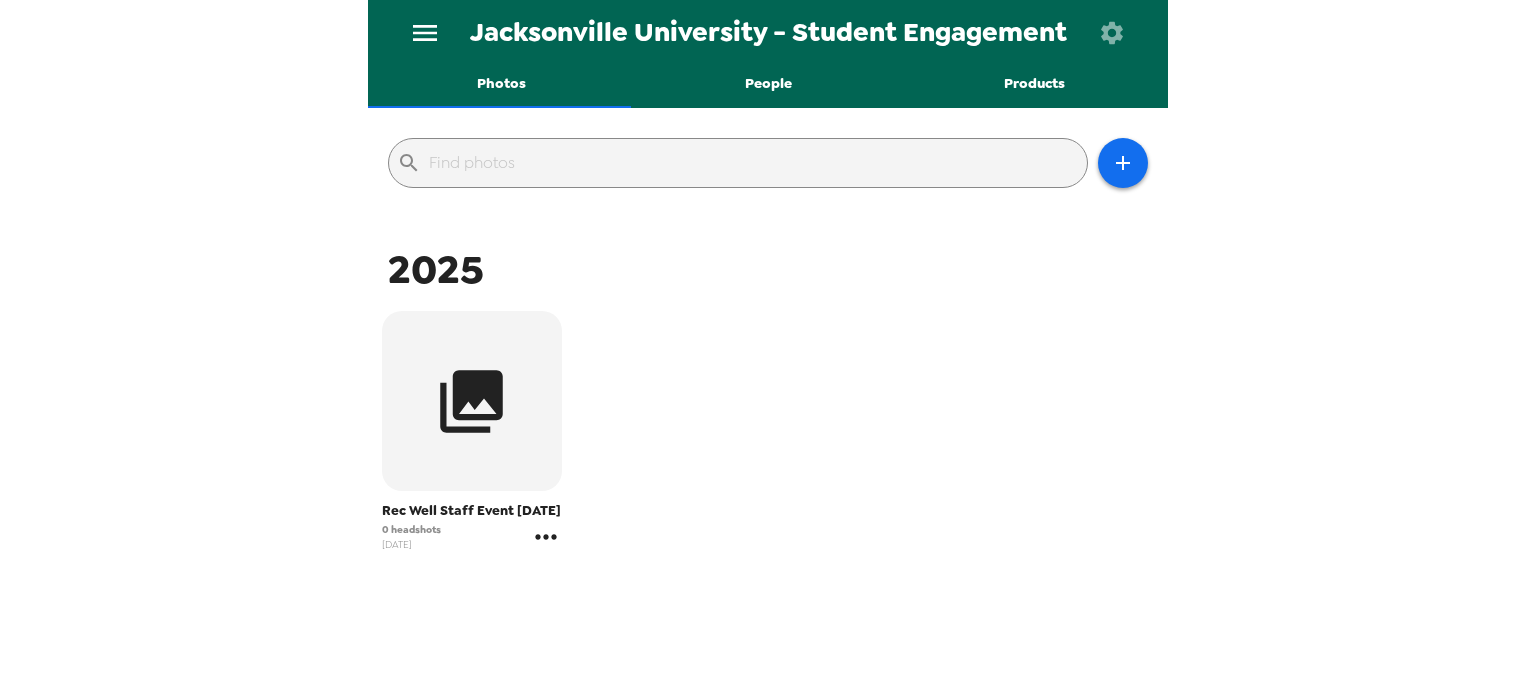 click 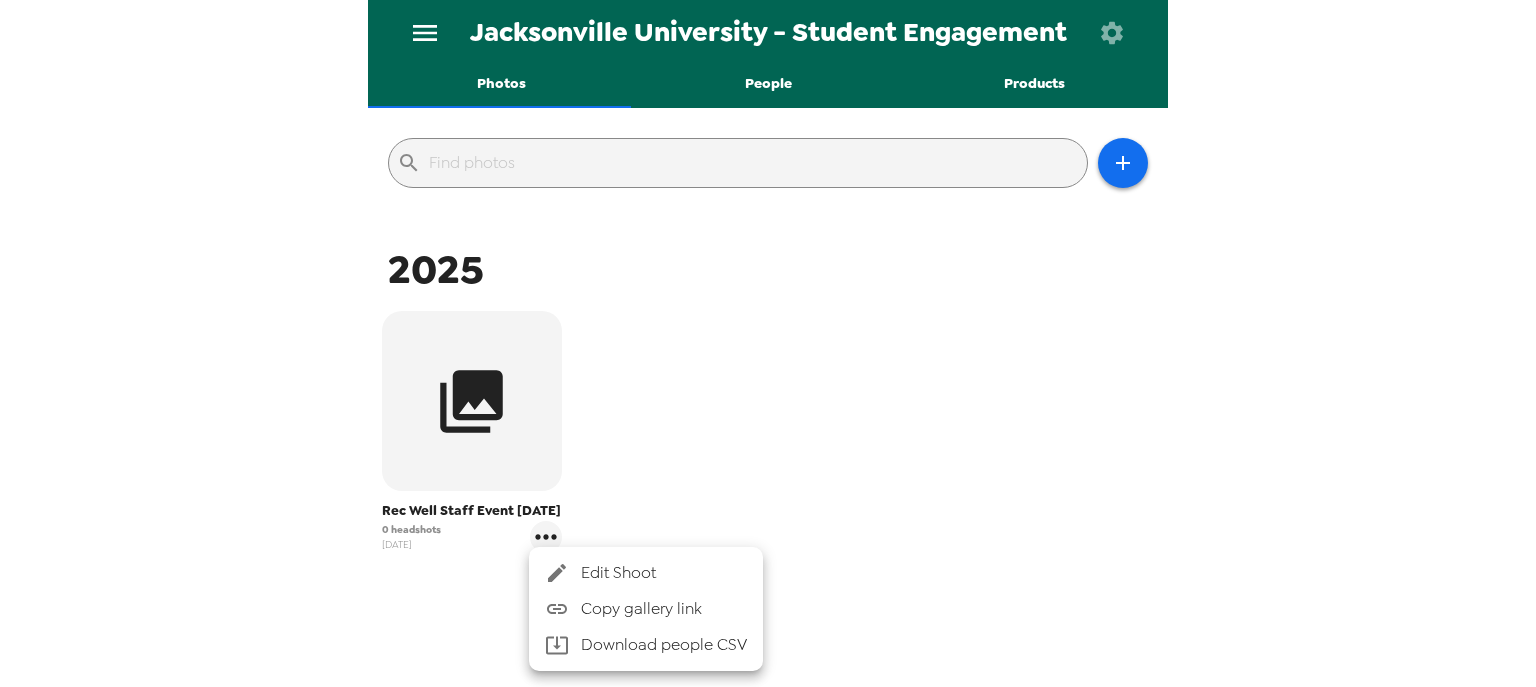 click on "Edit Shoot" at bounding box center (664, 573) 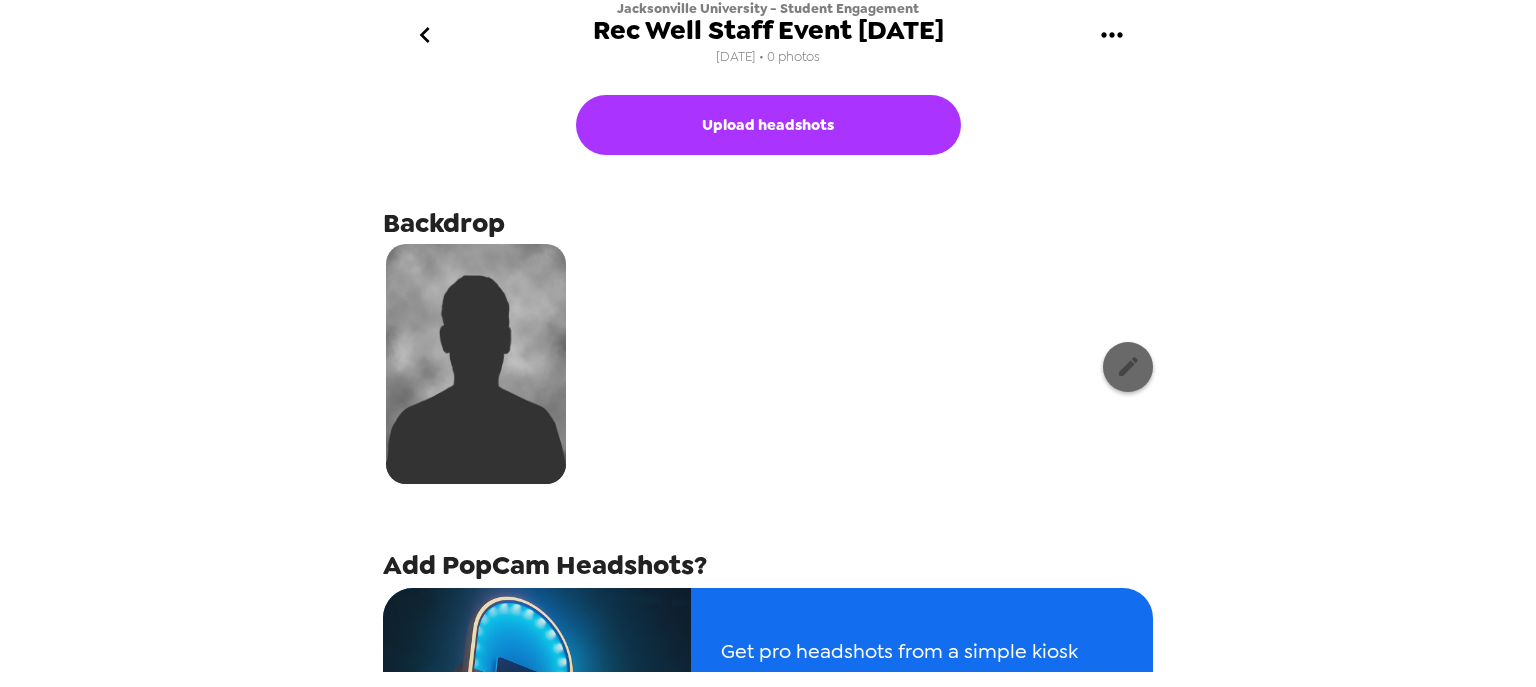 click 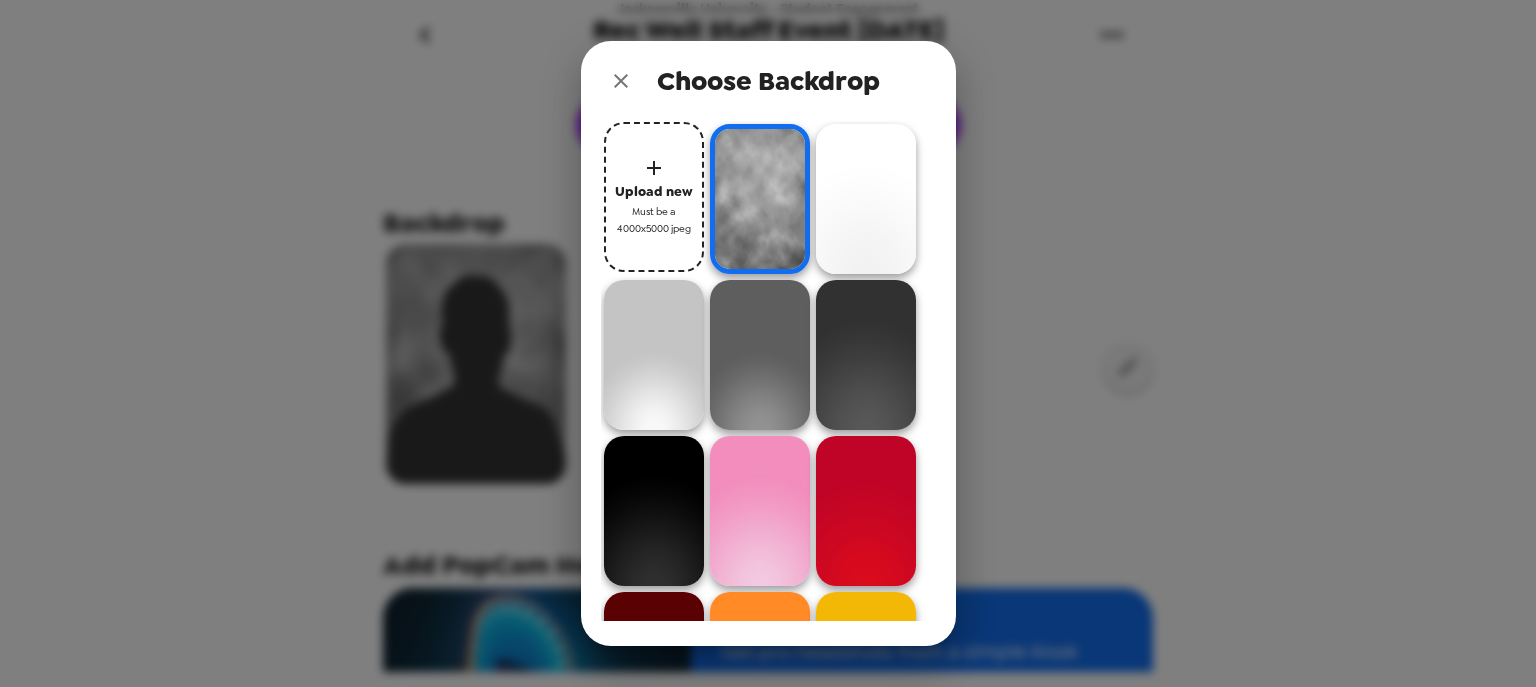 click on "Upload new" at bounding box center [654, 191] 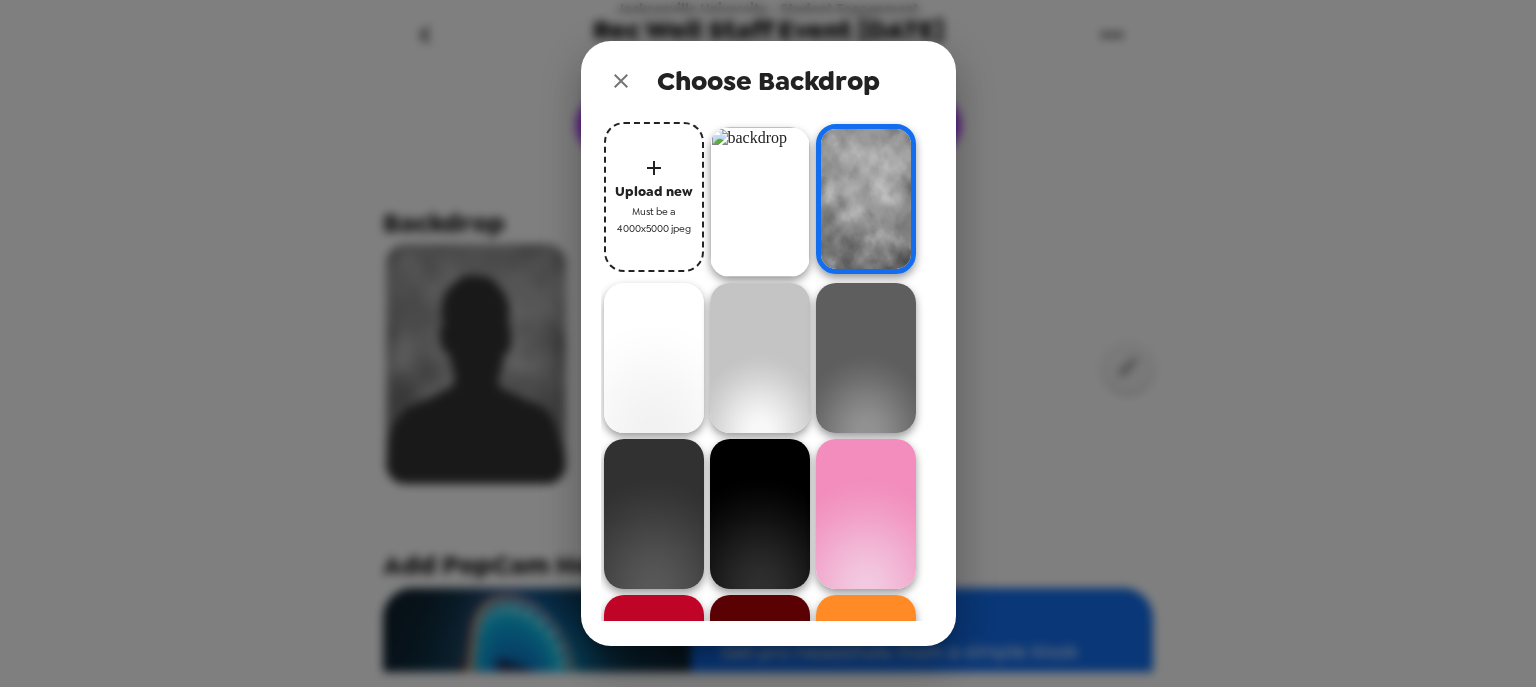 click at bounding box center (760, 202) 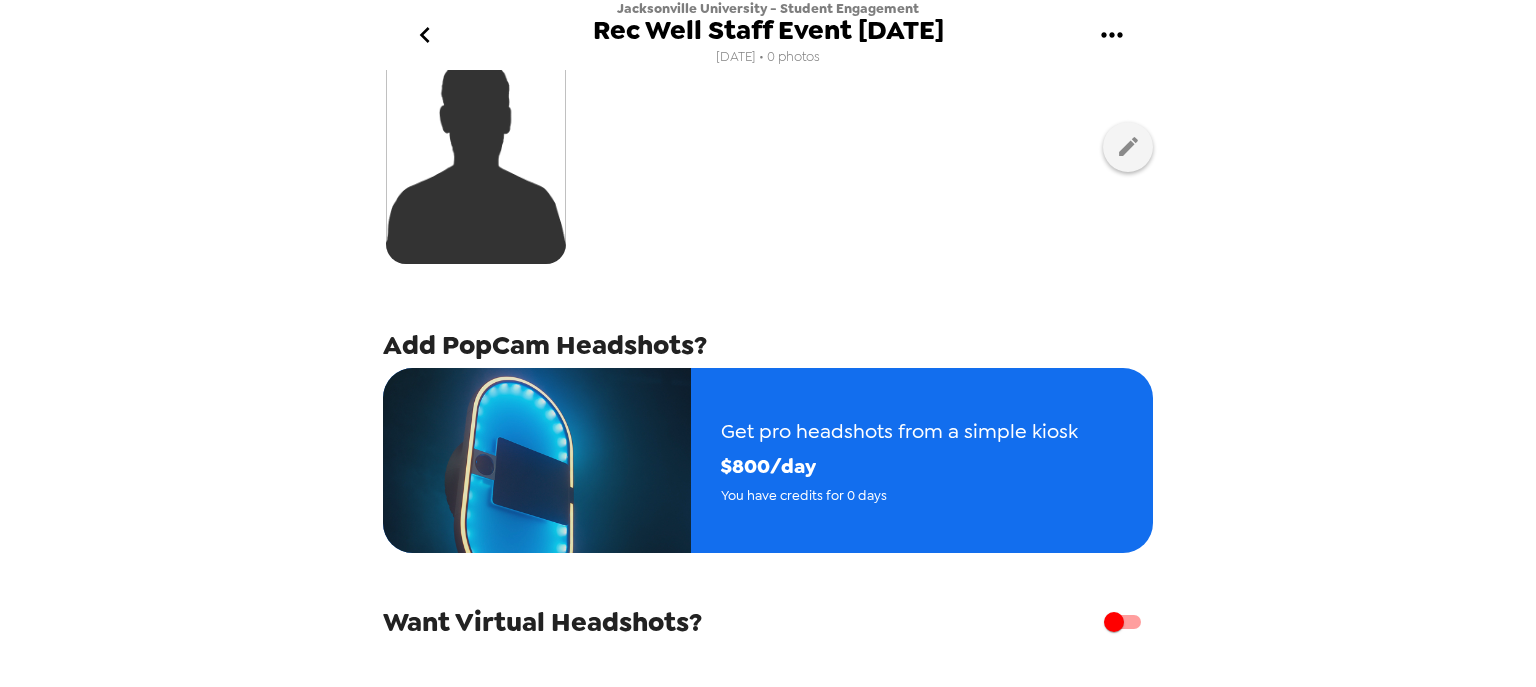 scroll, scrollTop: 240, scrollLeft: 0, axis: vertical 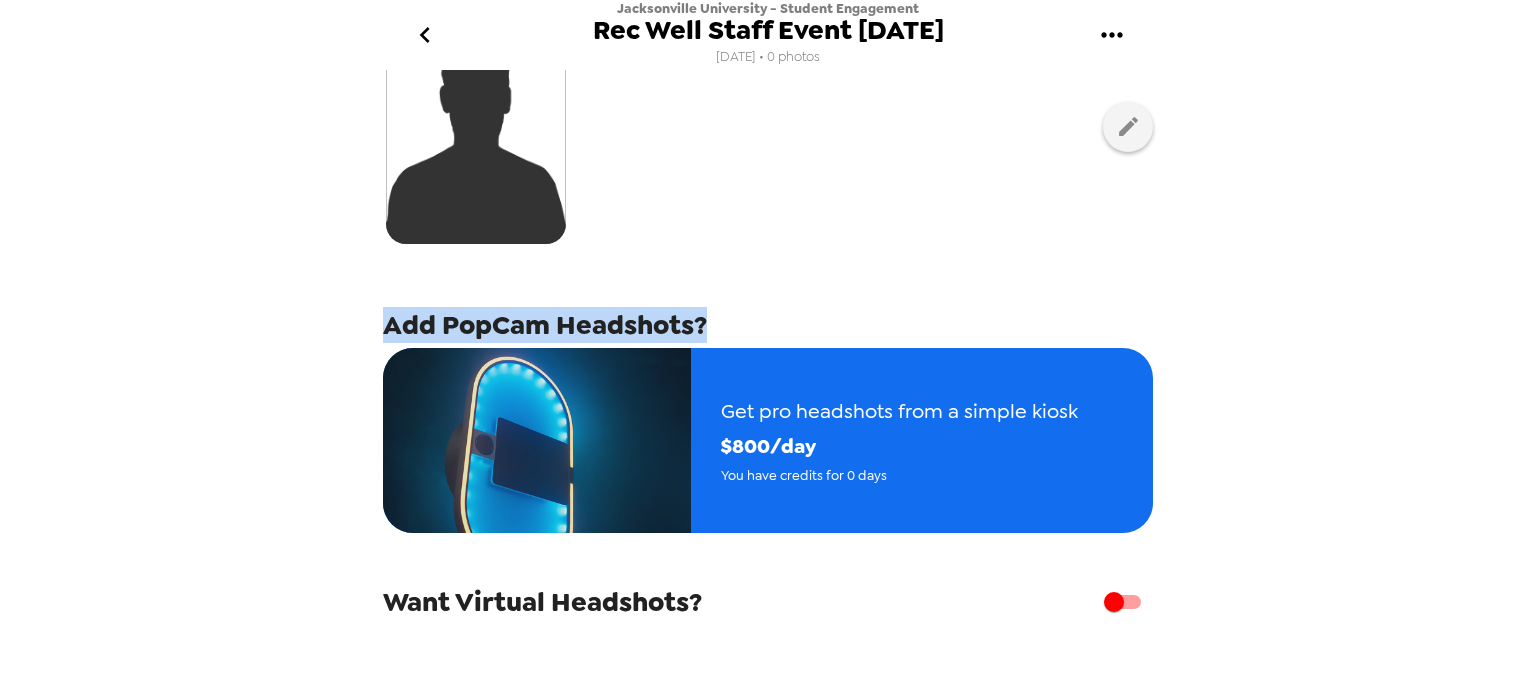 drag, startPoint x: 382, startPoint y: 332, endPoint x: 708, endPoint y: 328, distance: 326.02454 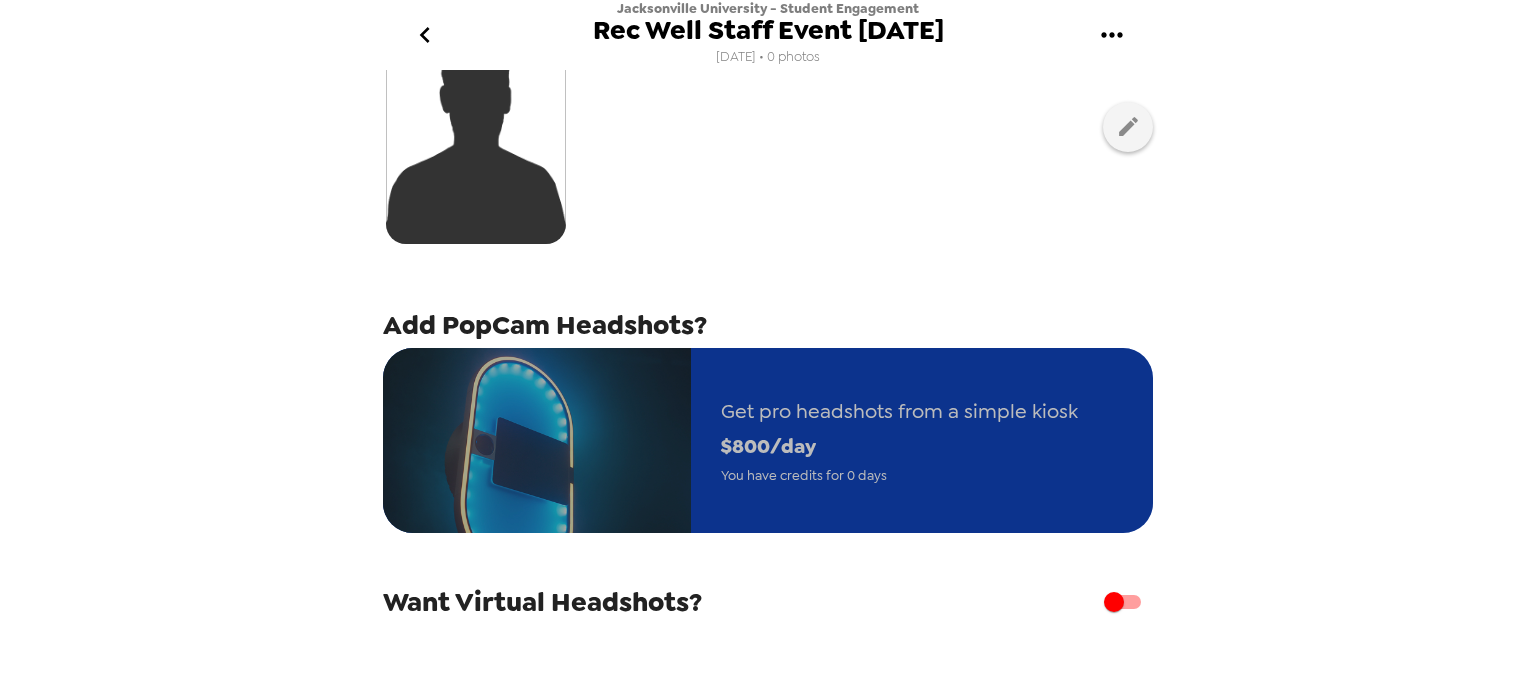 click on "Get pro headshots from a simple kiosk" at bounding box center (899, 411) 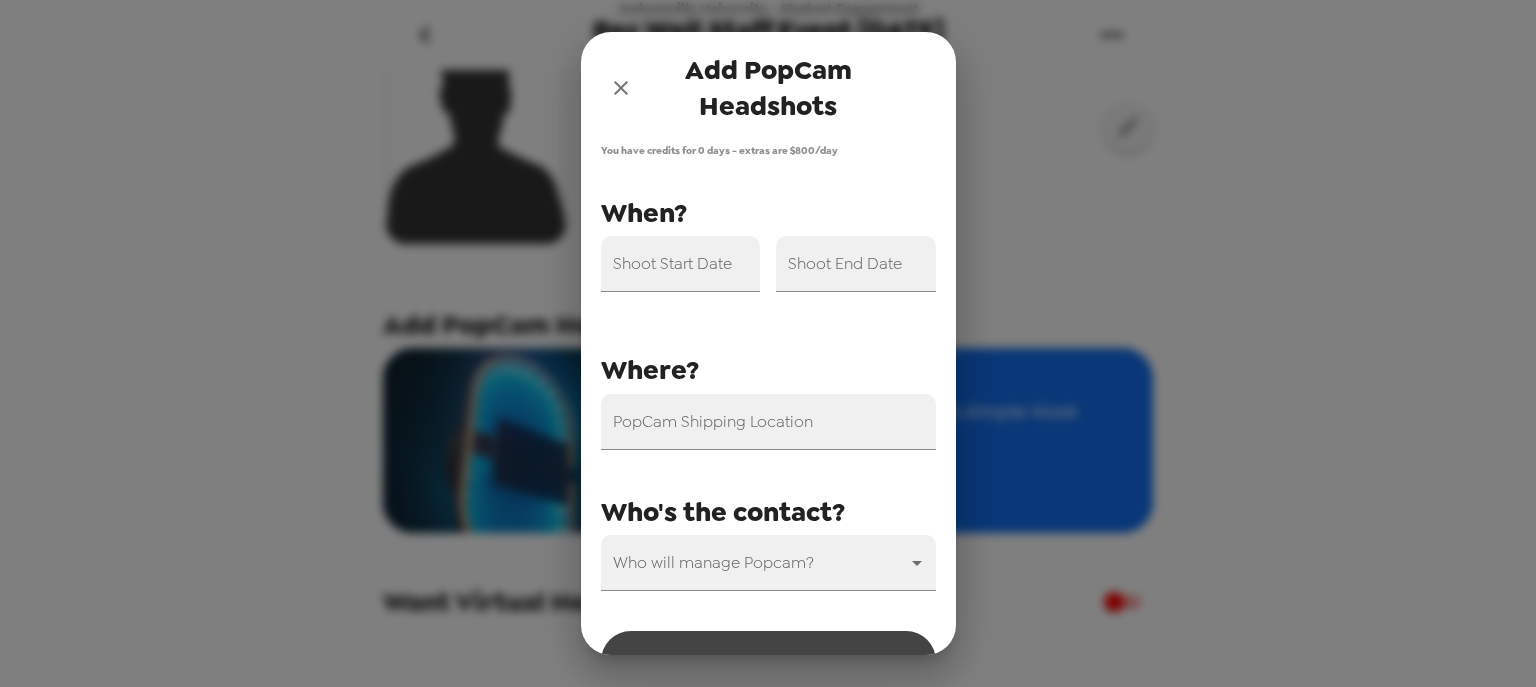 scroll, scrollTop: 56, scrollLeft: 0, axis: vertical 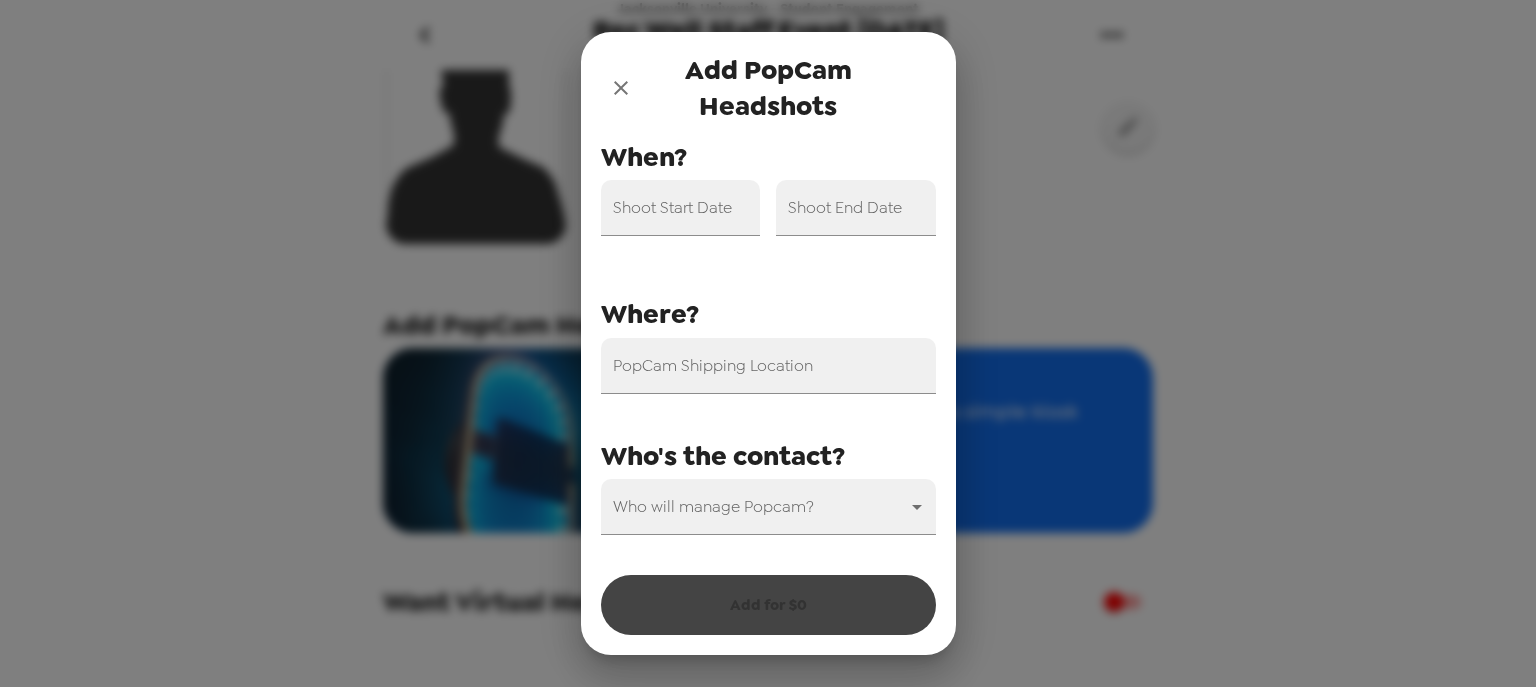 click 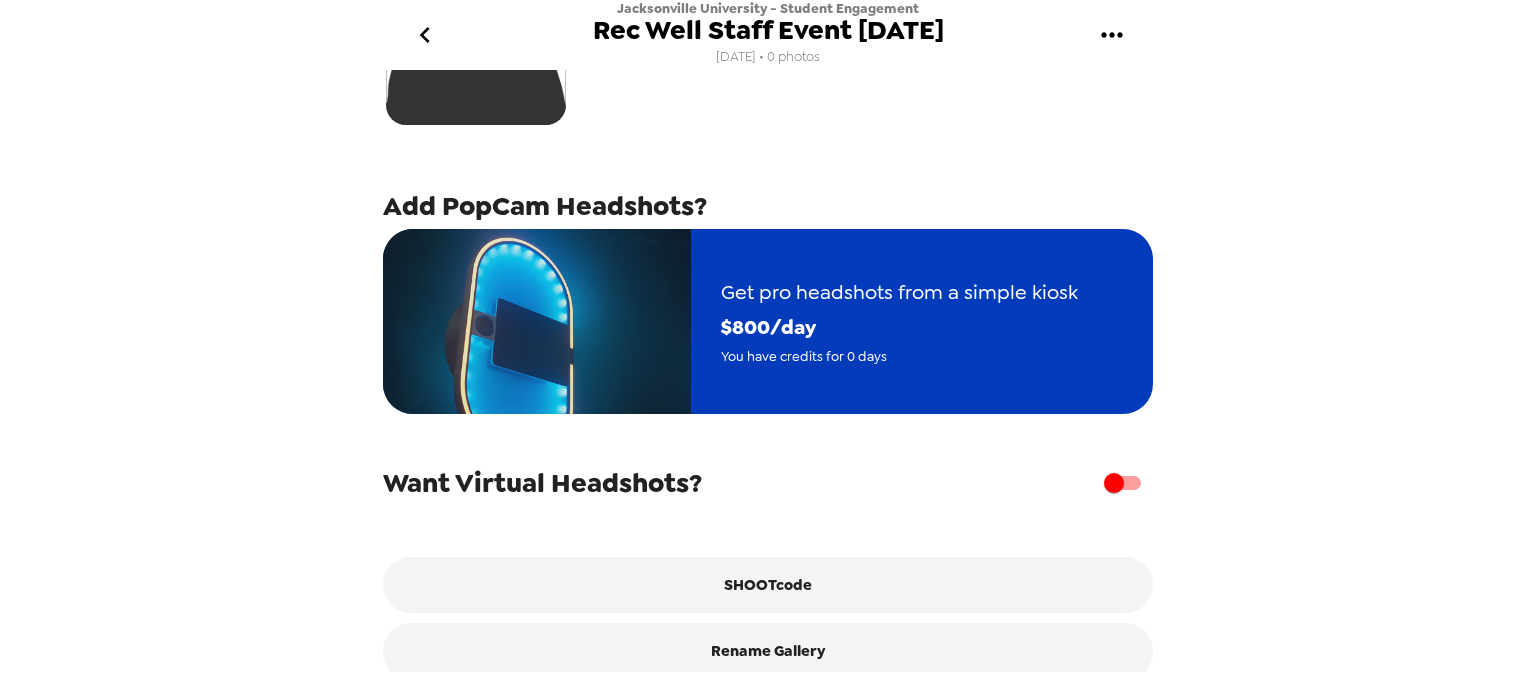 scroll, scrollTop: 390, scrollLeft: 0, axis: vertical 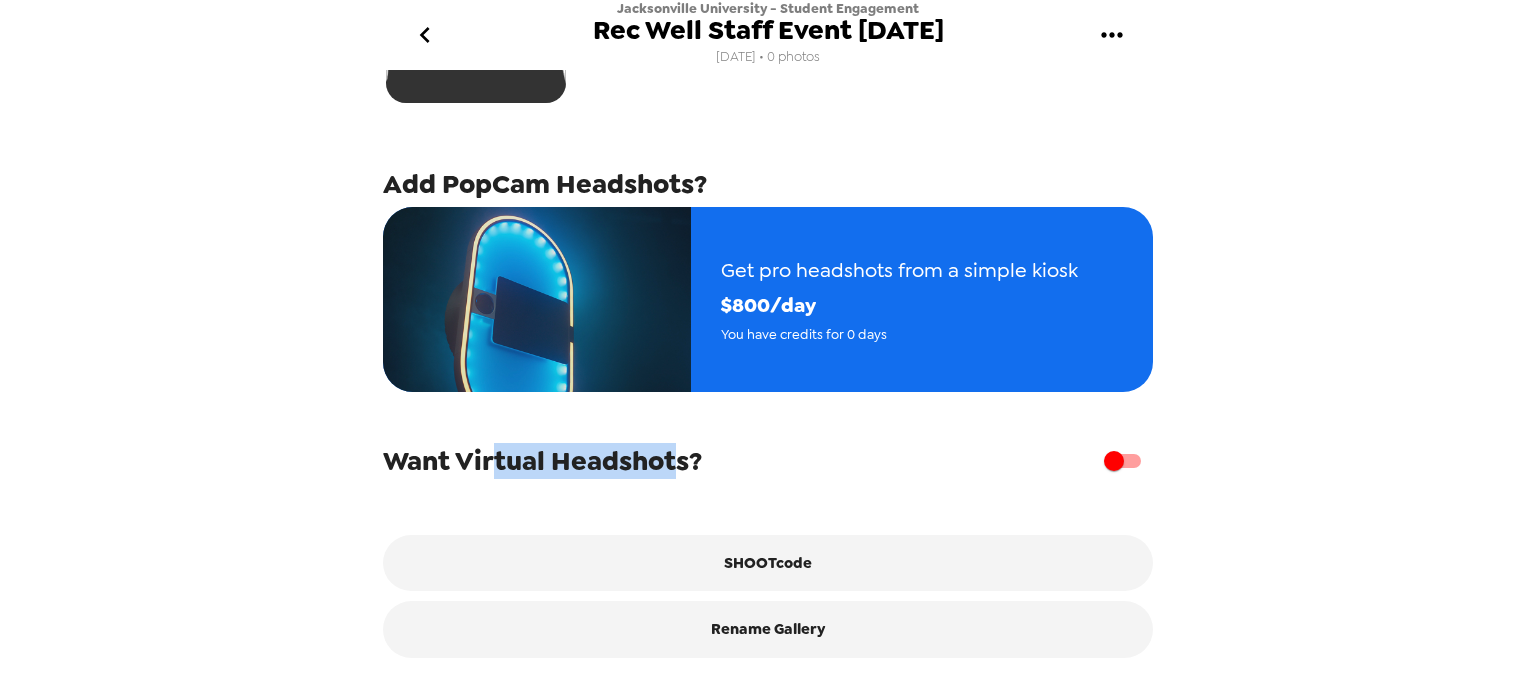 drag, startPoint x: 489, startPoint y: 473, endPoint x: 670, endPoint y: 457, distance: 181.70581 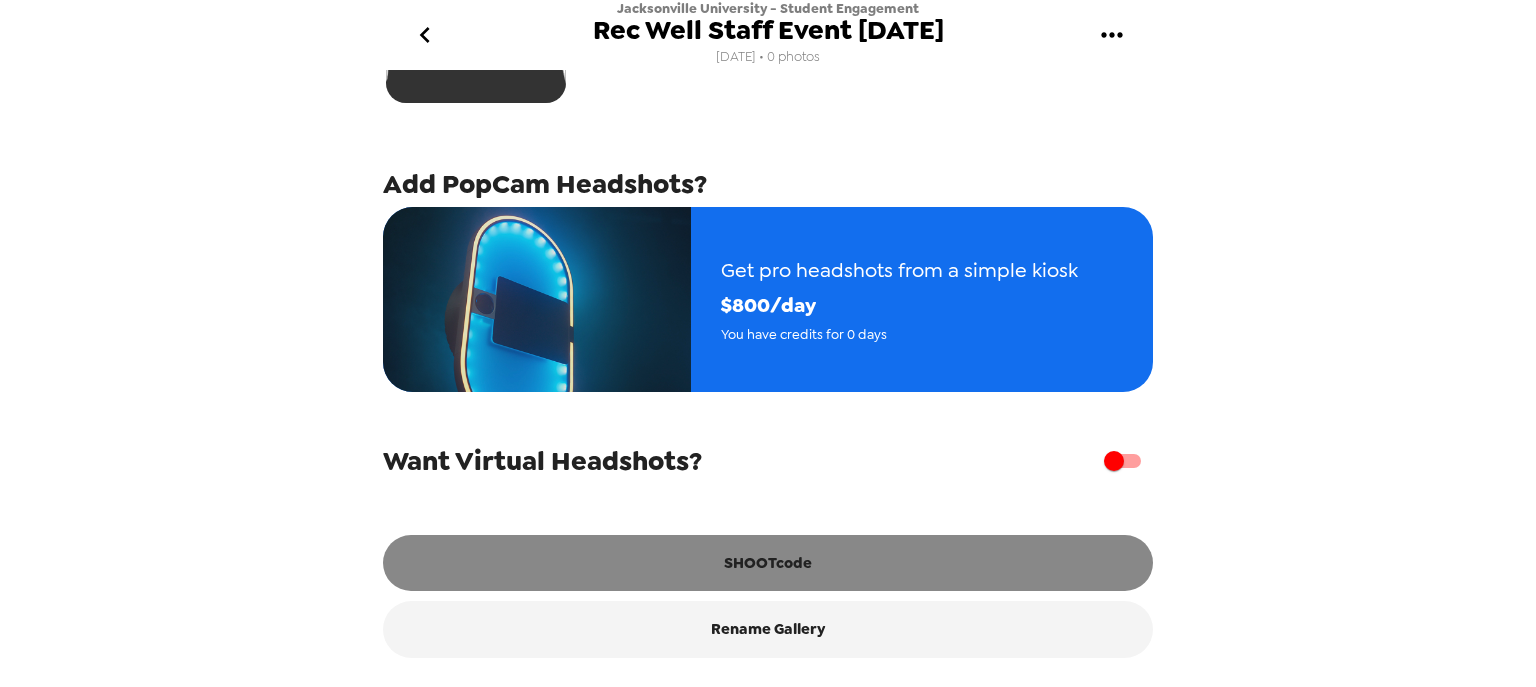 click on "SHOOTcode" at bounding box center [768, 563] 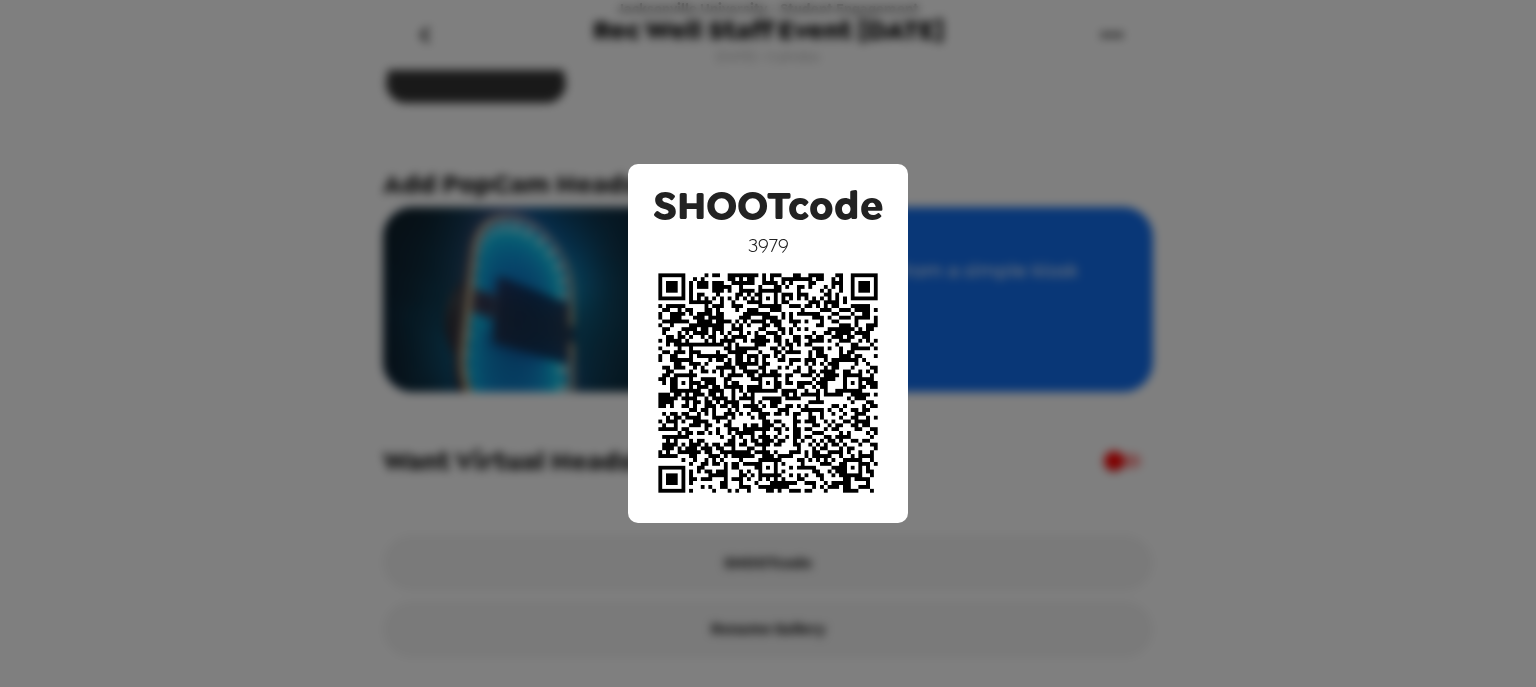 click on "SHOOTcode [NUMBER]" at bounding box center [768, 343] 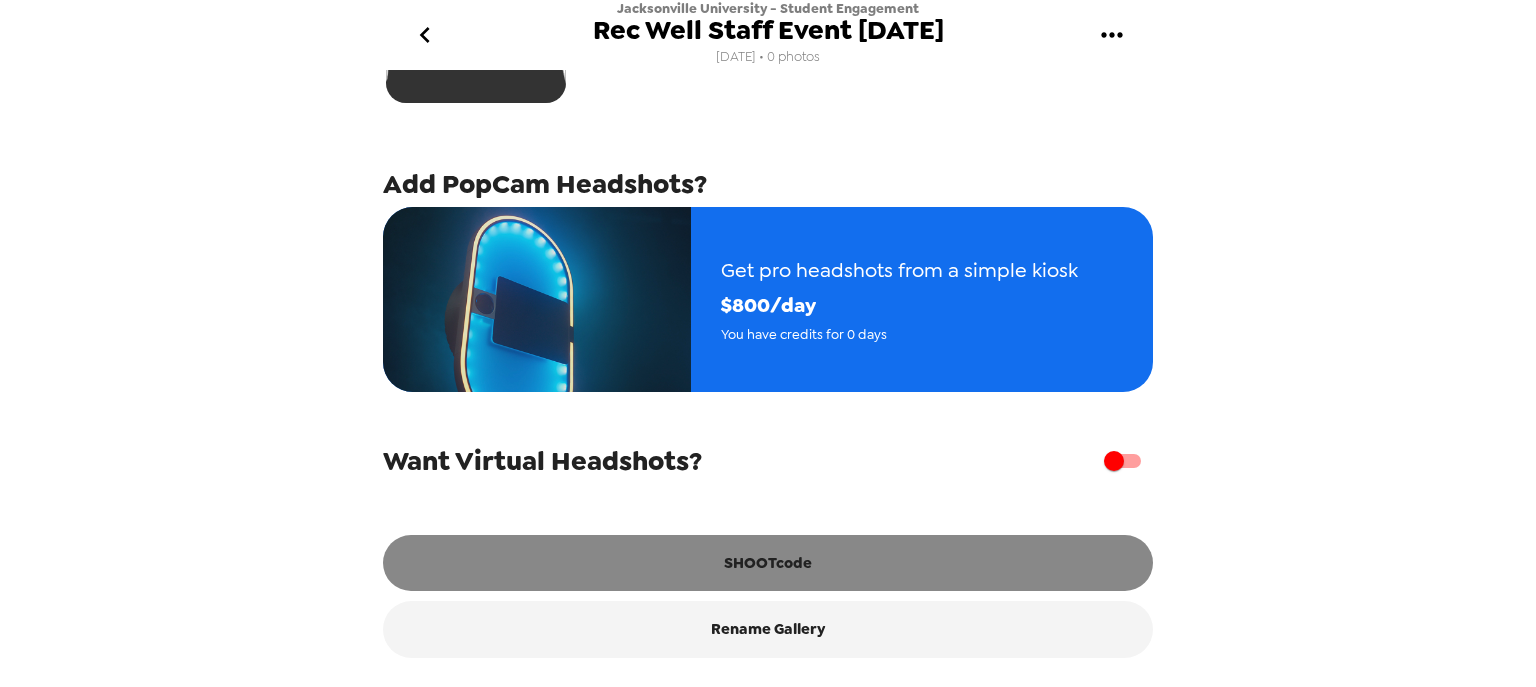 click on "SHOOTcode" at bounding box center [768, 563] 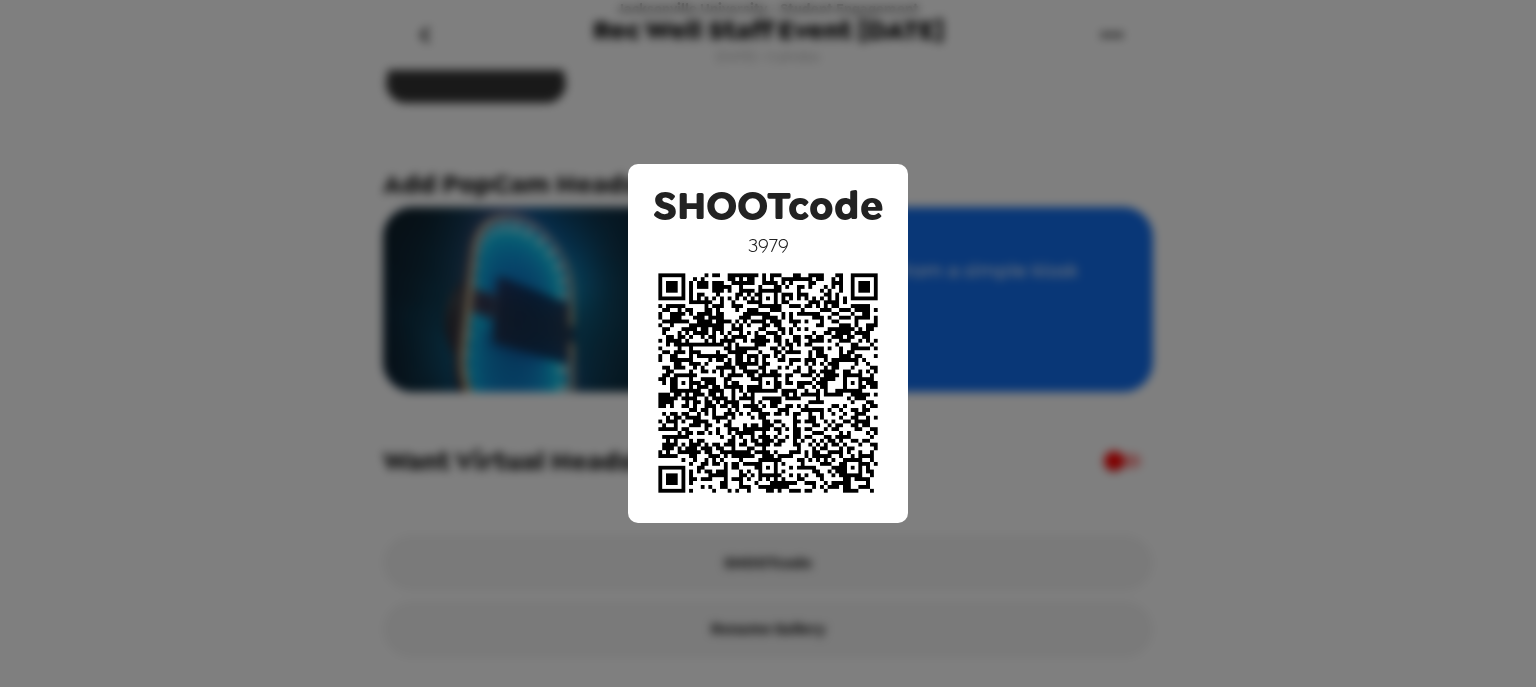 click on "SHOOTcode [NUMBER]" at bounding box center [768, 343] 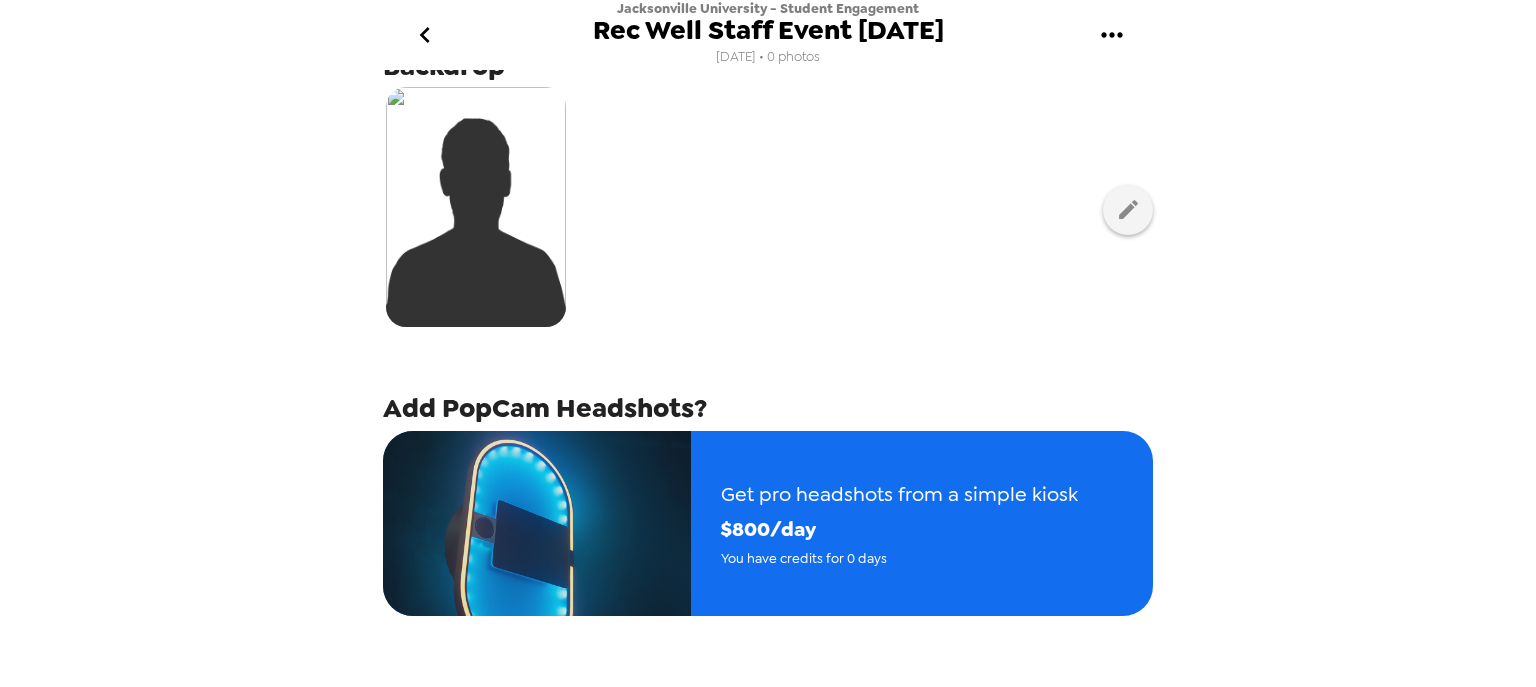 scroll, scrollTop: 390, scrollLeft: 0, axis: vertical 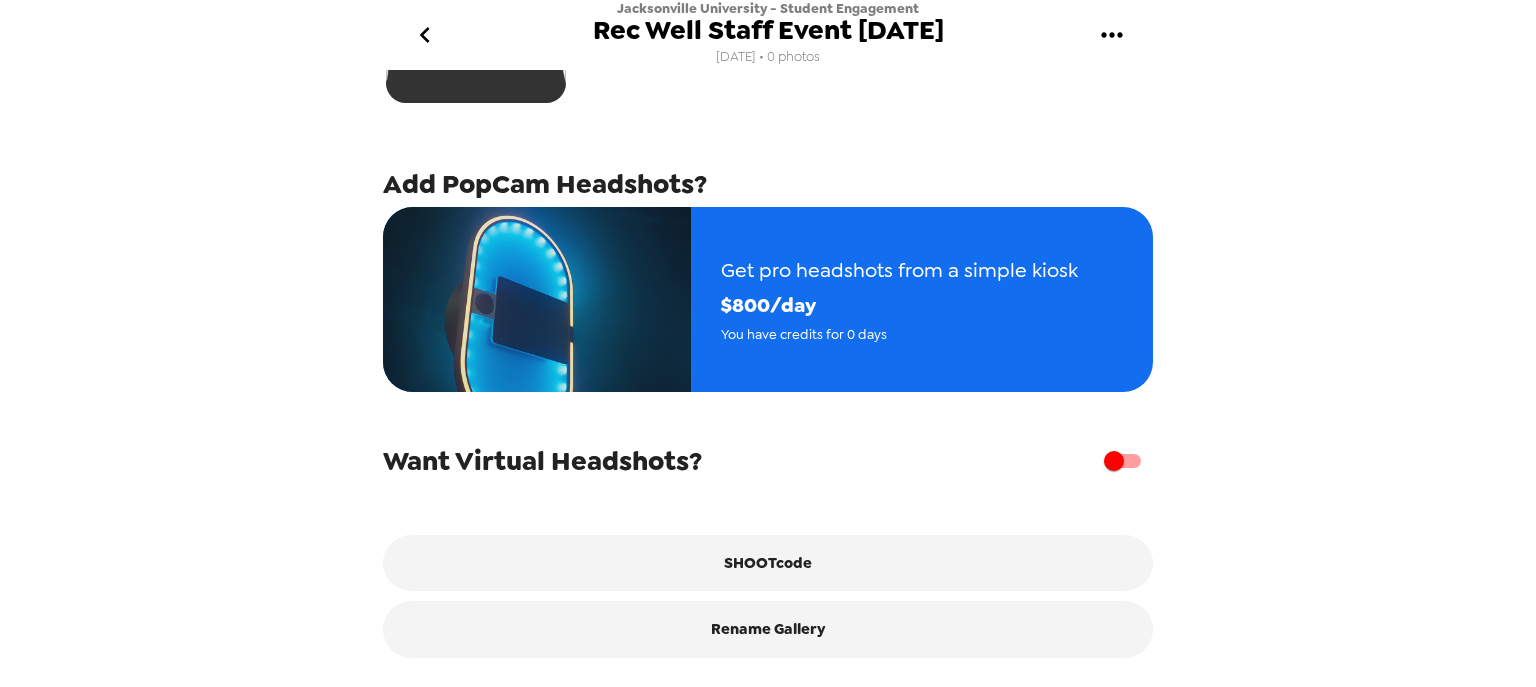 click at bounding box center [1114, 461] 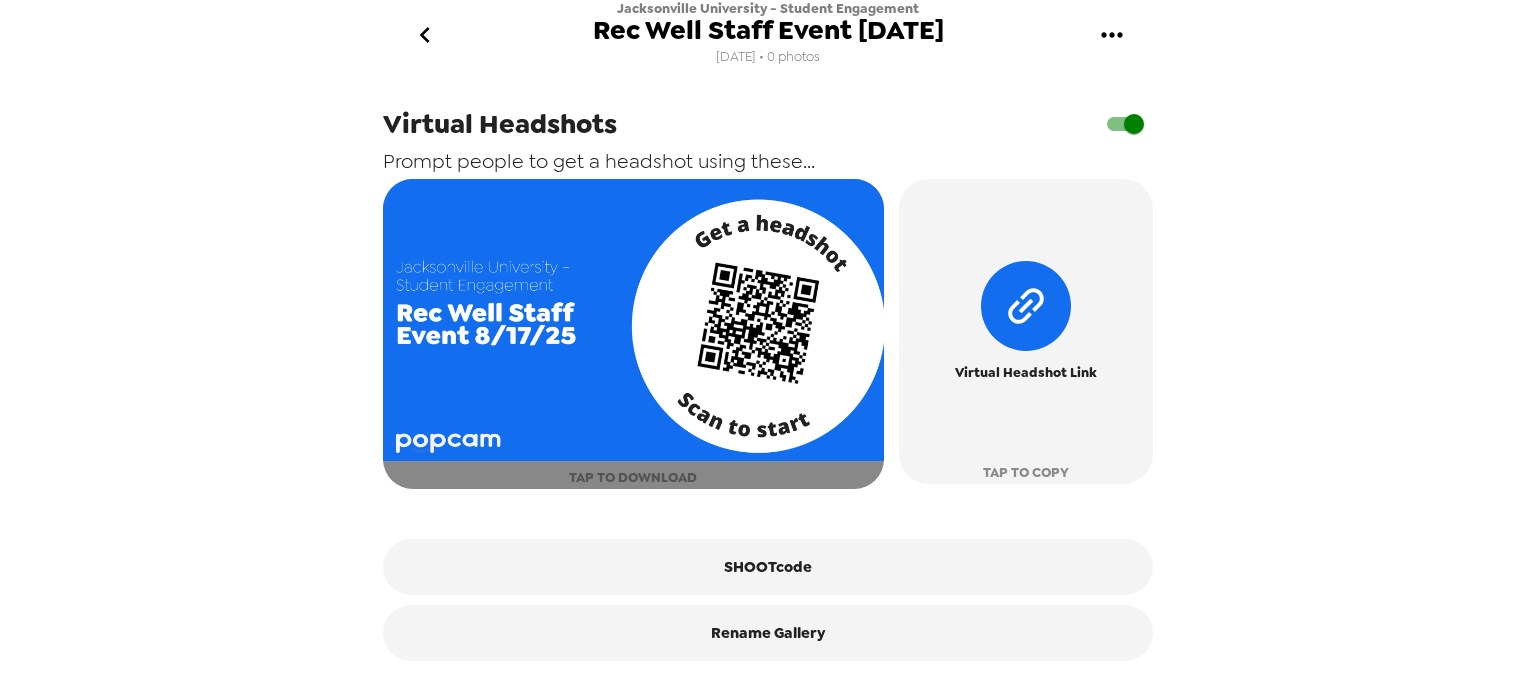 scroll, scrollTop: 727, scrollLeft: 0, axis: vertical 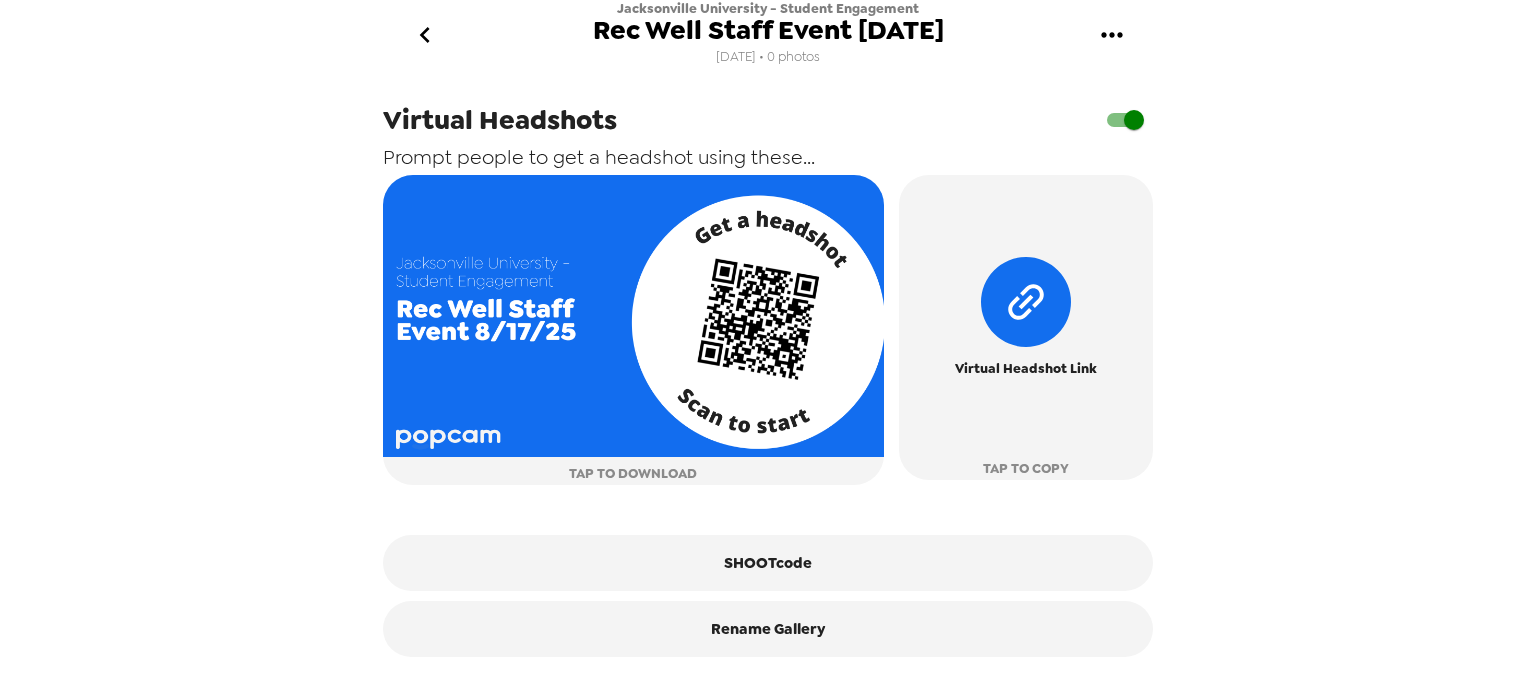 click 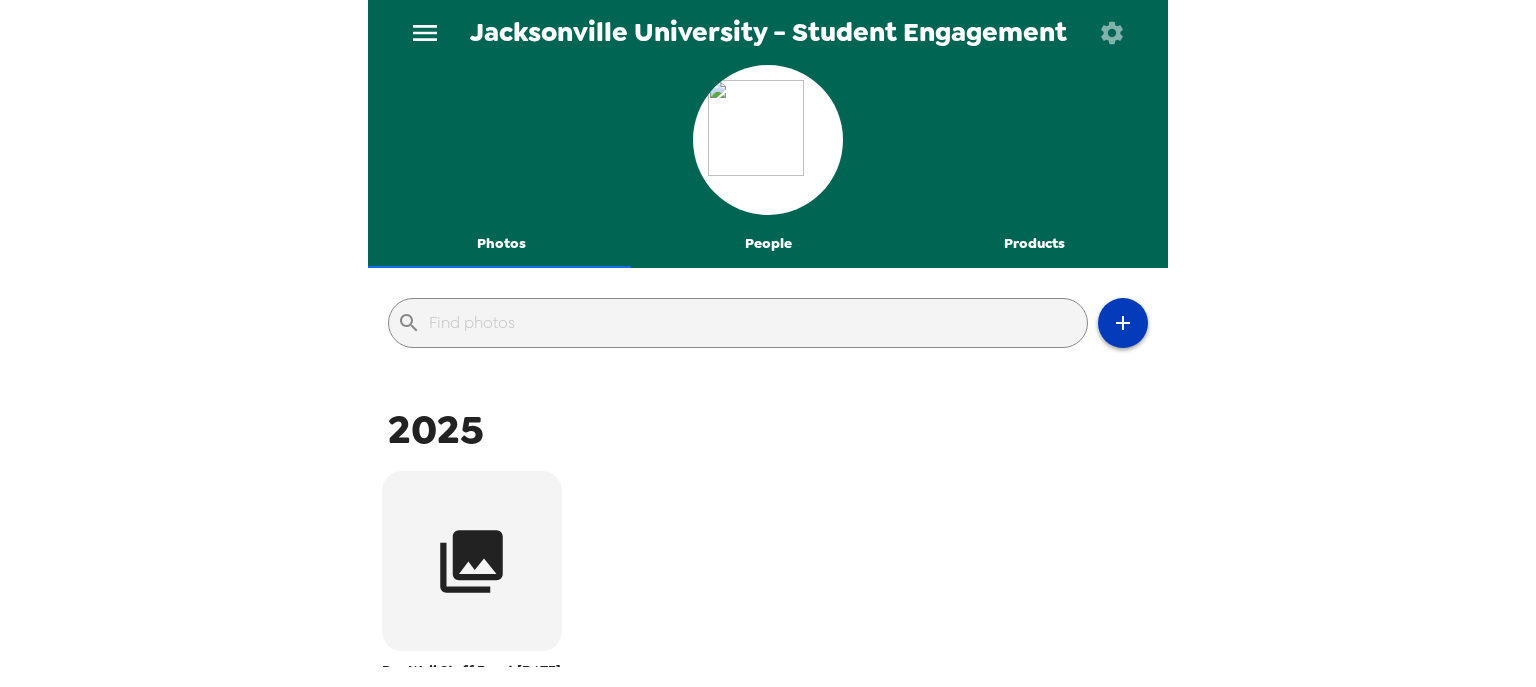 click 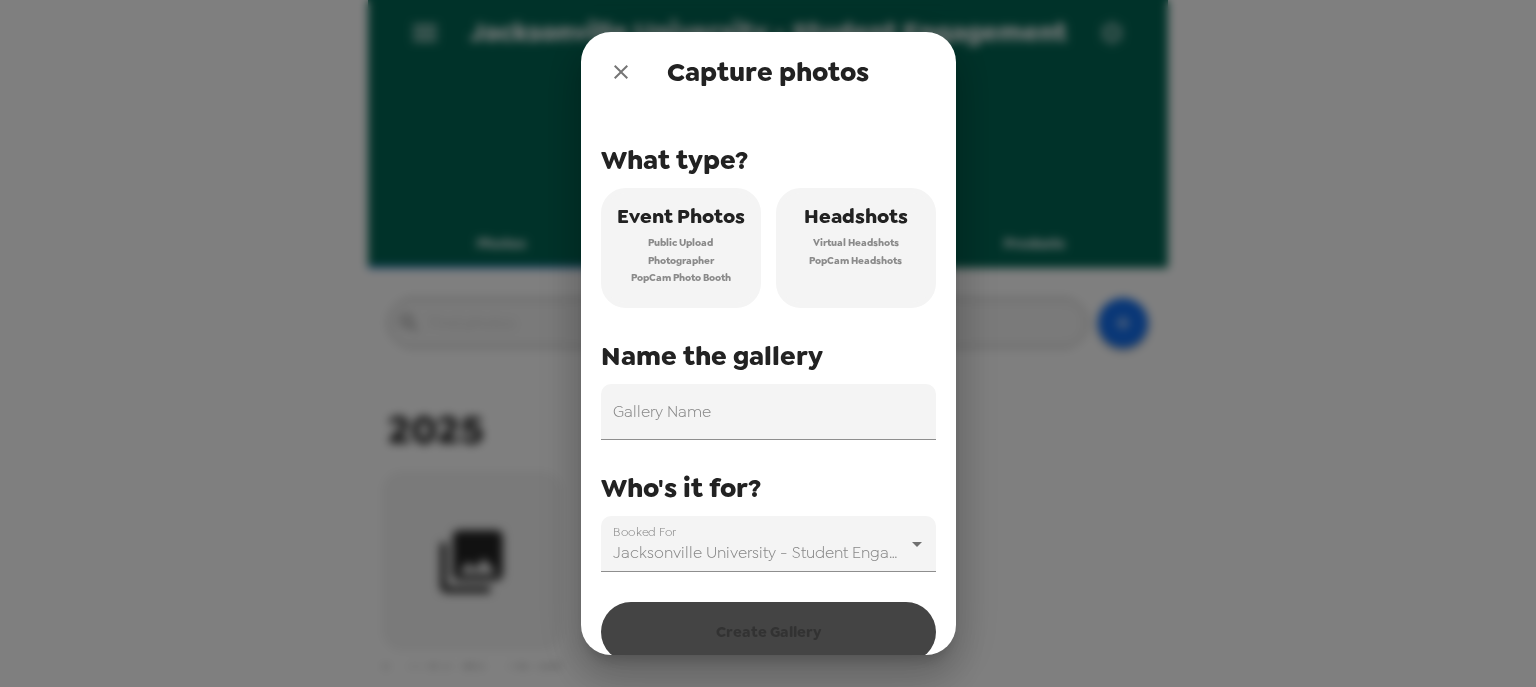 click on "PopCam Headshots" at bounding box center [855, 261] 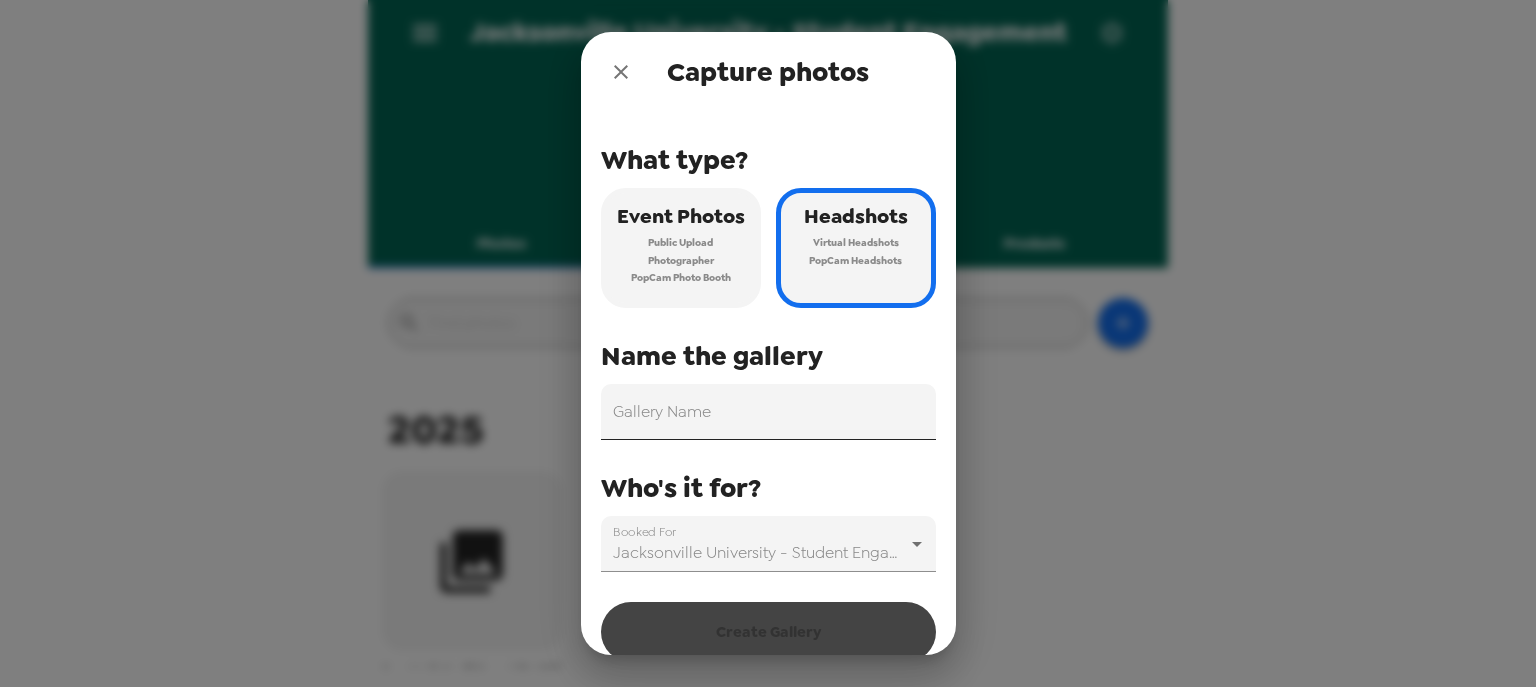 click on "Gallery Name" at bounding box center (768, 412) 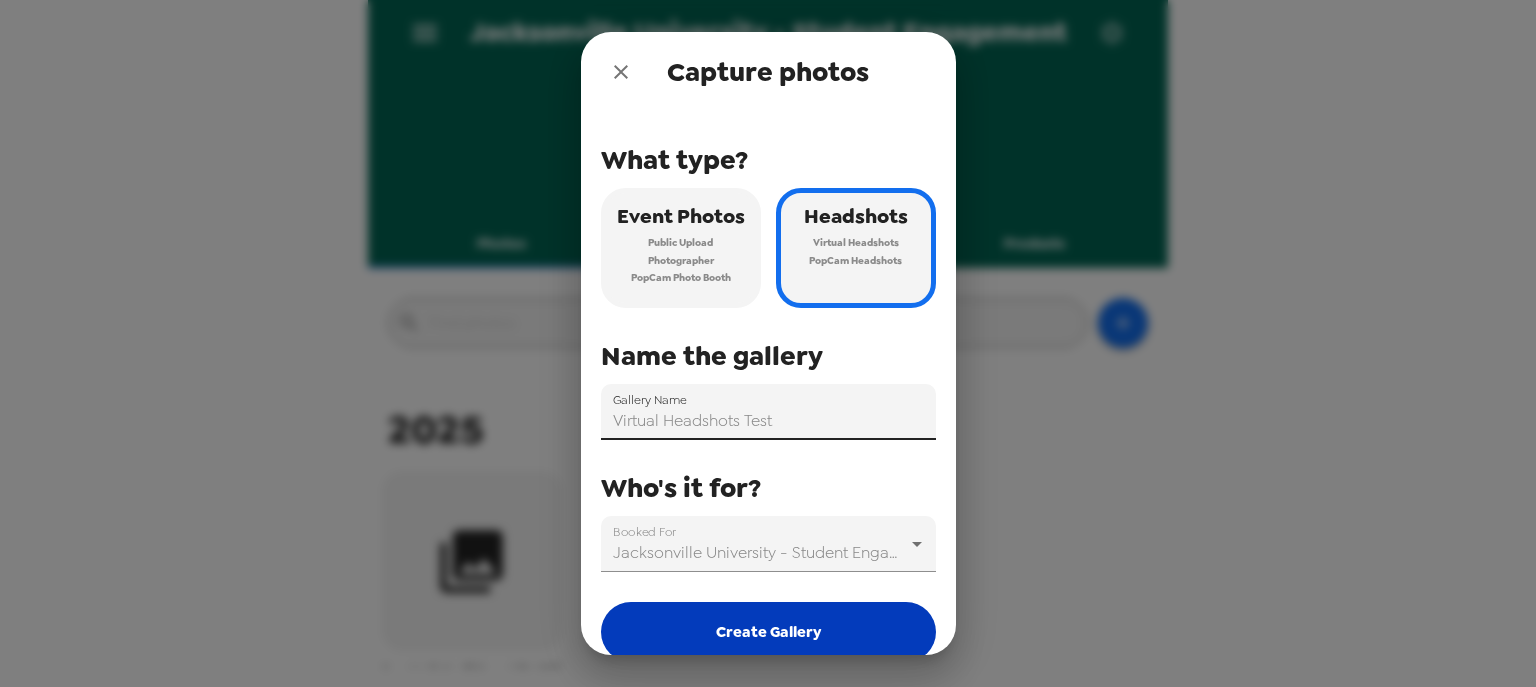 type on "Virtual Headshots Test" 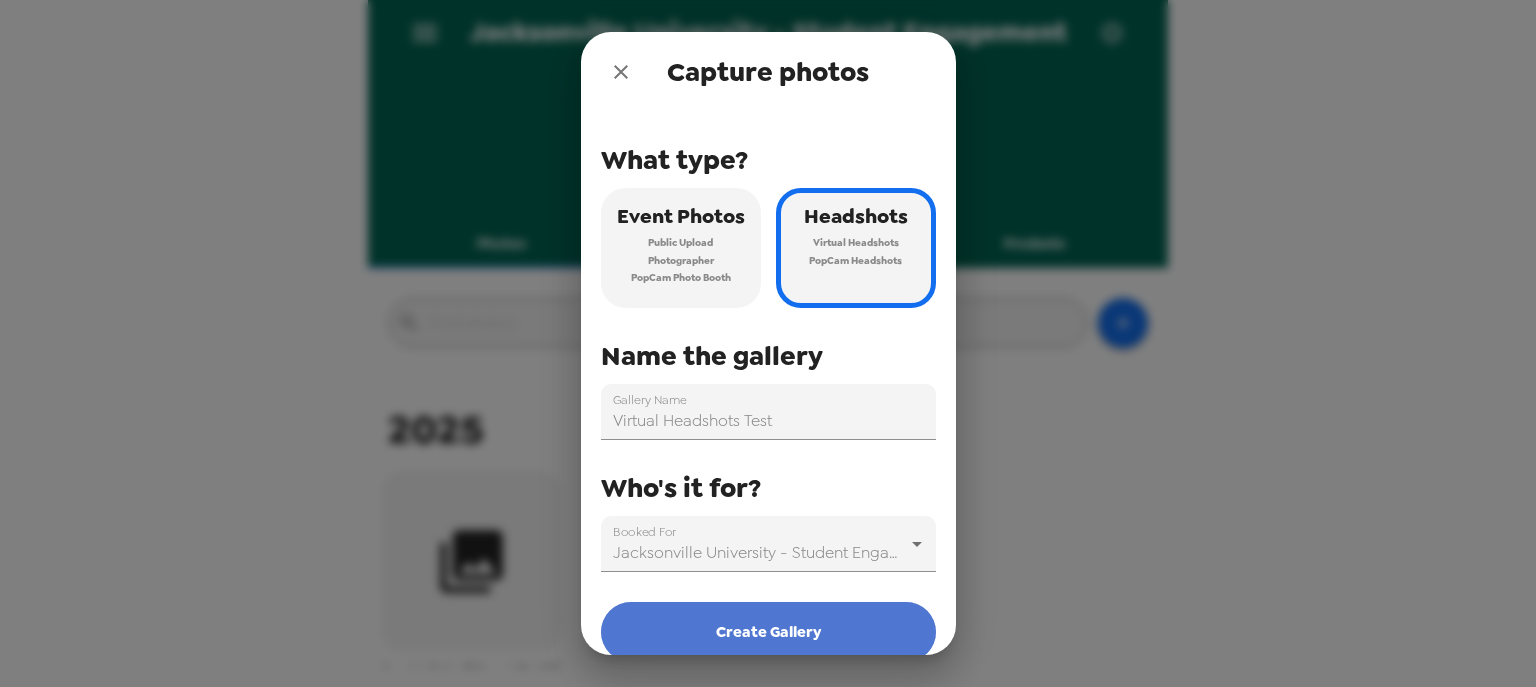 click on "Create Gallery" at bounding box center (768, 632) 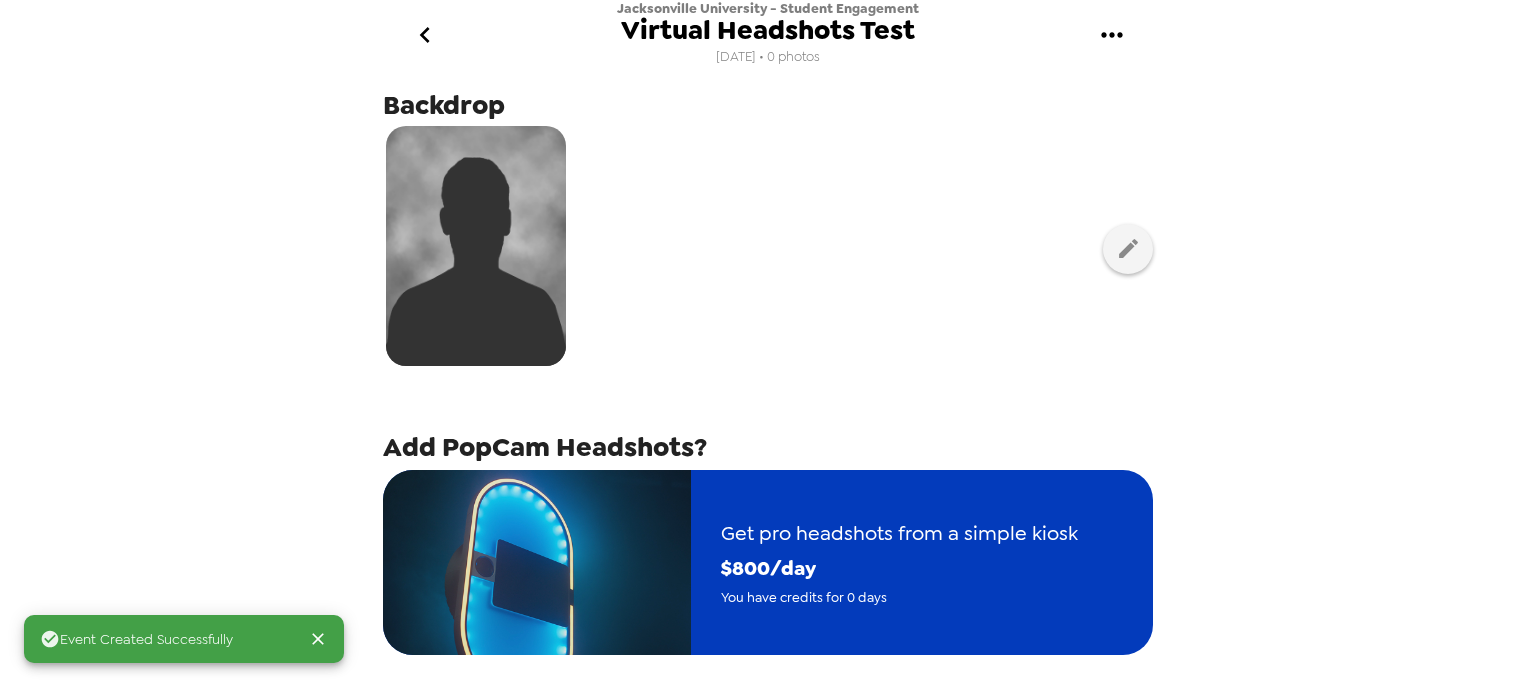 scroll, scrollTop: 390, scrollLeft: 0, axis: vertical 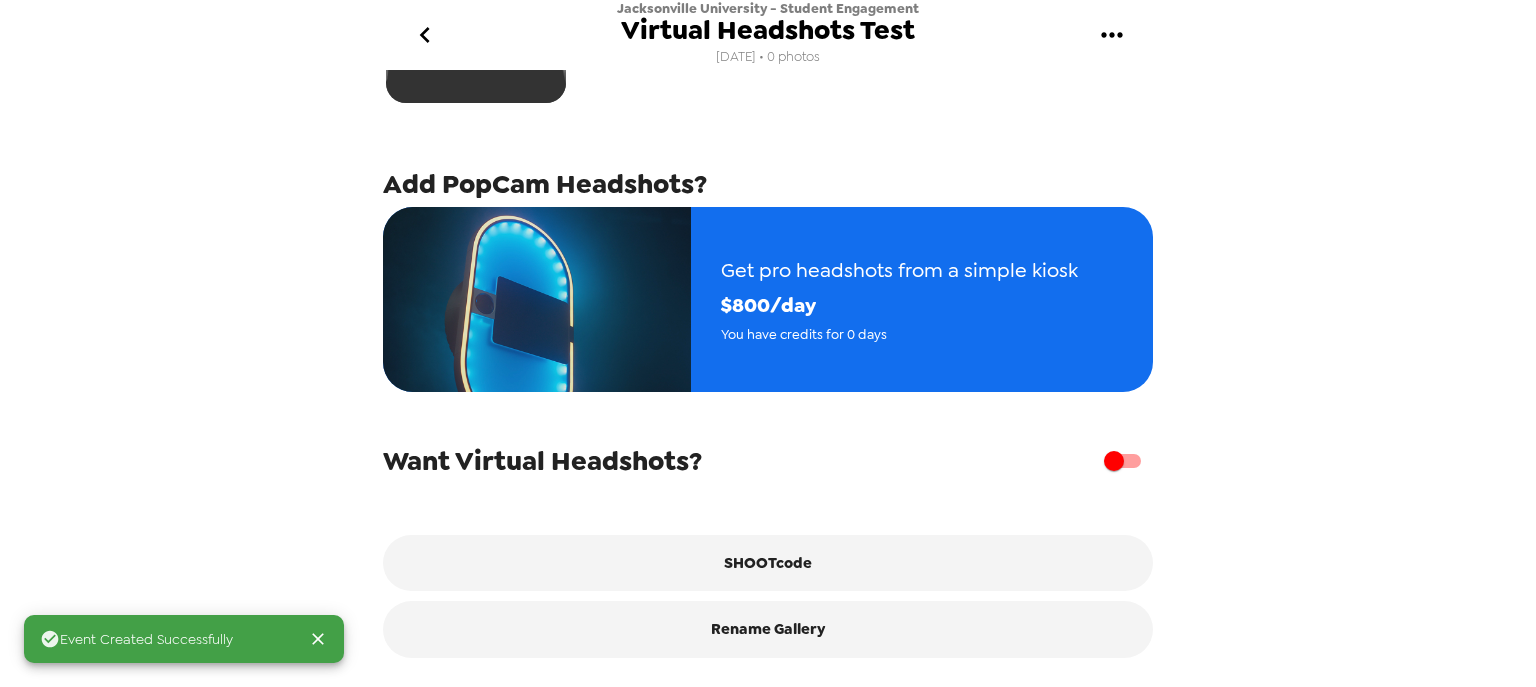 click at bounding box center (1114, 461) 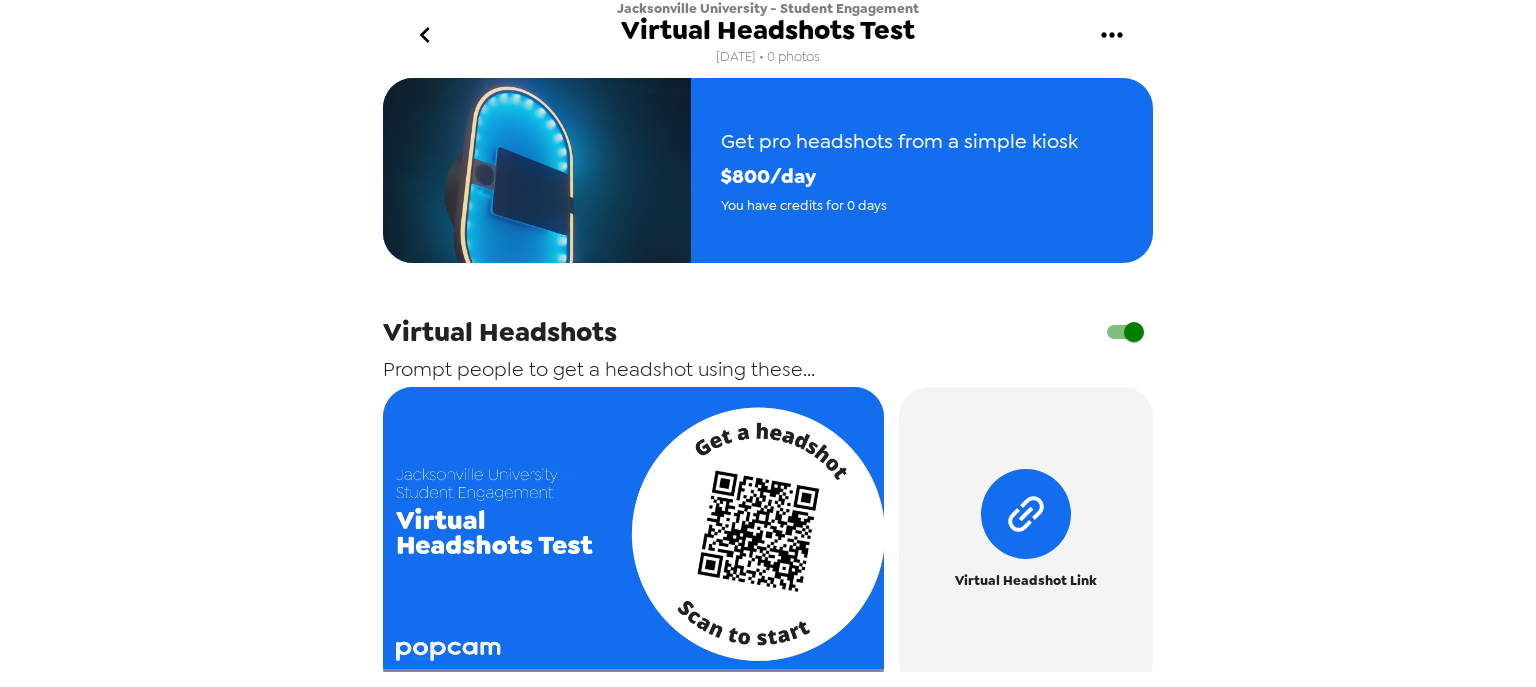 scroll, scrollTop: 630, scrollLeft: 0, axis: vertical 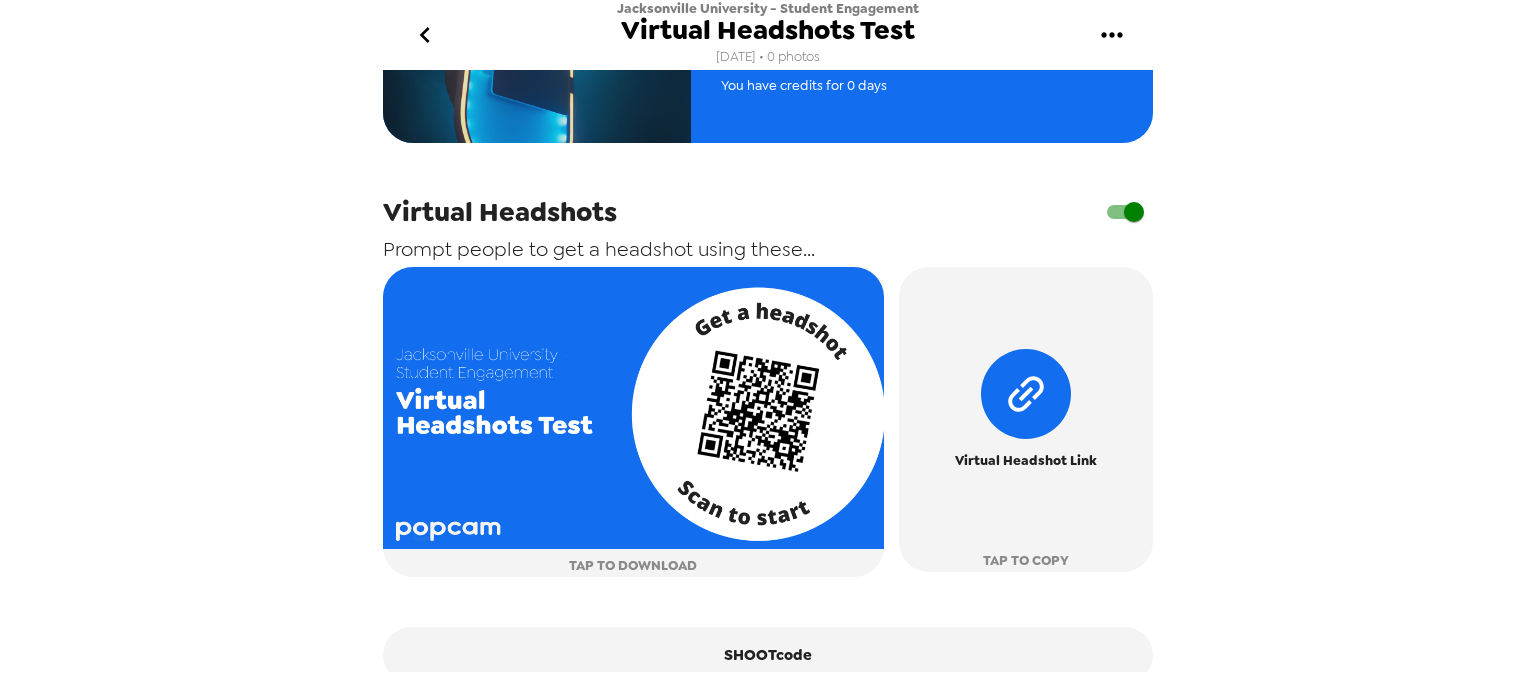 click 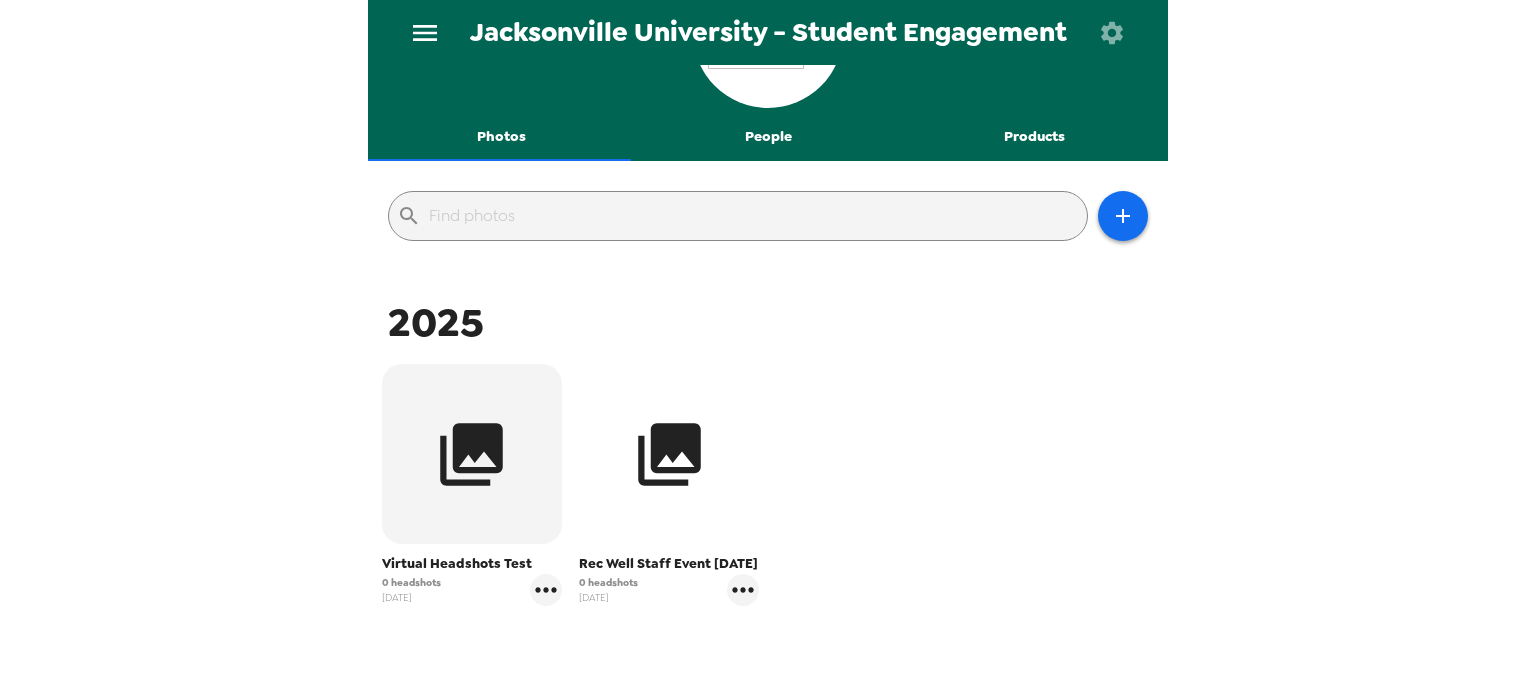 scroll, scrollTop: 246, scrollLeft: 0, axis: vertical 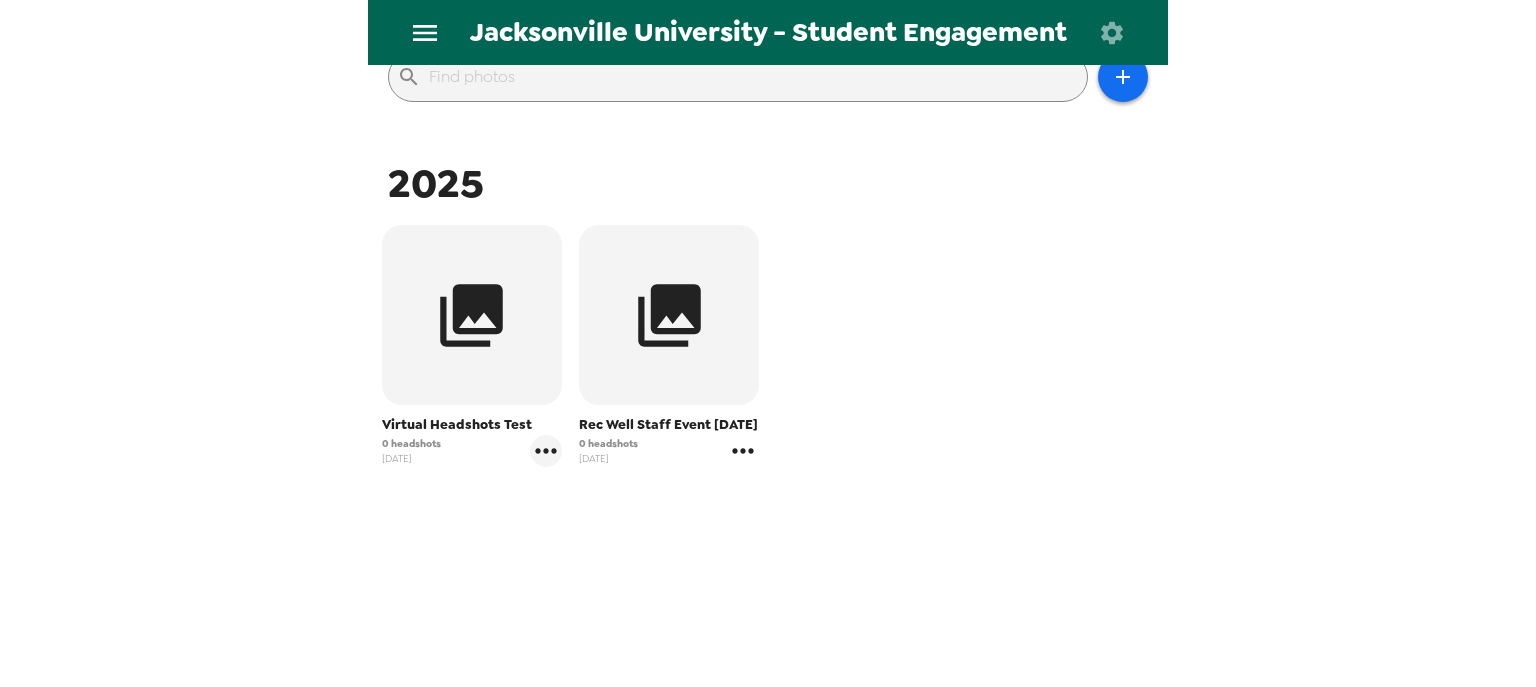click 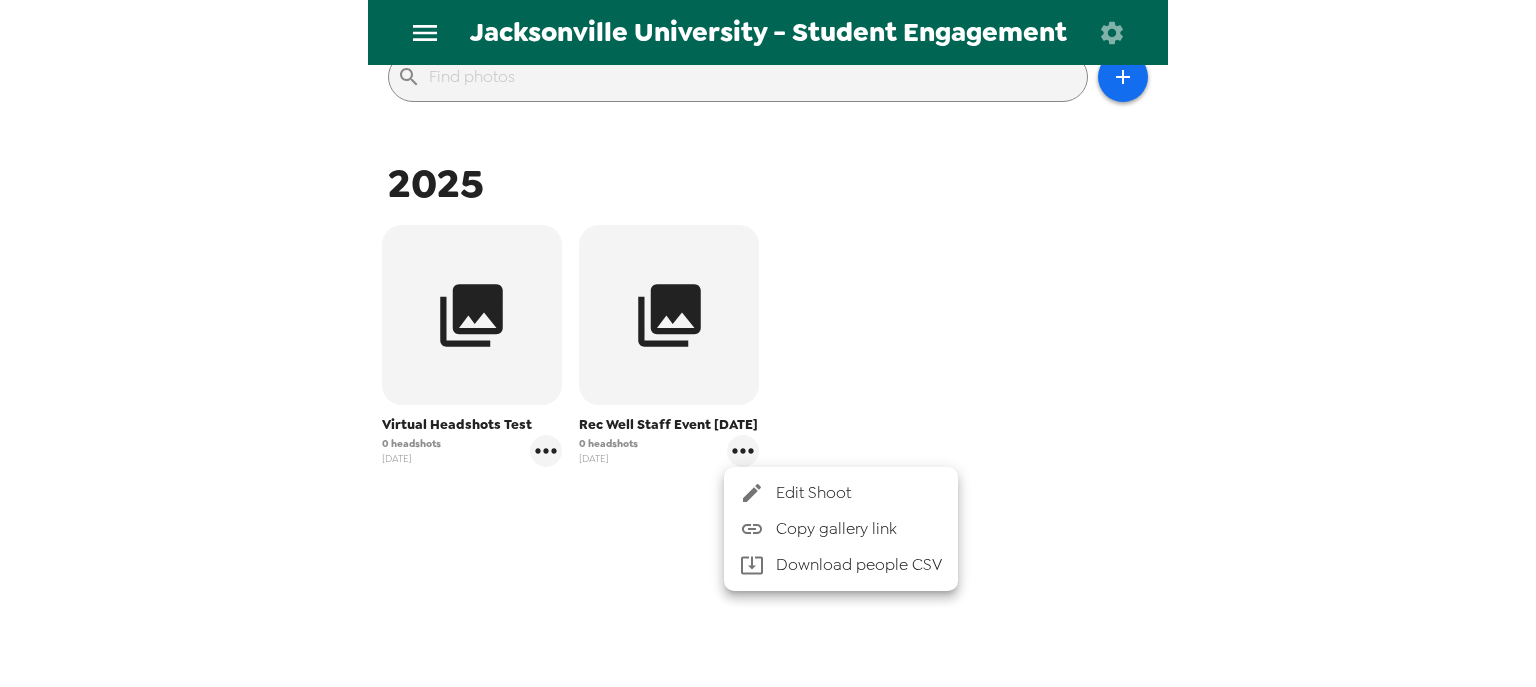 click at bounding box center (768, 343) 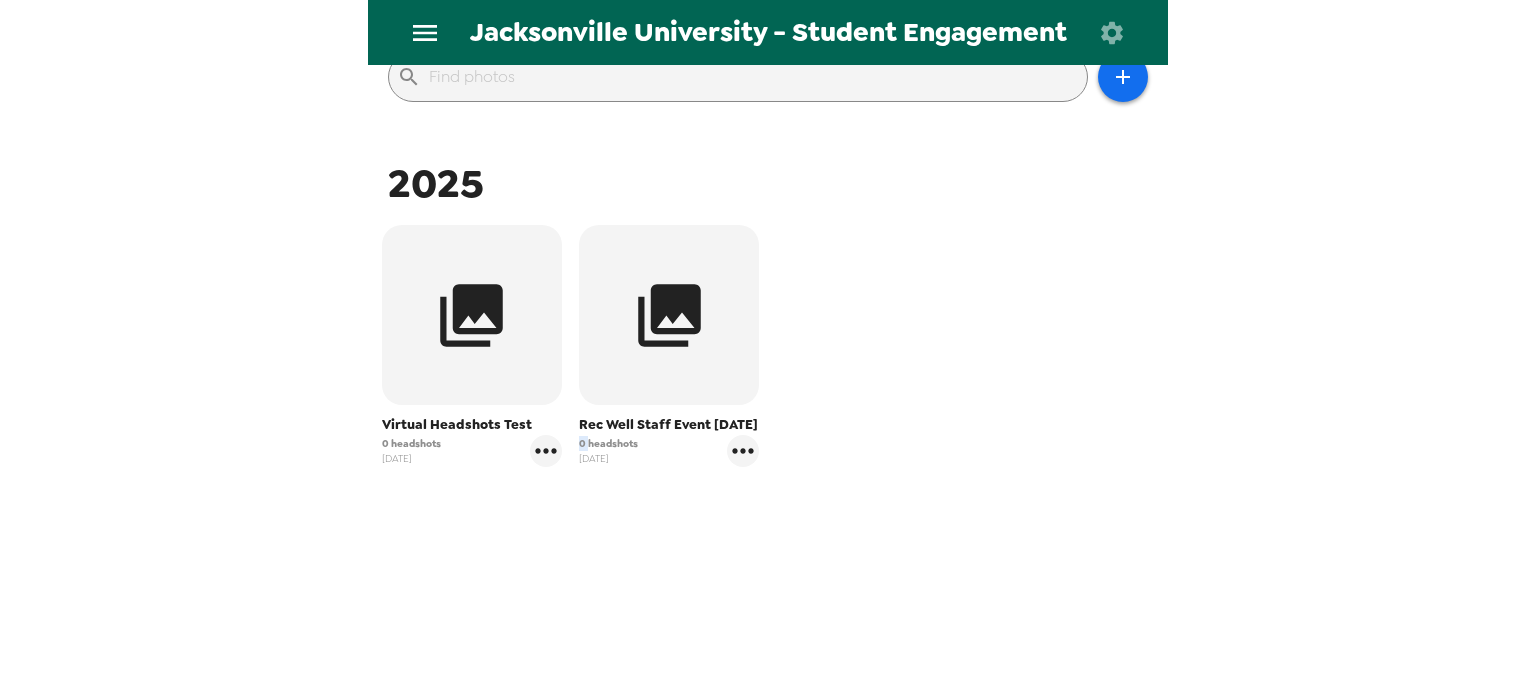 drag, startPoint x: 584, startPoint y: 440, endPoint x: 568, endPoint y: 440, distance: 16 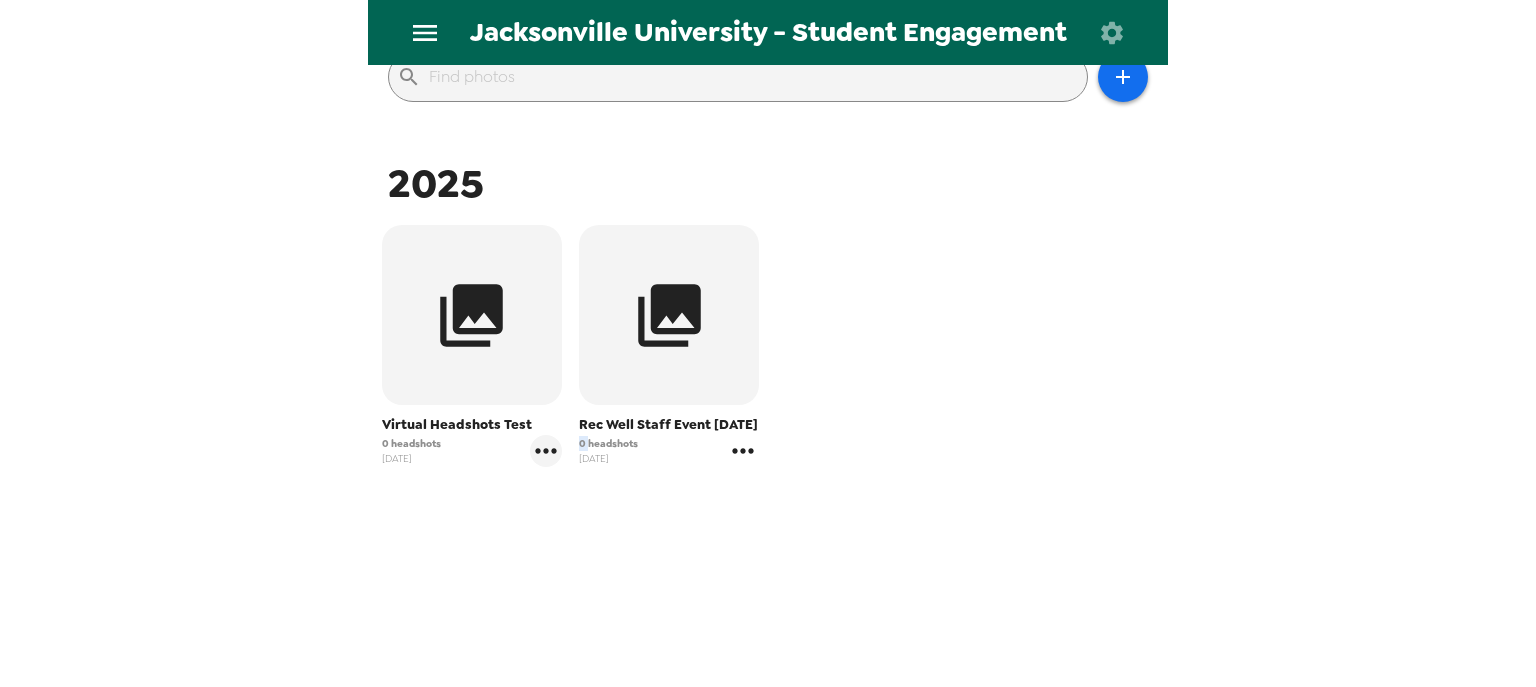 click 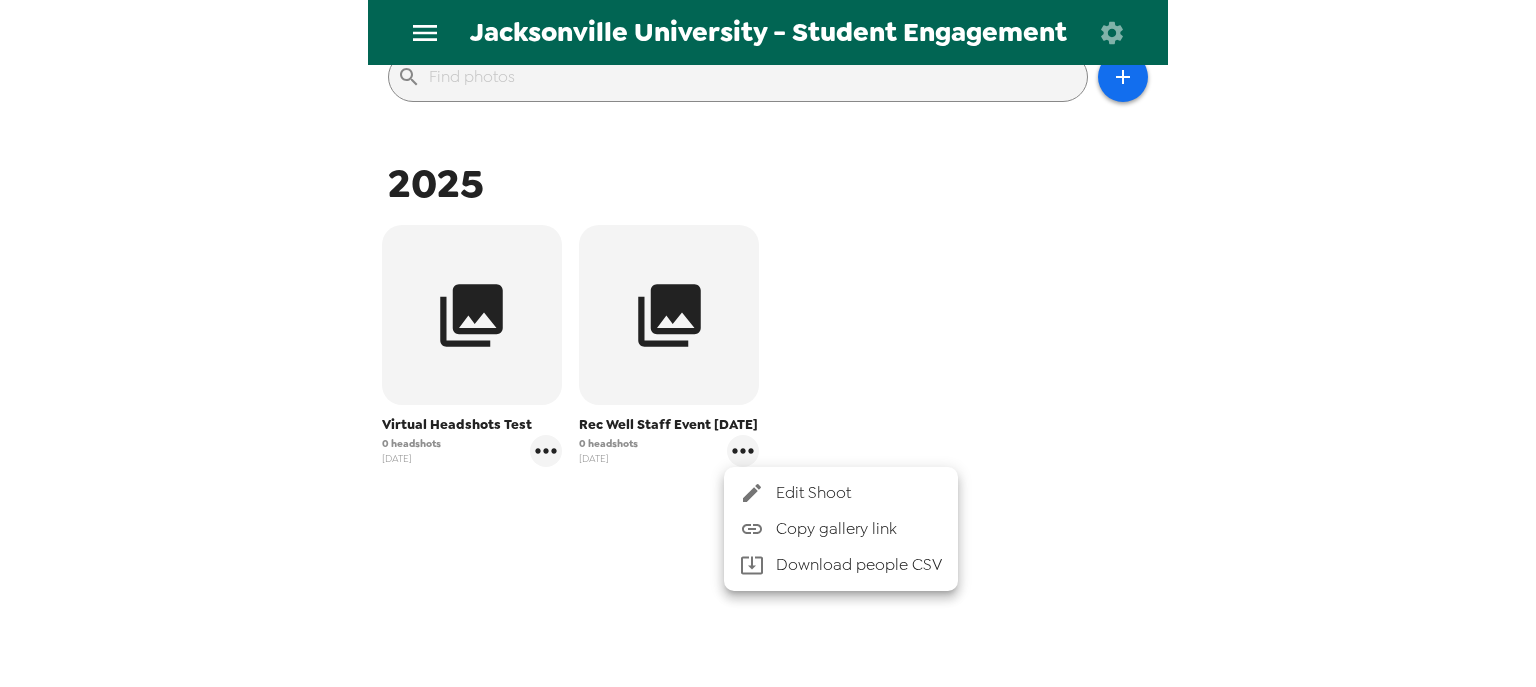 click at bounding box center (768, 343) 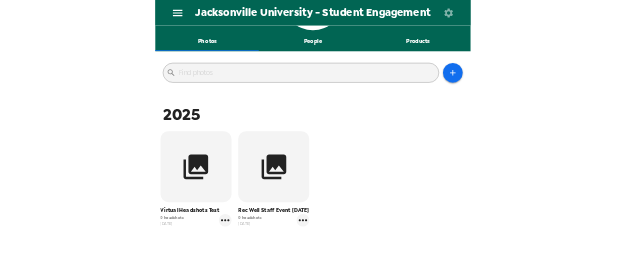 scroll, scrollTop: 166, scrollLeft: 0, axis: vertical 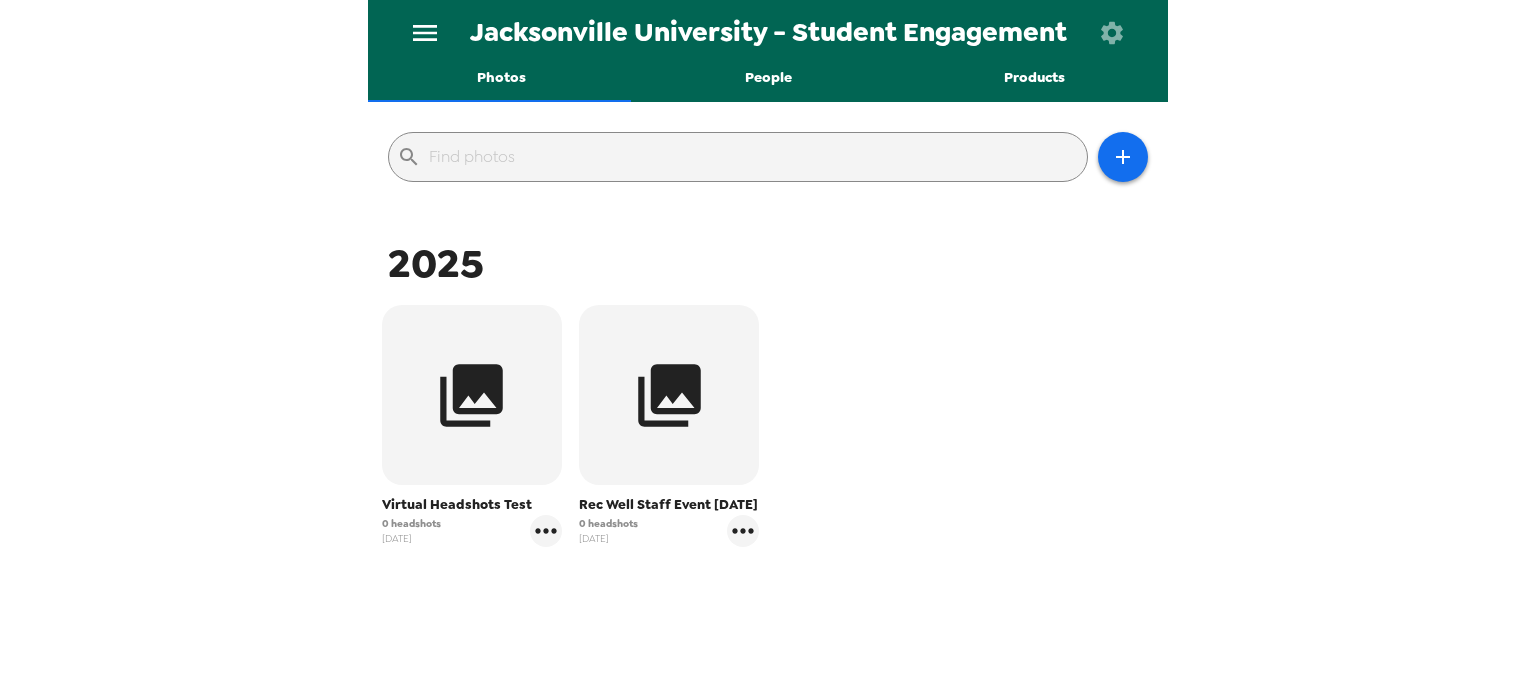 click on "Virtual Headshots Test 0 headshots [DATE] Rec Well Staff Event [DATE] 0 headshots" at bounding box center (768, 441) 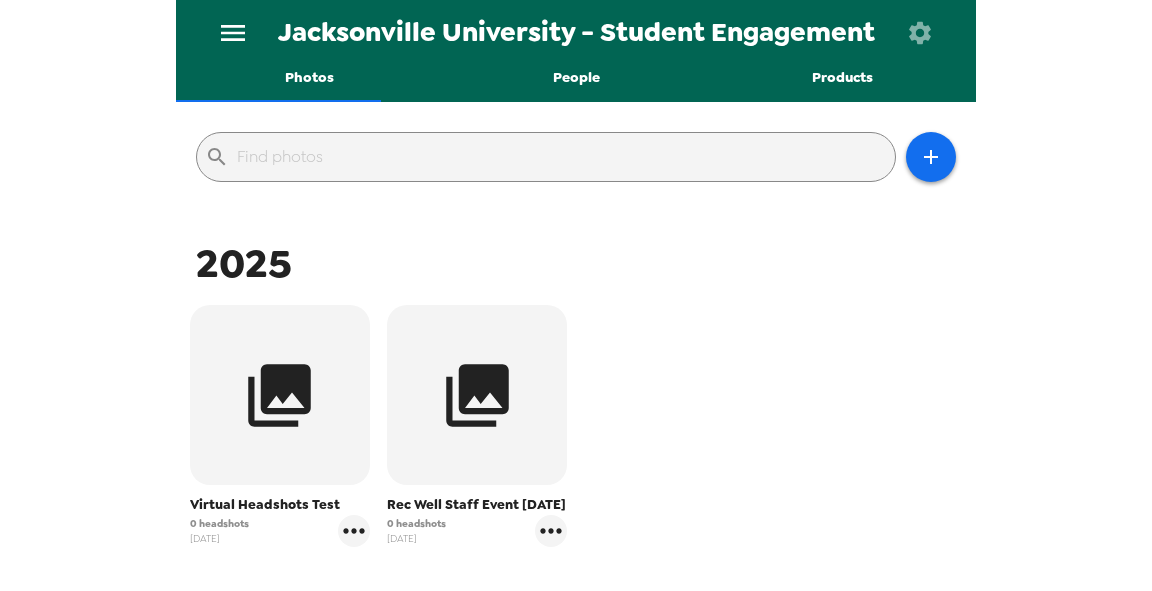 scroll, scrollTop: 166, scrollLeft: 0, axis: vertical 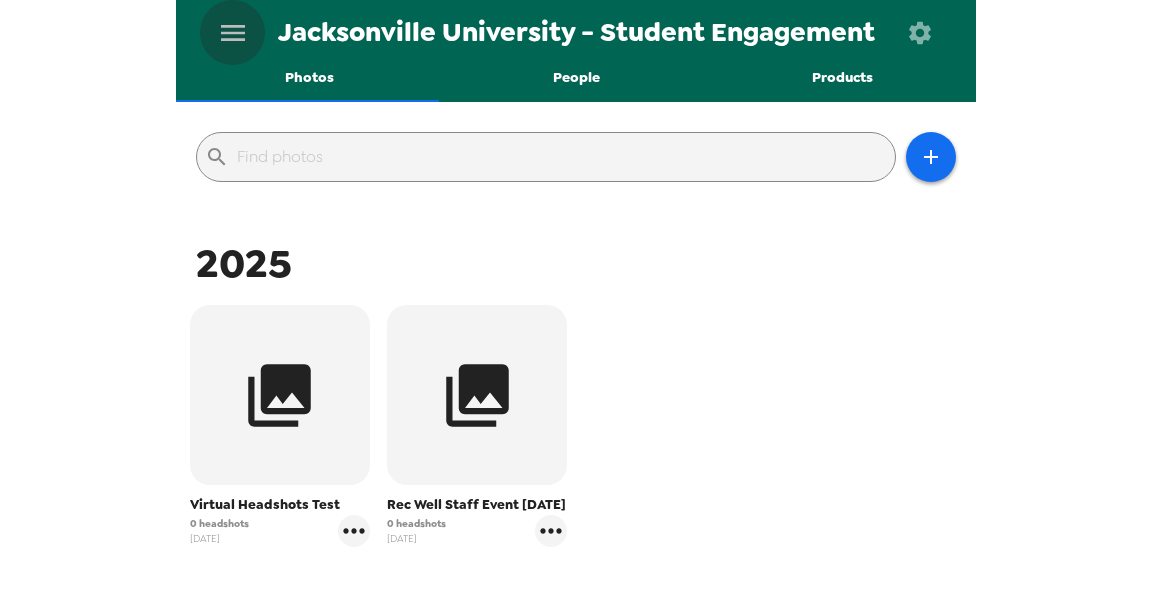click 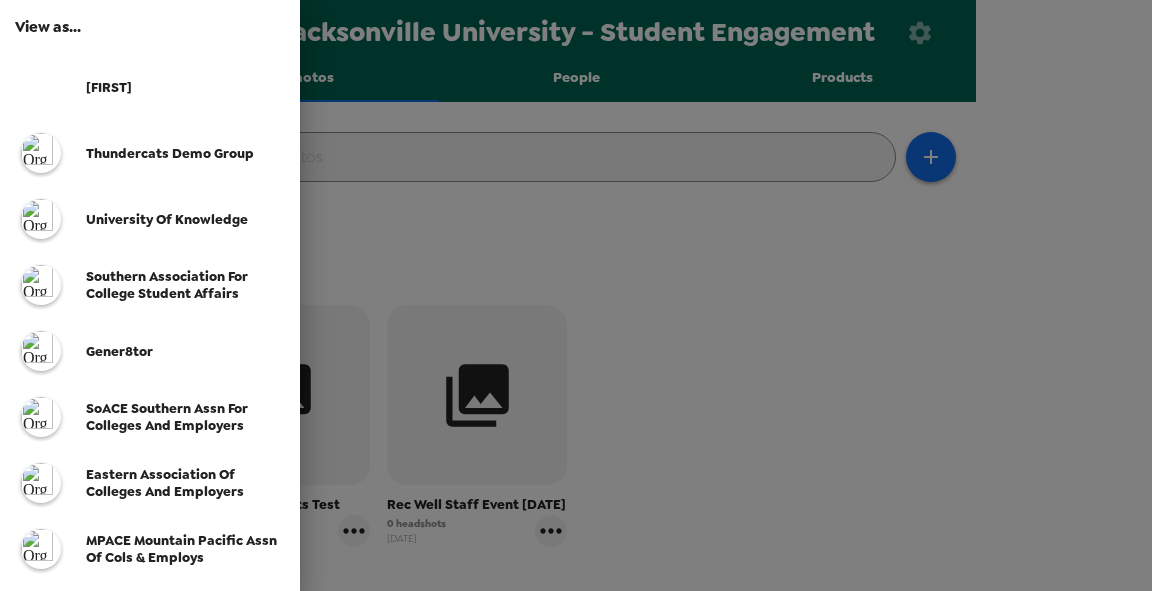 click at bounding box center [576, 295] 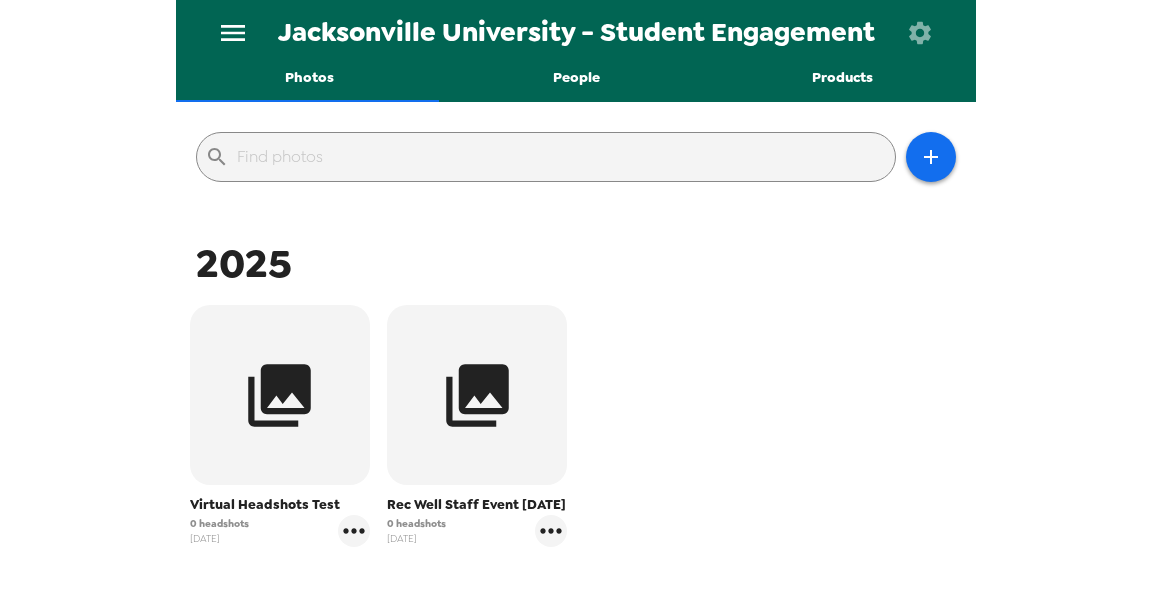 click 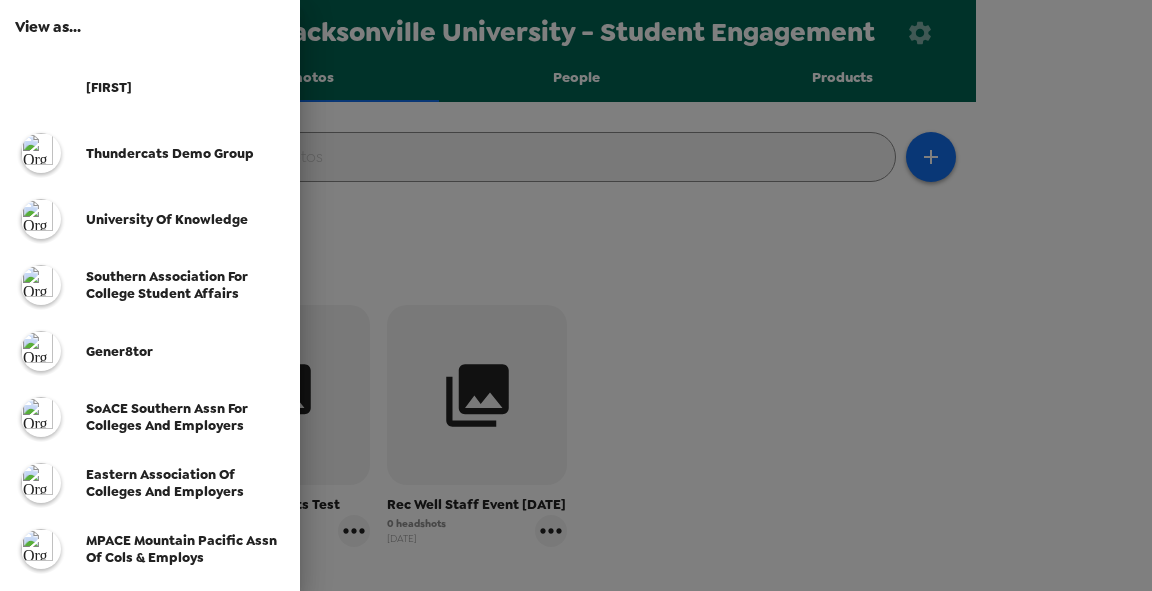 click on "[FIRST]" at bounding box center (185, 87) 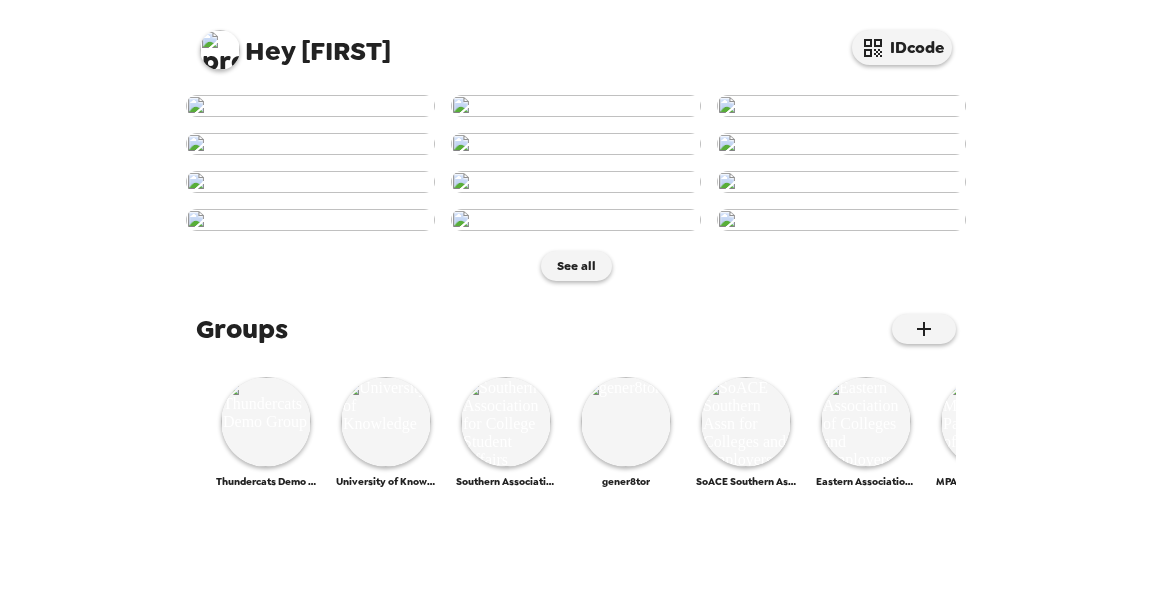 click at bounding box center [220, 50] 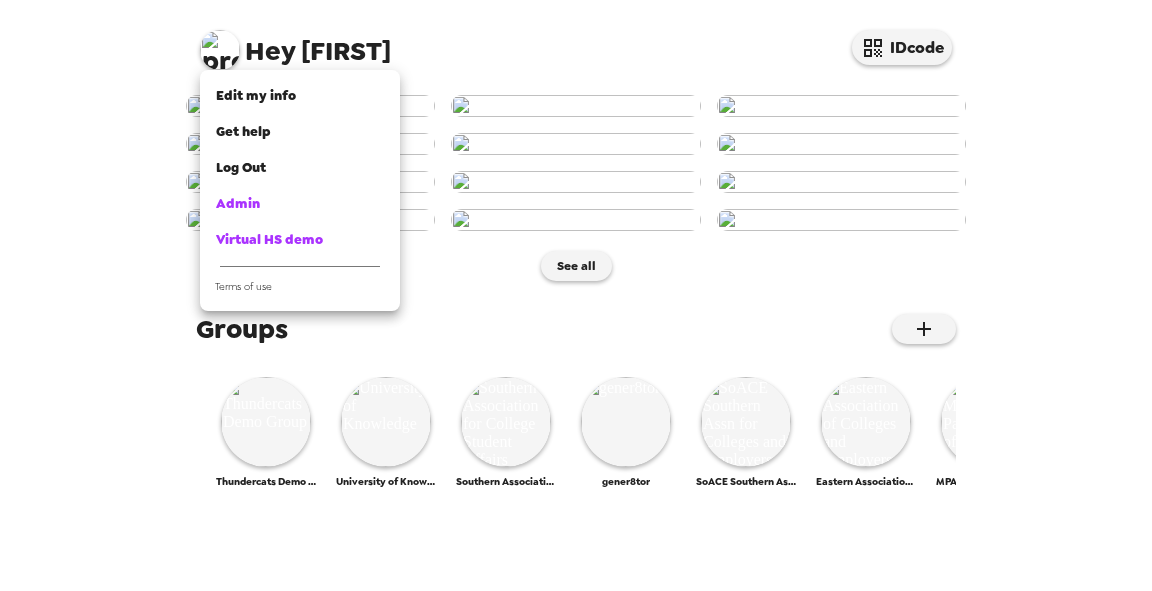 click at bounding box center [576, 295] 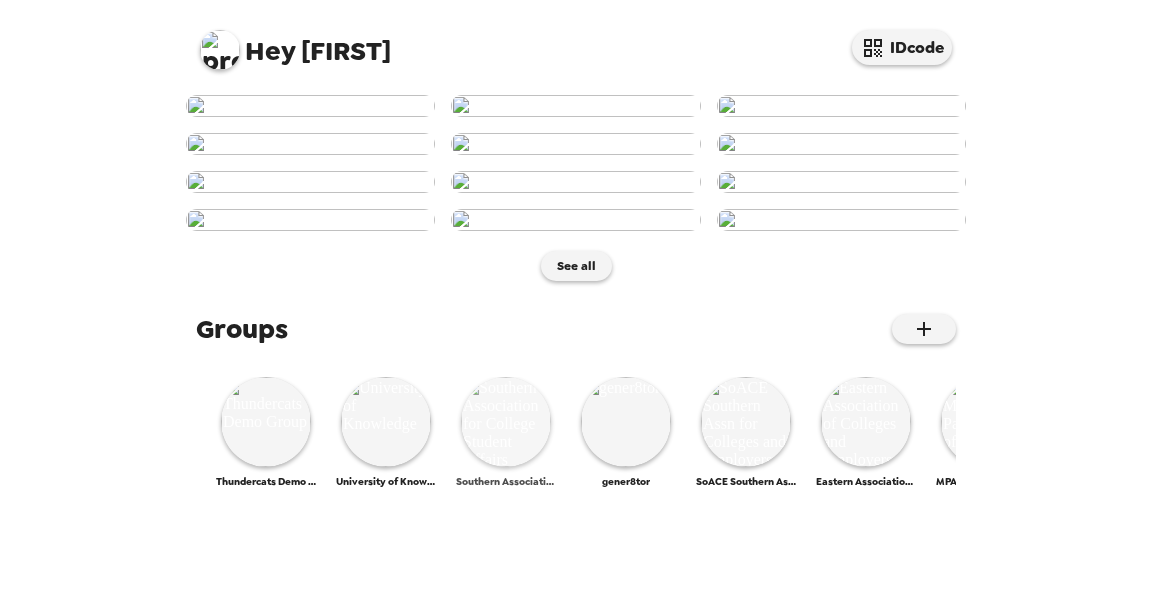 scroll, scrollTop: 1084, scrollLeft: 0, axis: vertical 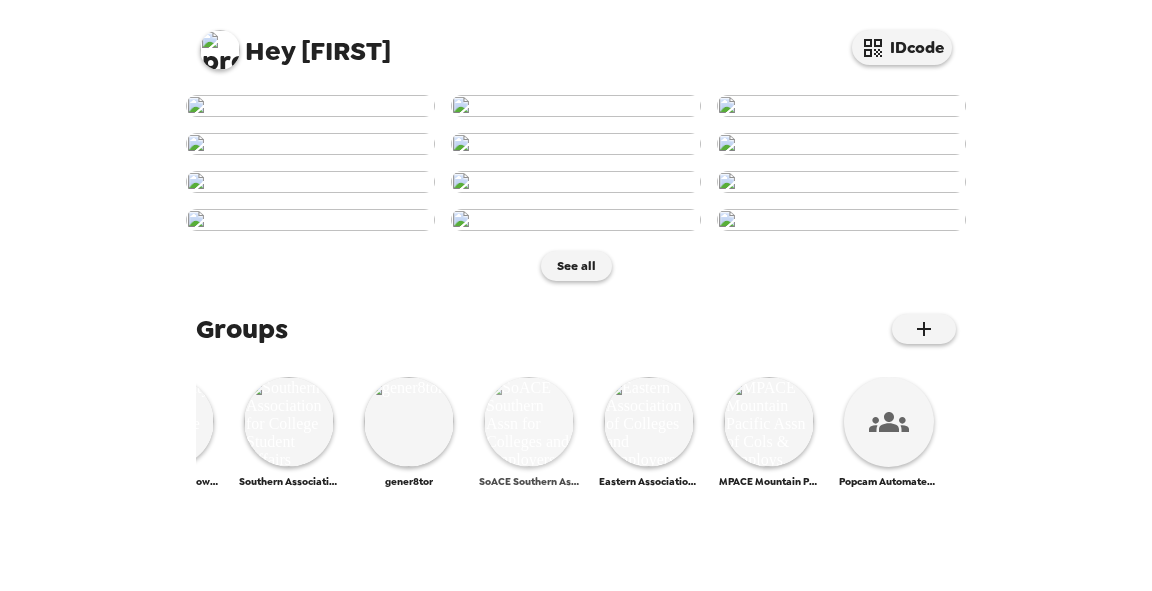 click at bounding box center [529, 422] 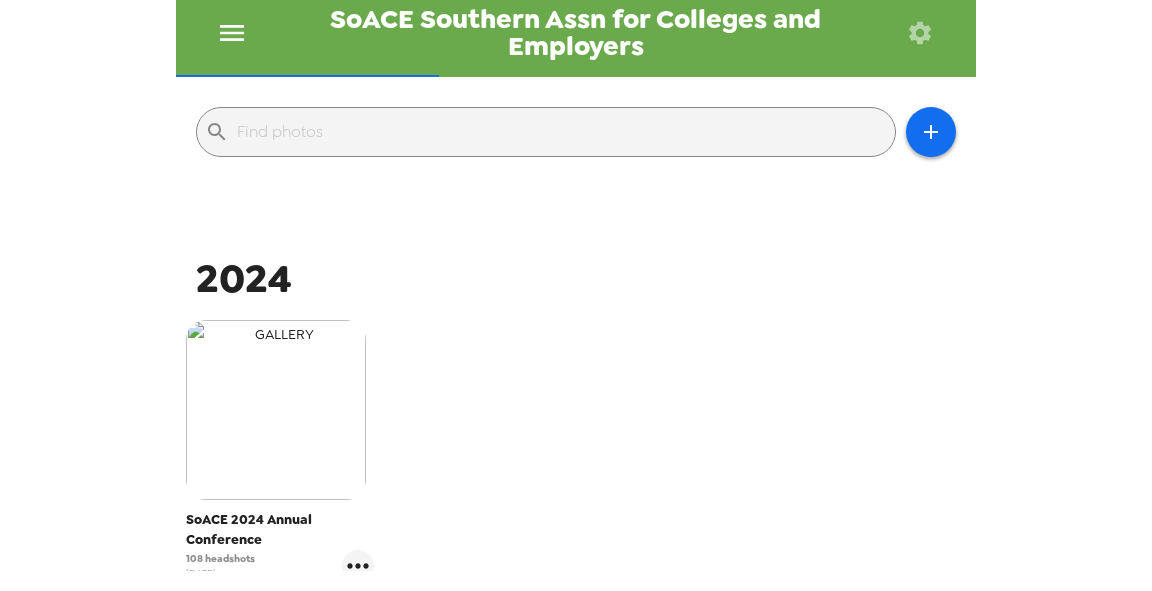scroll, scrollTop: 240, scrollLeft: 0, axis: vertical 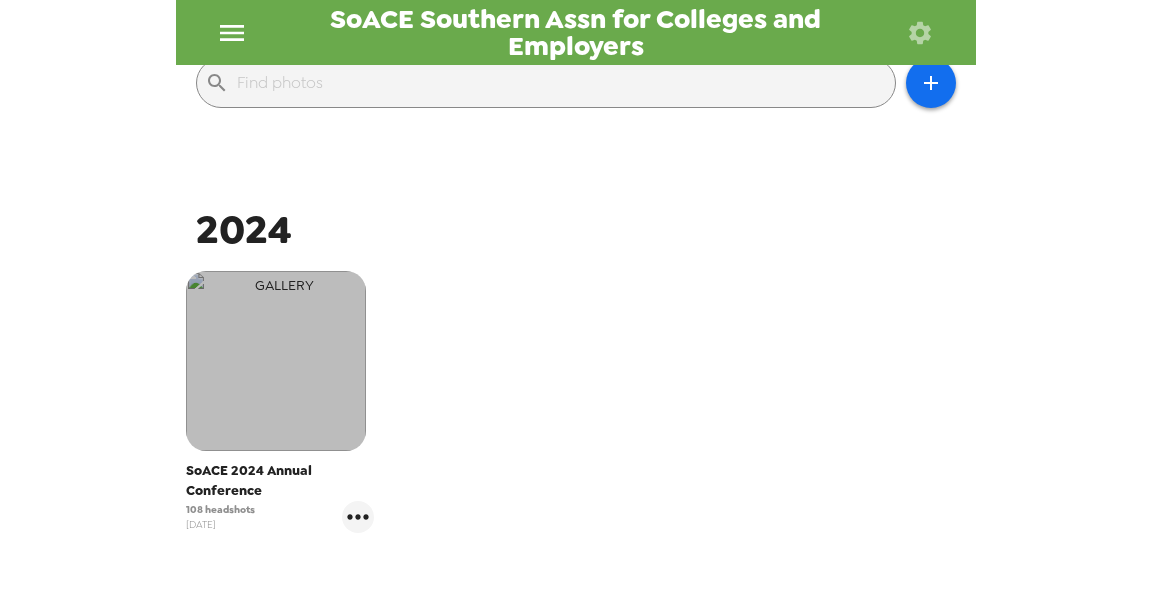 click at bounding box center (276, 361) 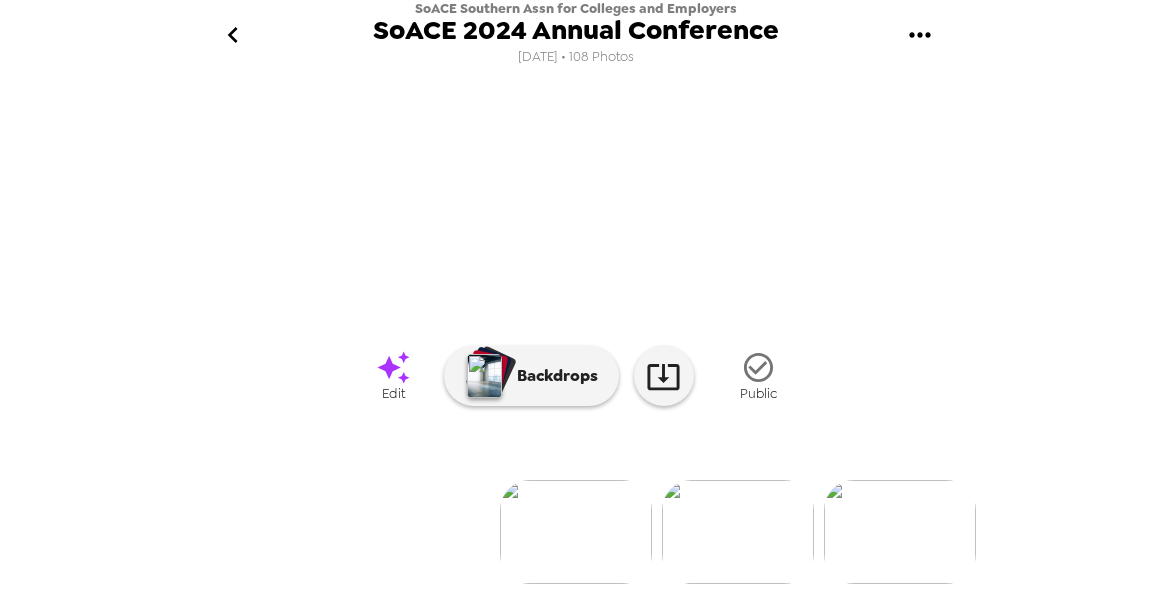 scroll, scrollTop: 286, scrollLeft: 0, axis: vertical 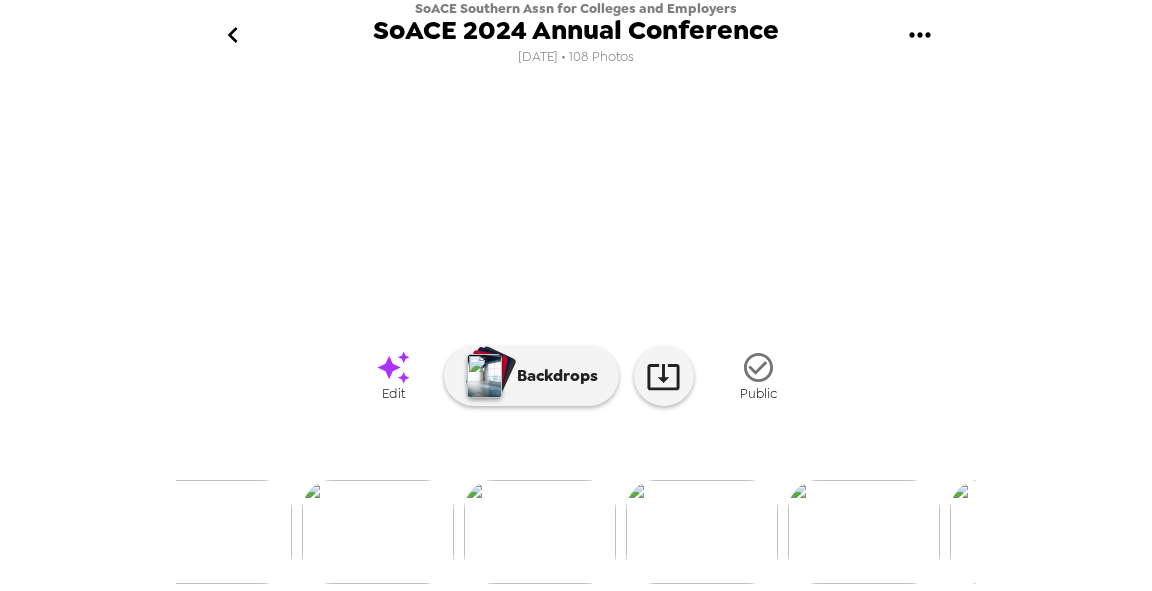 click at bounding box center [378, 532] 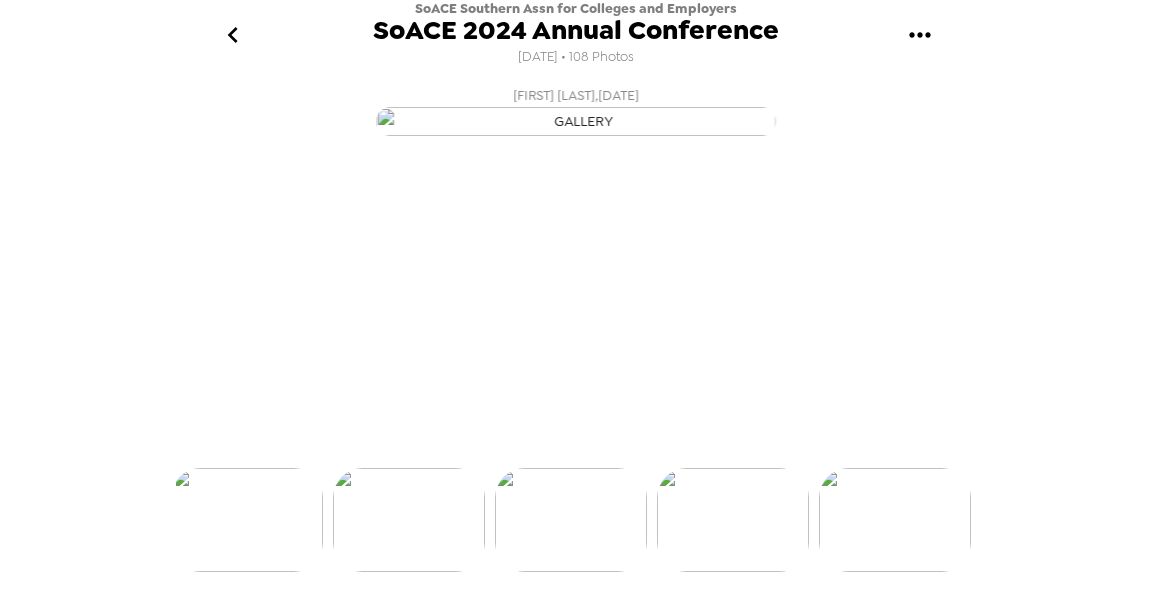 scroll, scrollTop: 0, scrollLeft: 647, axis: horizontal 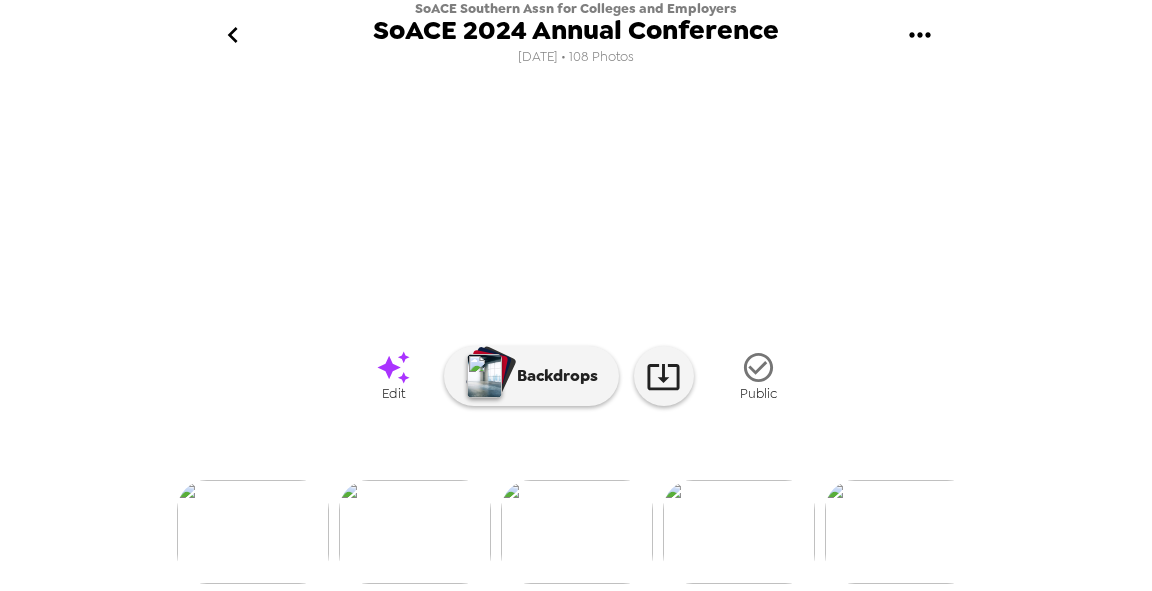 click at bounding box center (253, 532) 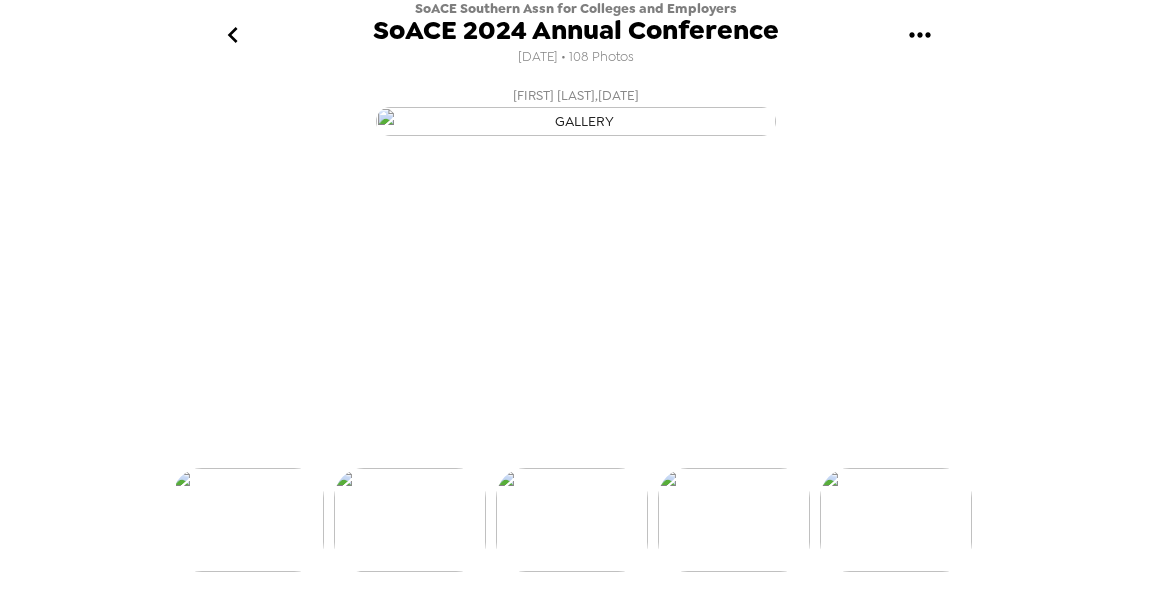 scroll, scrollTop: 0, scrollLeft: 324, axis: horizontal 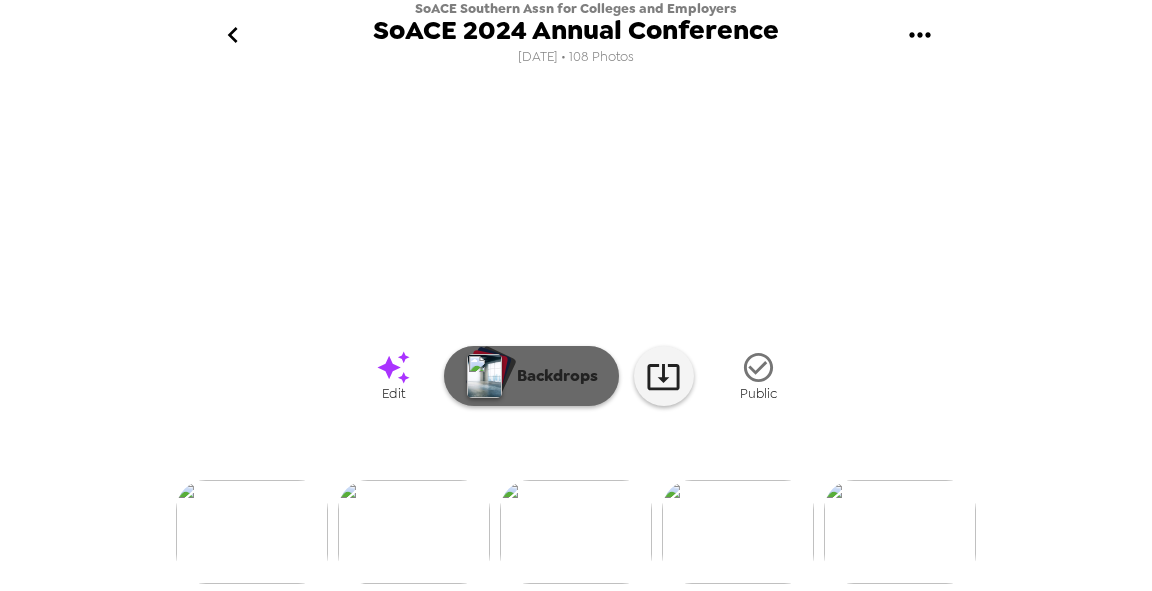 click on "Backdrops" at bounding box center (552, 376) 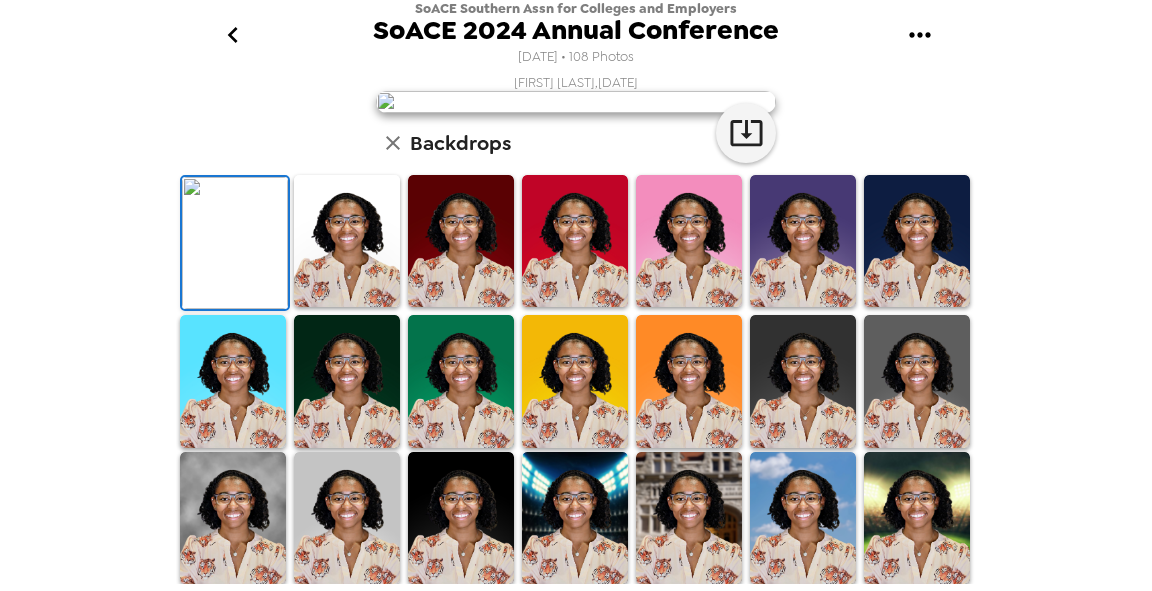 scroll, scrollTop: 0, scrollLeft: 0, axis: both 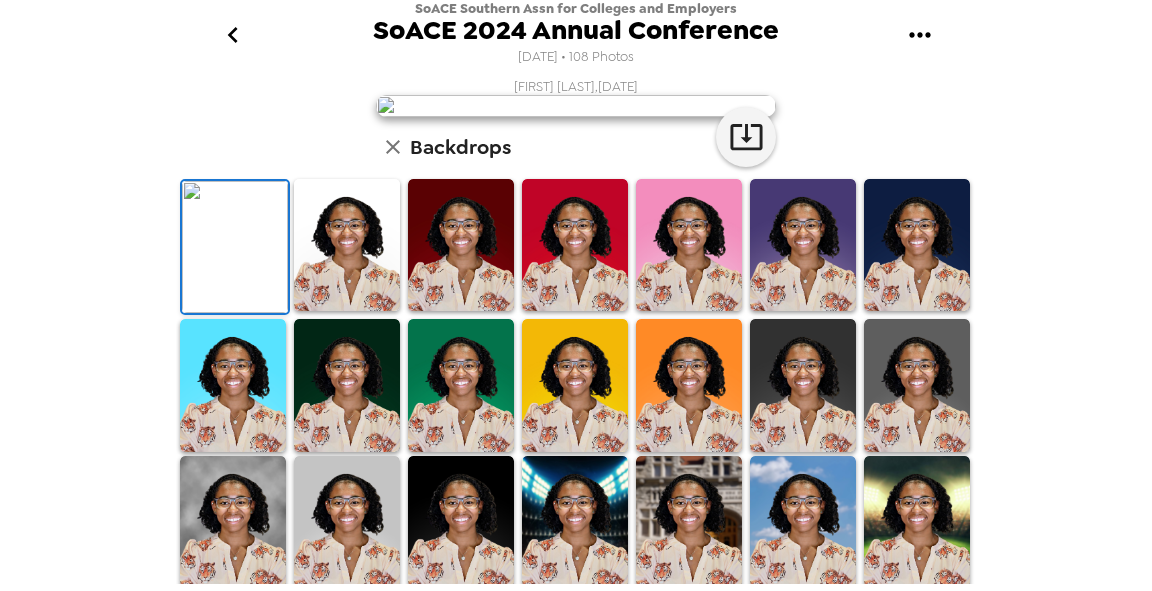 click 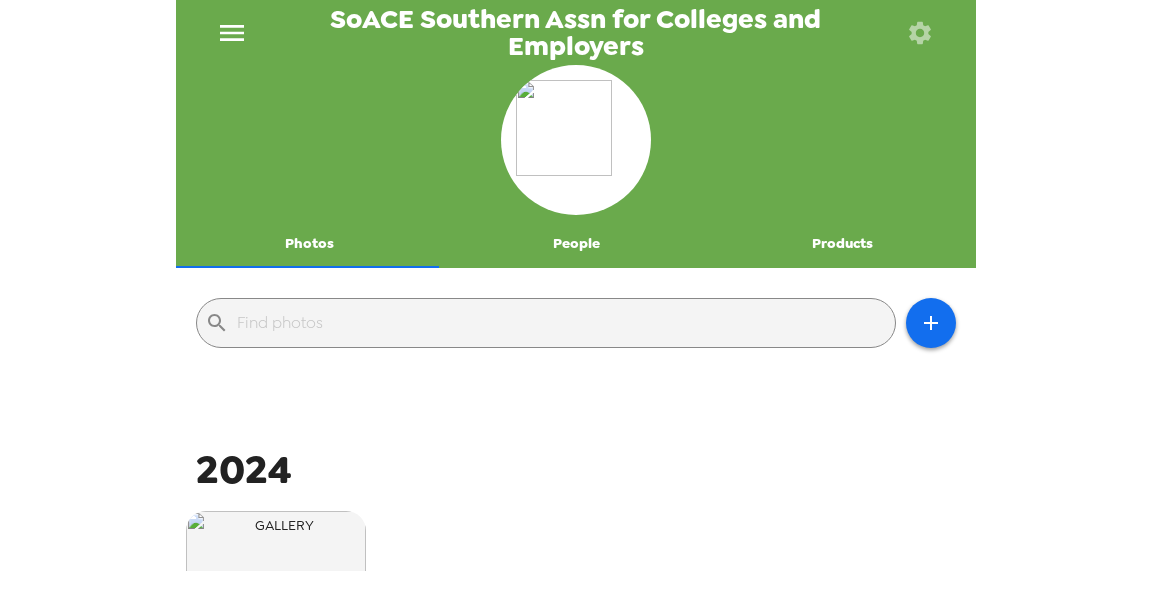 click 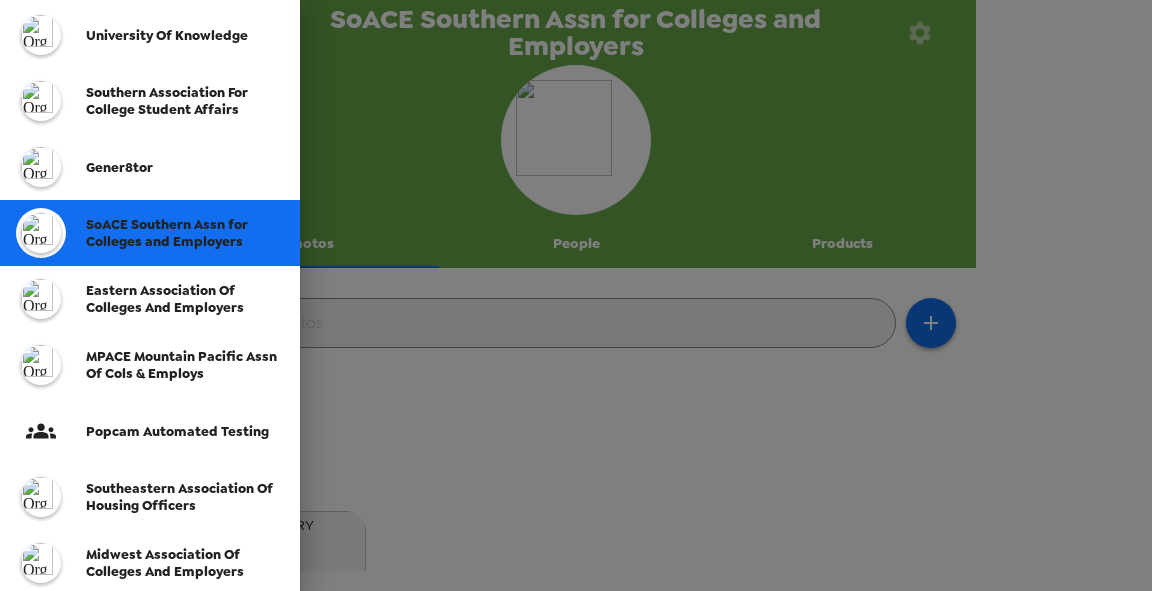 scroll, scrollTop: 480, scrollLeft: 0, axis: vertical 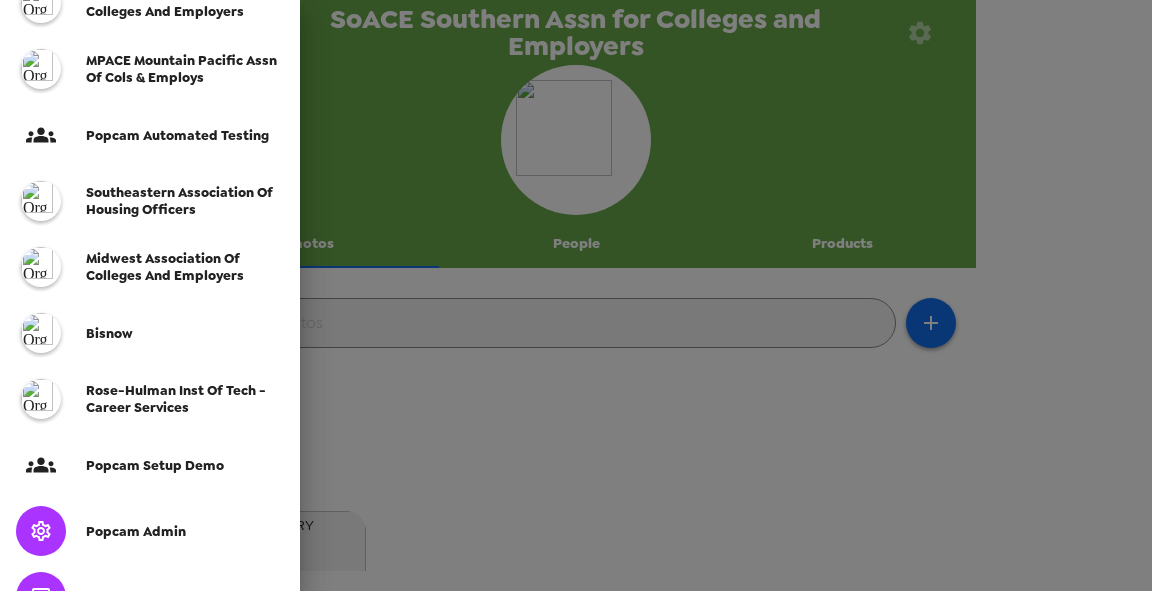 click on "Popcam Admin" at bounding box center (136, 531) 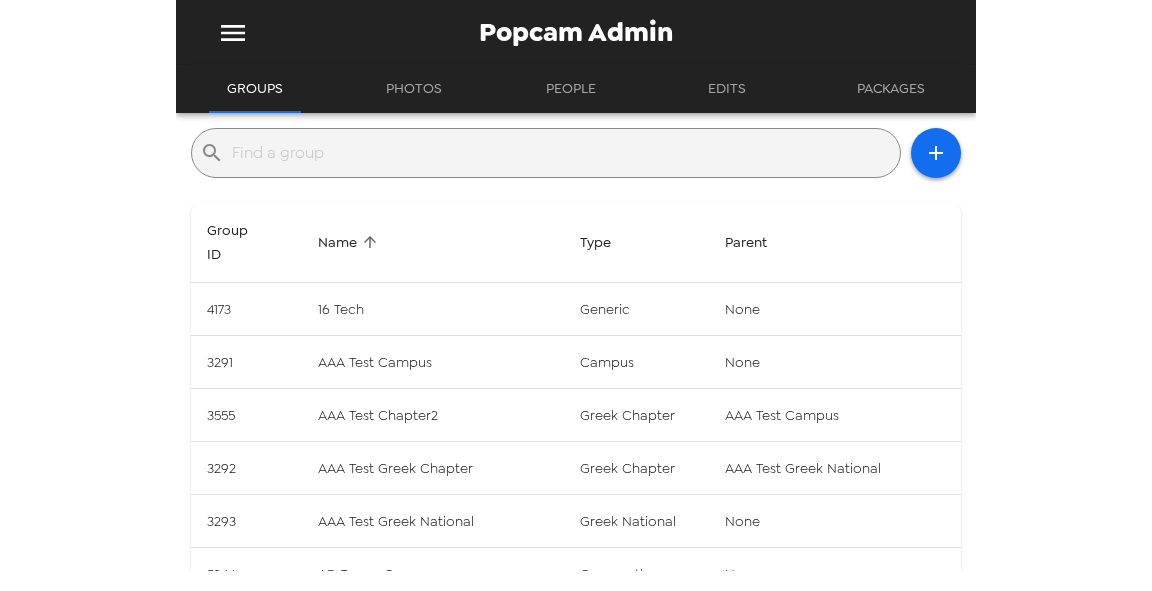 click at bounding box center [562, 153] 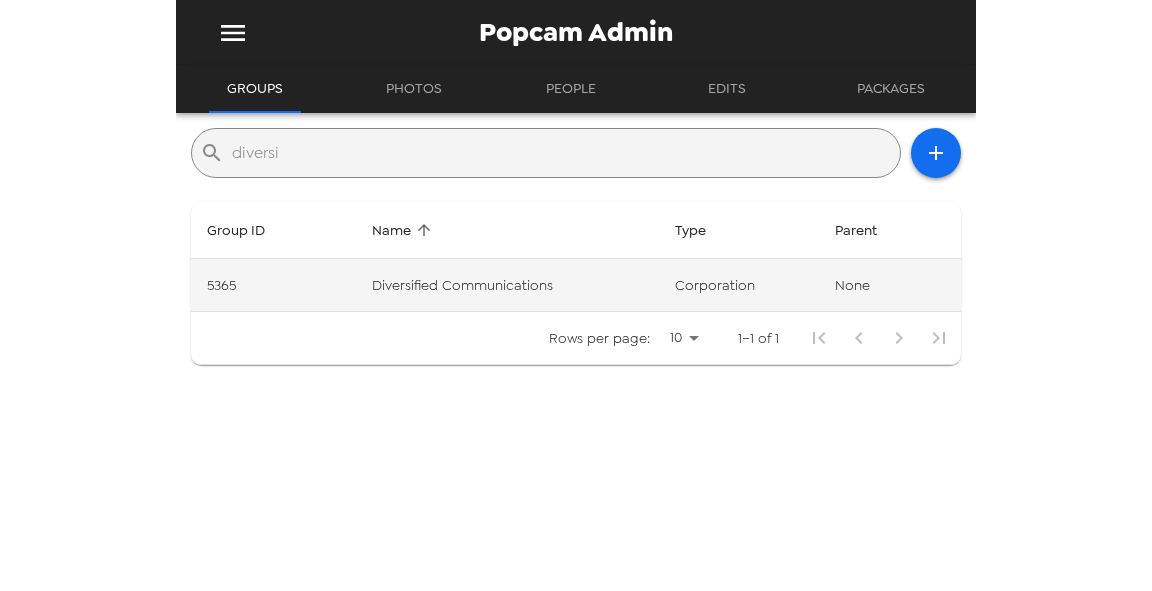 type on "diversi" 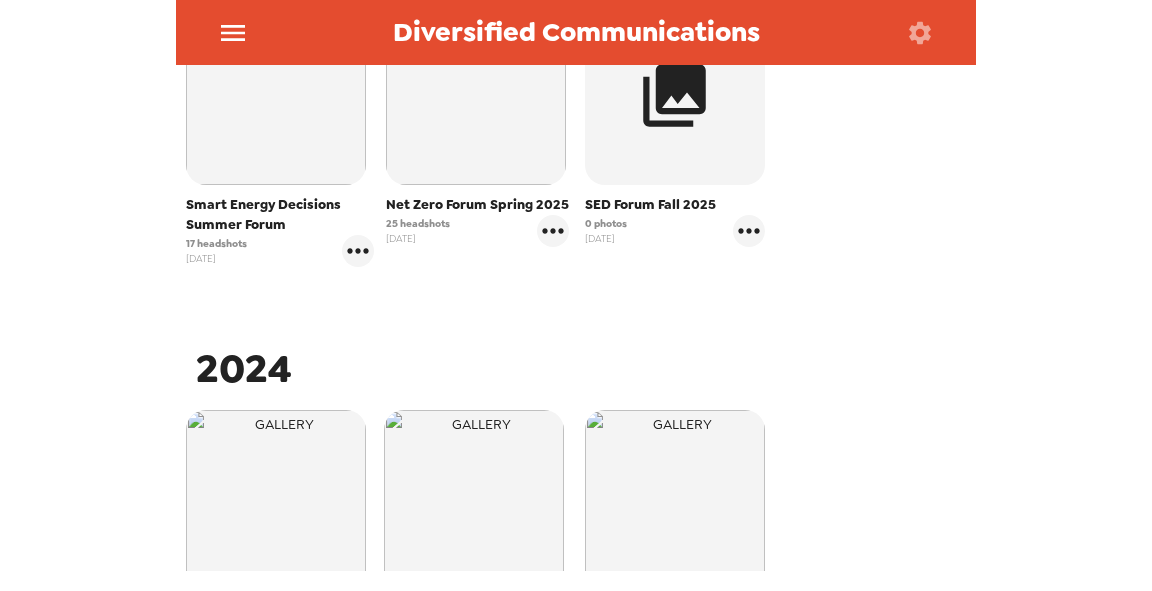 scroll, scrollTop: 560, scrollLeft: 0, axis: vertical 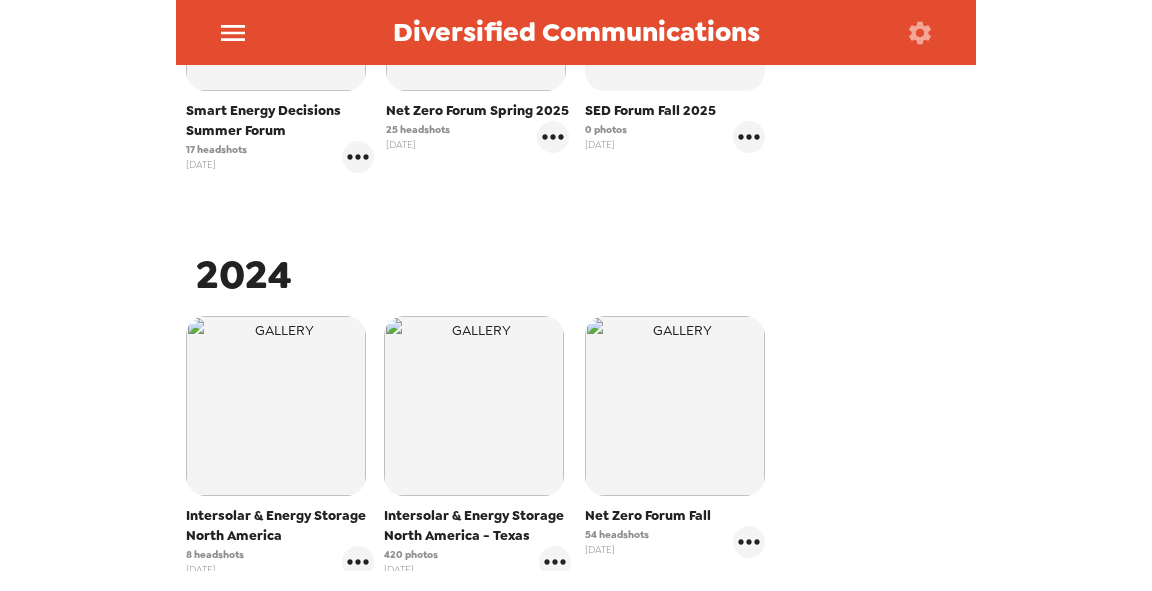 click at bounding box center [474, 406] 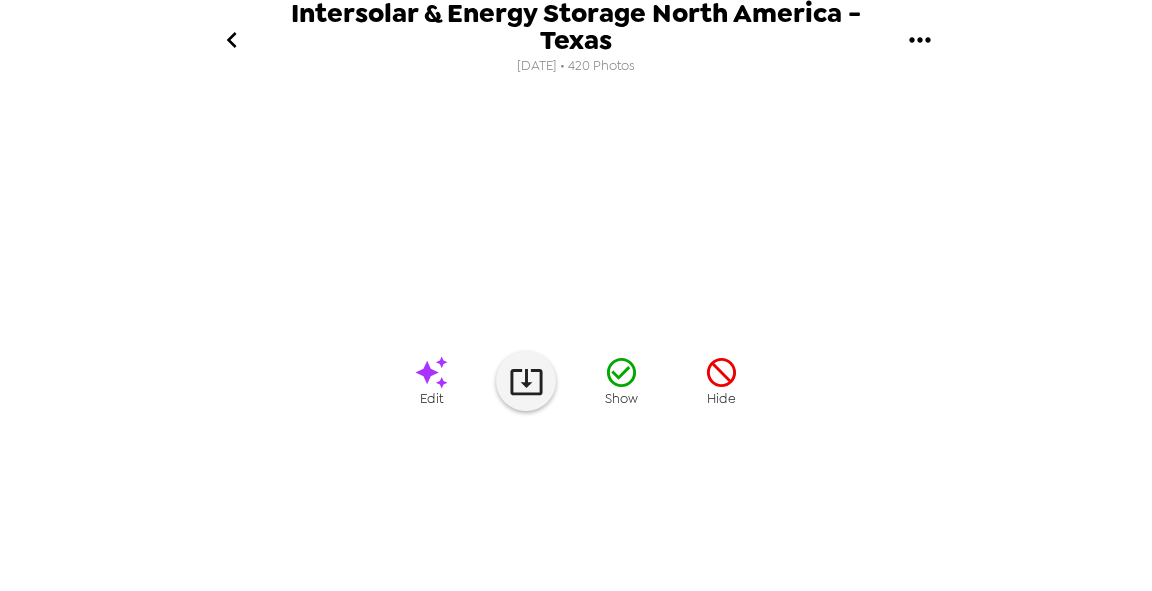scroll, scrollTop: 262, scrollLeft: 0, axis: vertical 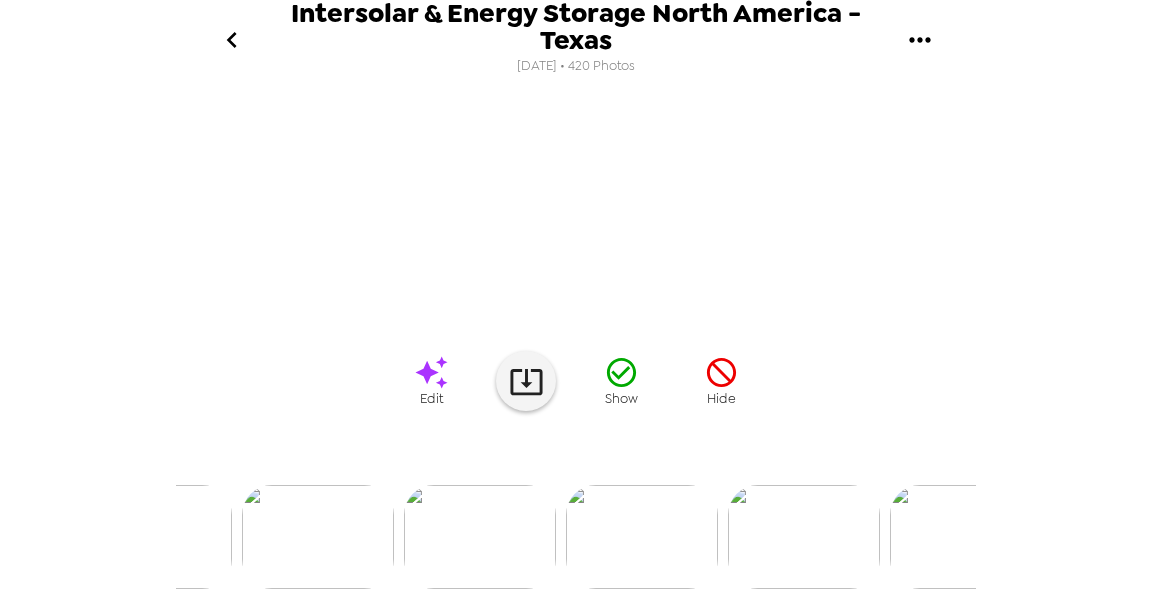 click at bounding box center (804, 537) 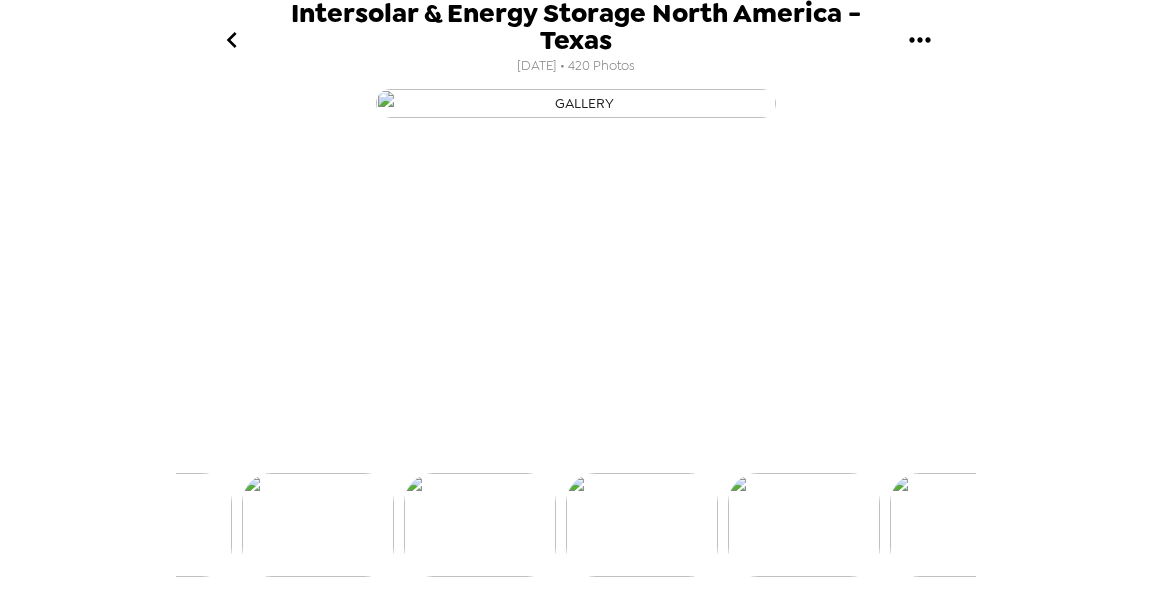 scroll, scrollTop: 187, scrollLeft: 0, axis: vertical 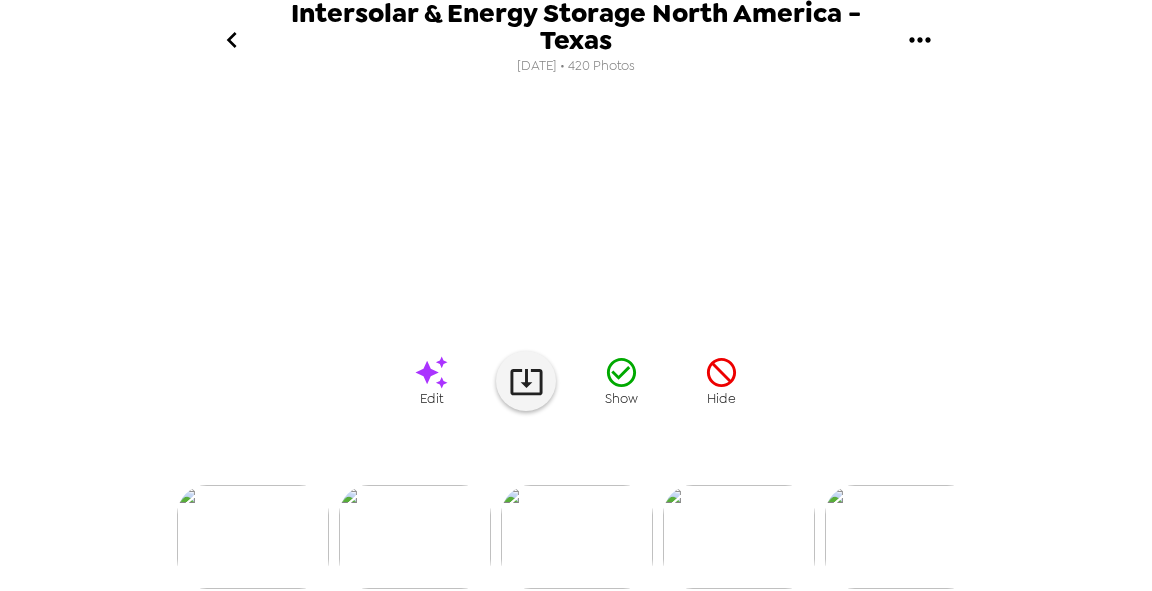 click at bounding box center (739, 537) 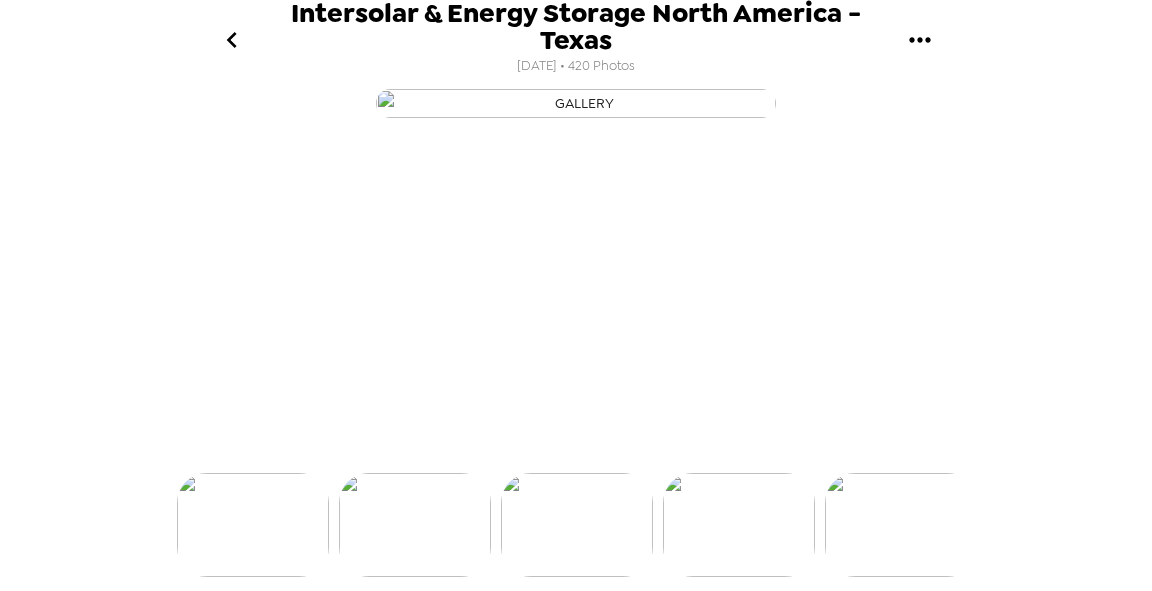 scroll, scrollTop: 187, scrollLeft: 0, axis: vertical 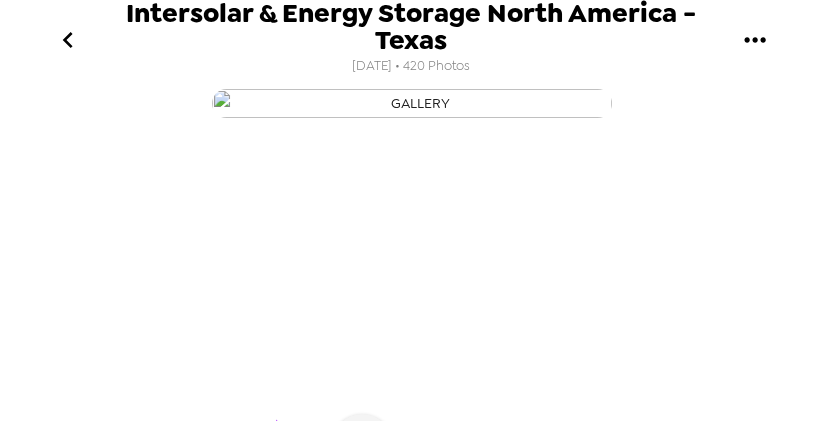 click 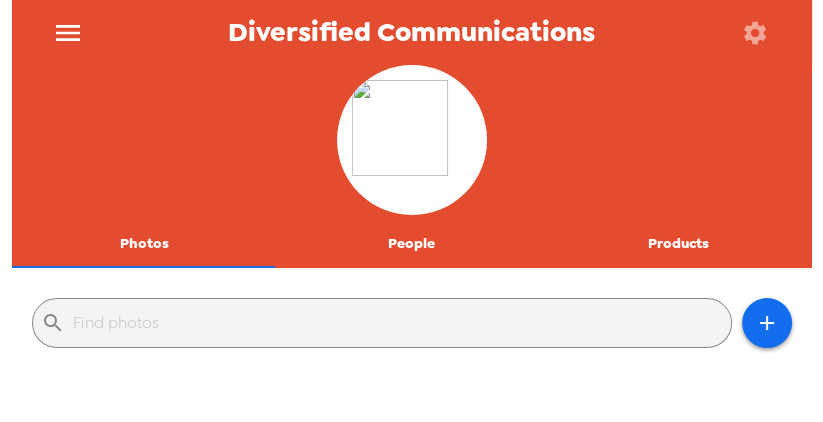 click 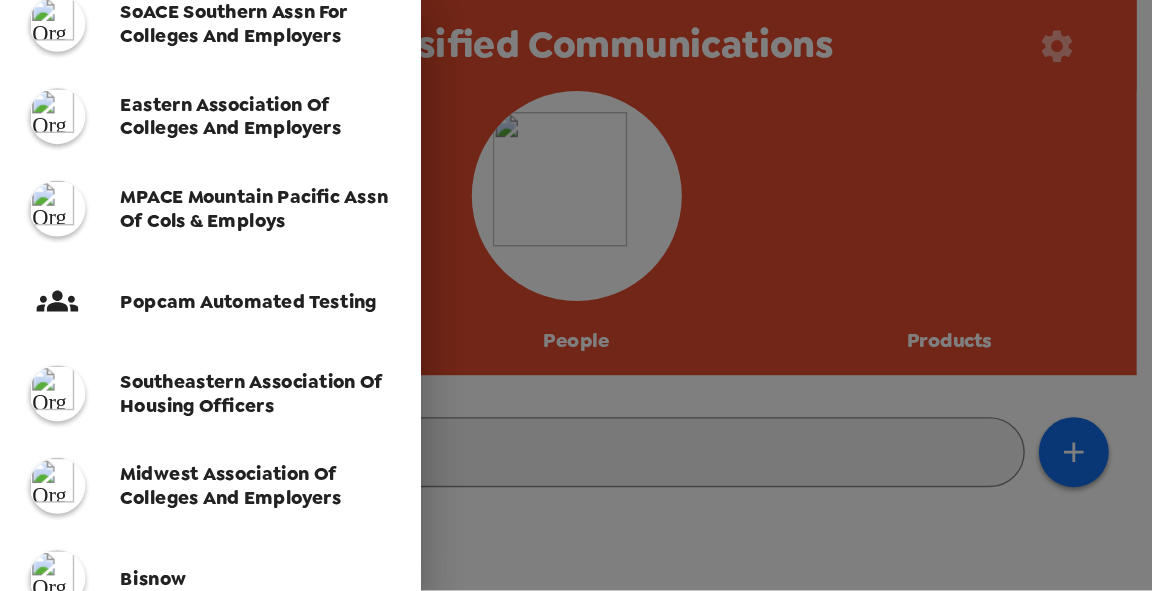scroll, scrollTop: 628, scrollLeft: 0, axis: vertical 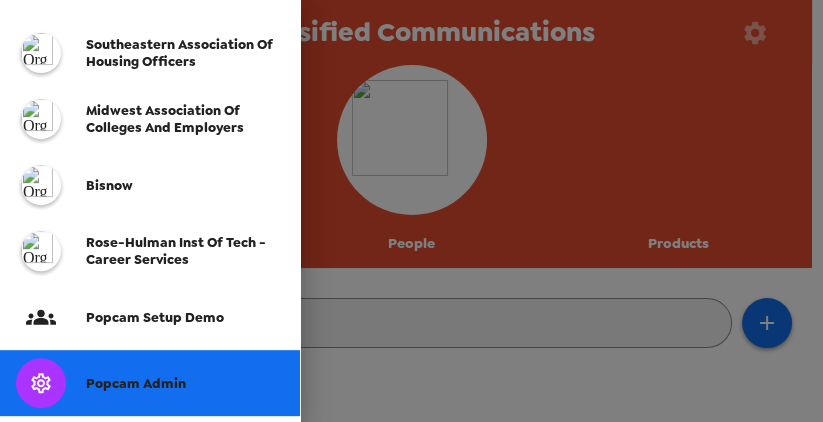 click on "Popcam Admin" at bounding box center [136, 383] 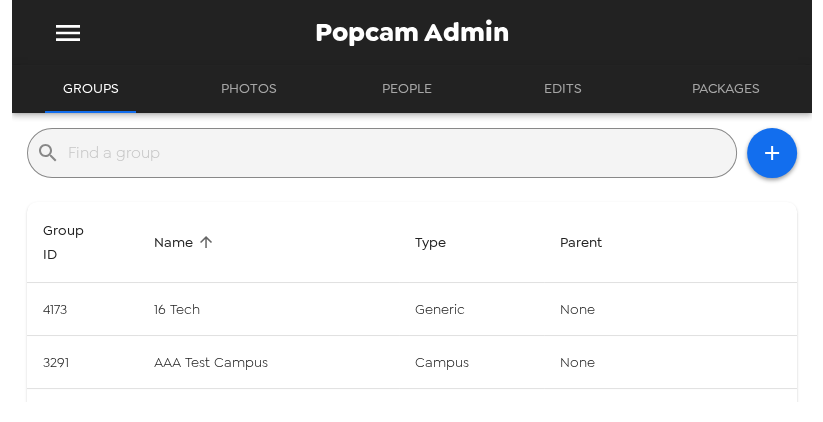 drag, startPoint x: 299, startPoint y: 148, endPoint x: 334, endPoint y: 133, distance: 38.078865 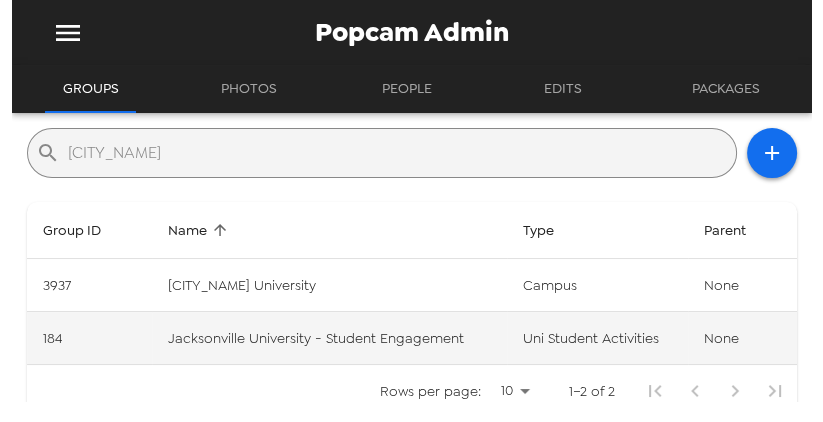 type on "[CITY_NAME]" 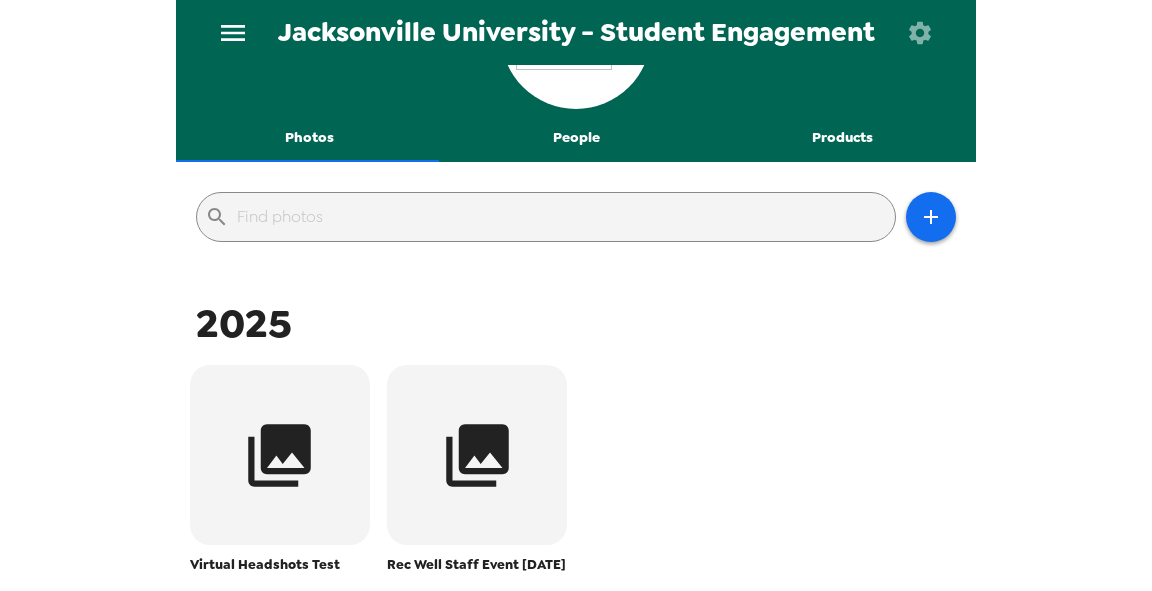 scroll, scrollTop: 160, scrollLeft: 0, axis: vertical 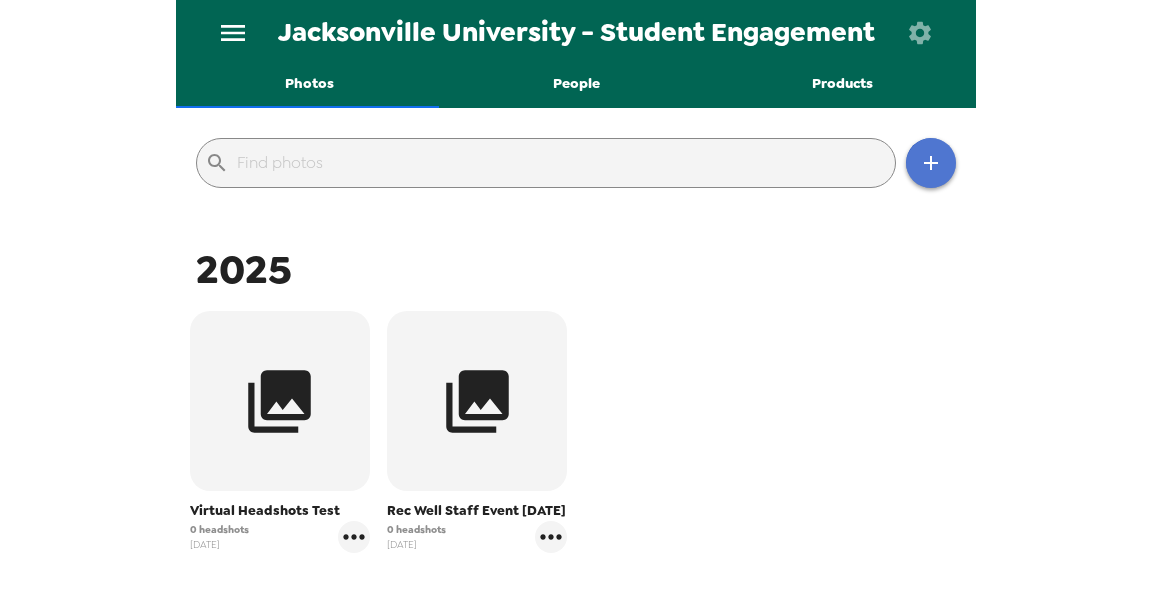 click 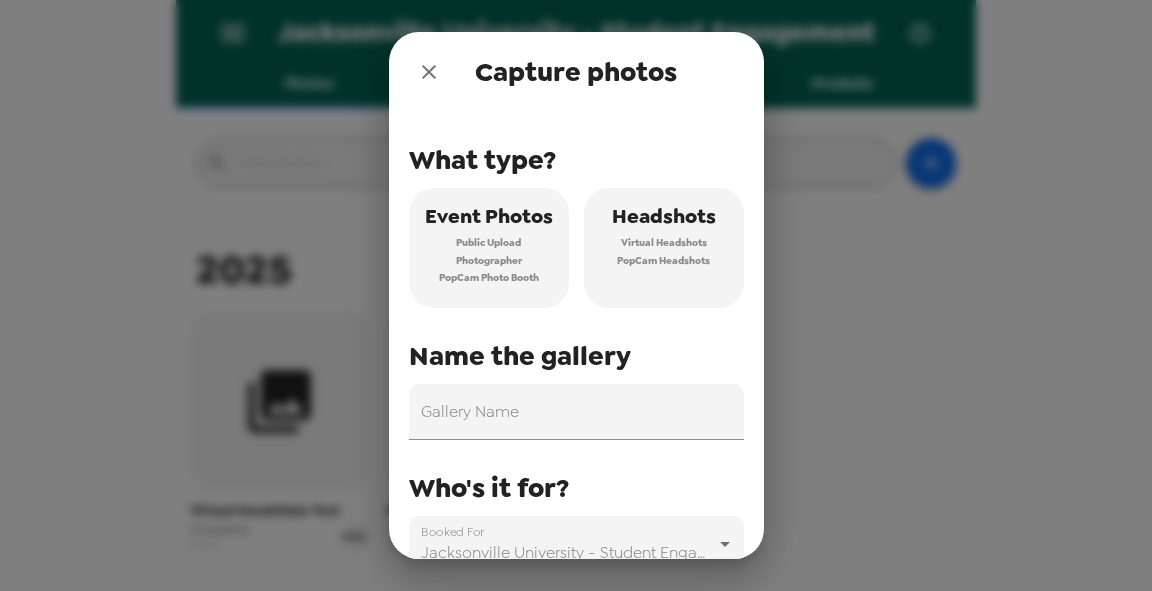 click 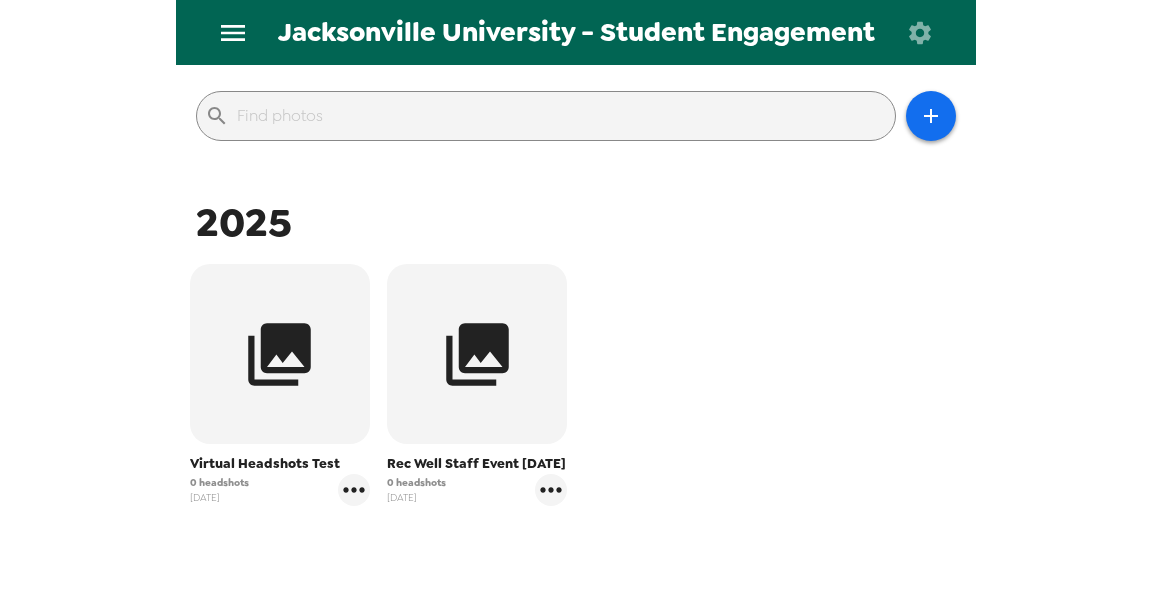 scroll, scrollTop: 240, scrollLeft: 0, axis: vertical 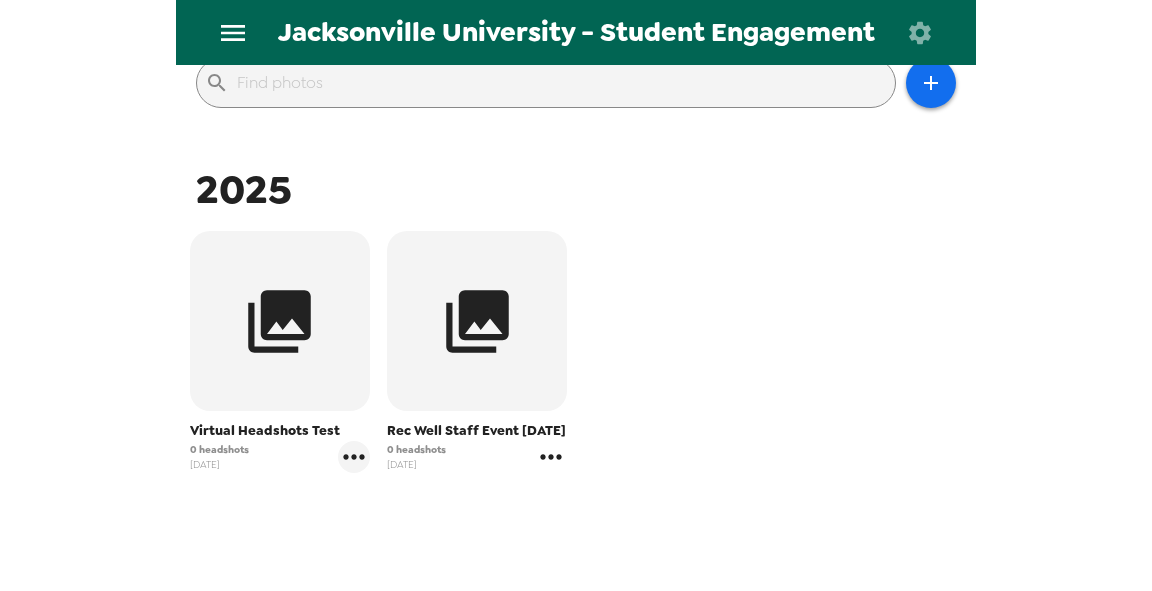 click 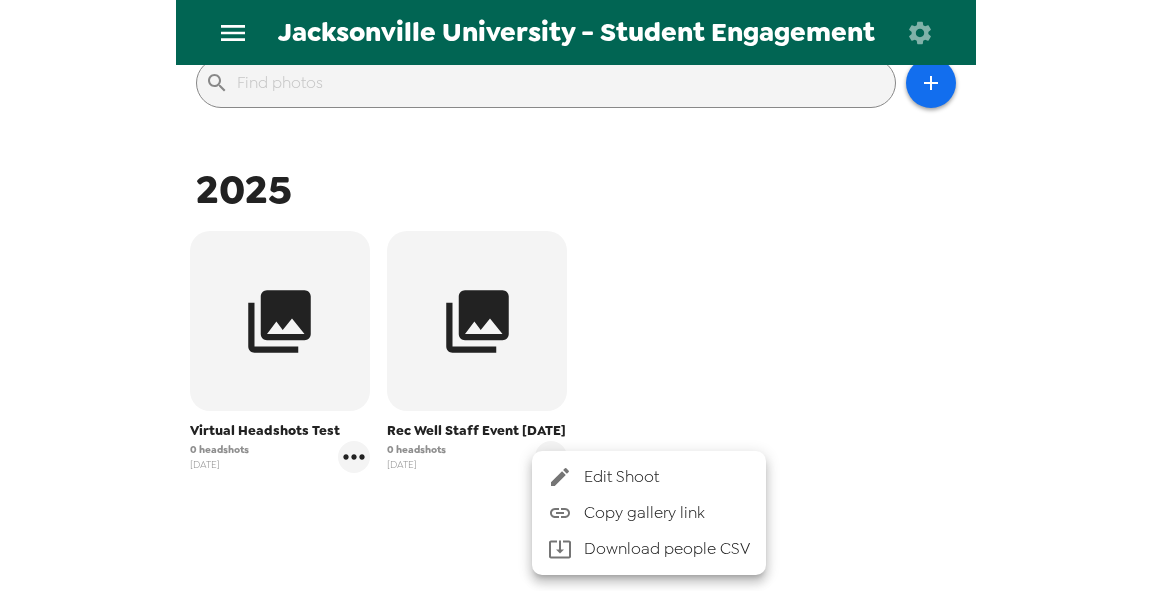 drag, startPoint x: 728, startPoint y: 283, endPoint x: 342, endPoint y: 135, distance: 413.40054 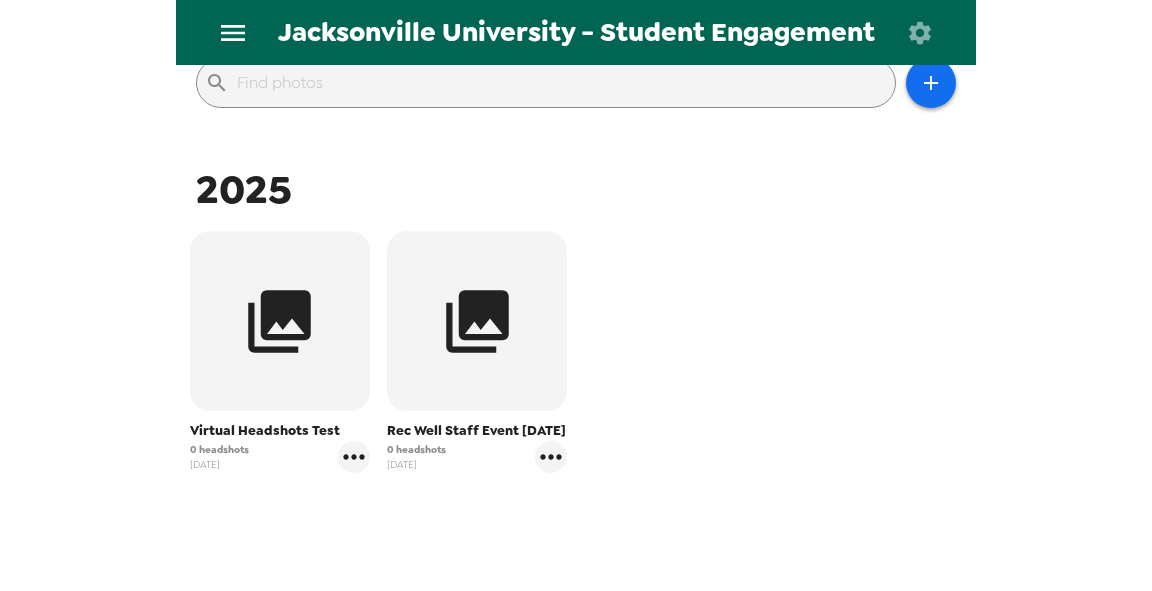 click 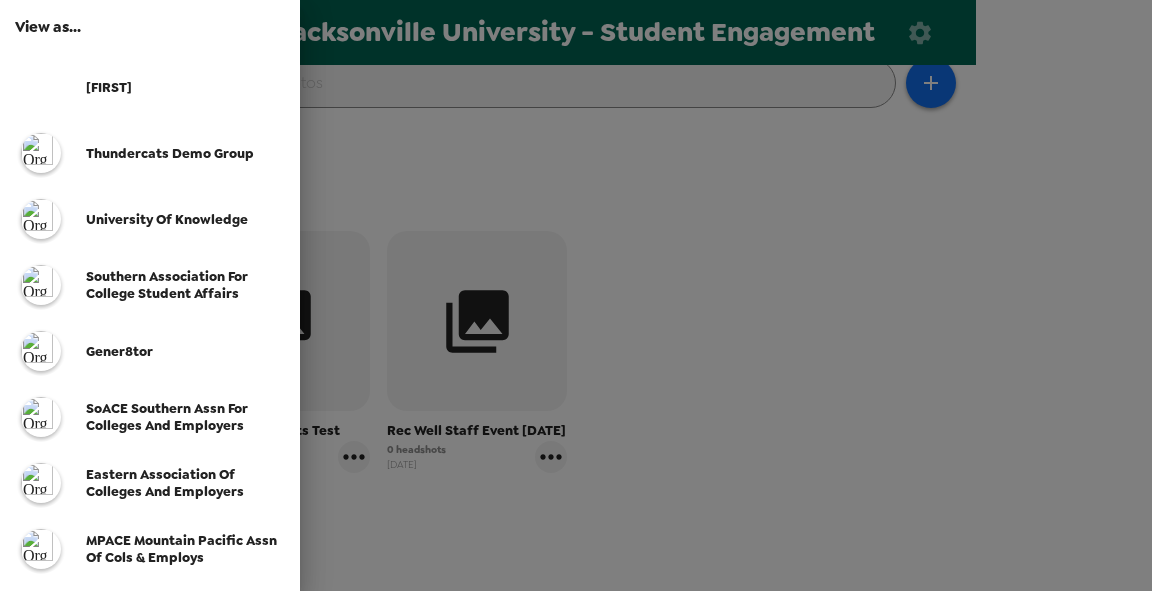 click on "Thundercats Demo Group" at bounding box center [170, 153] 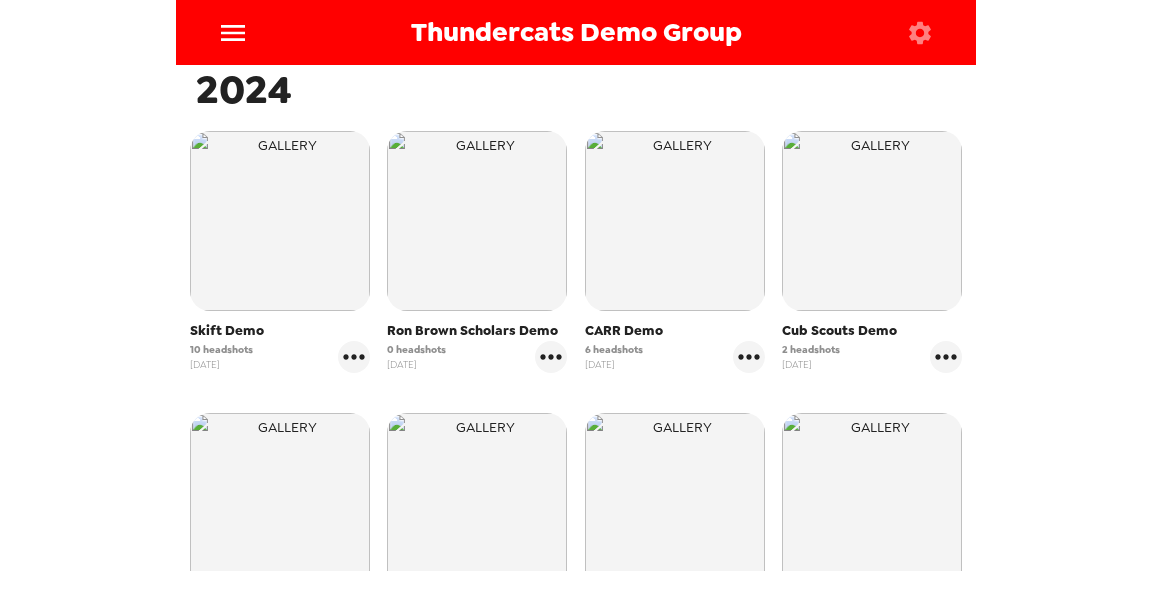 scroll, scrollTop: 400, scrollLeft: 0, axis: vertical 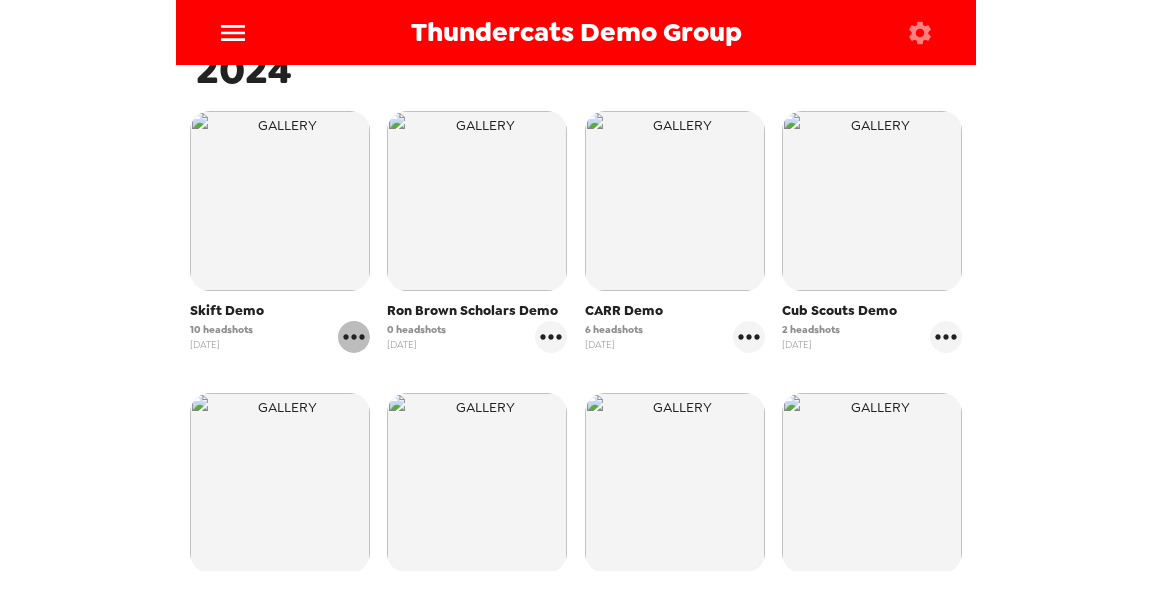 click 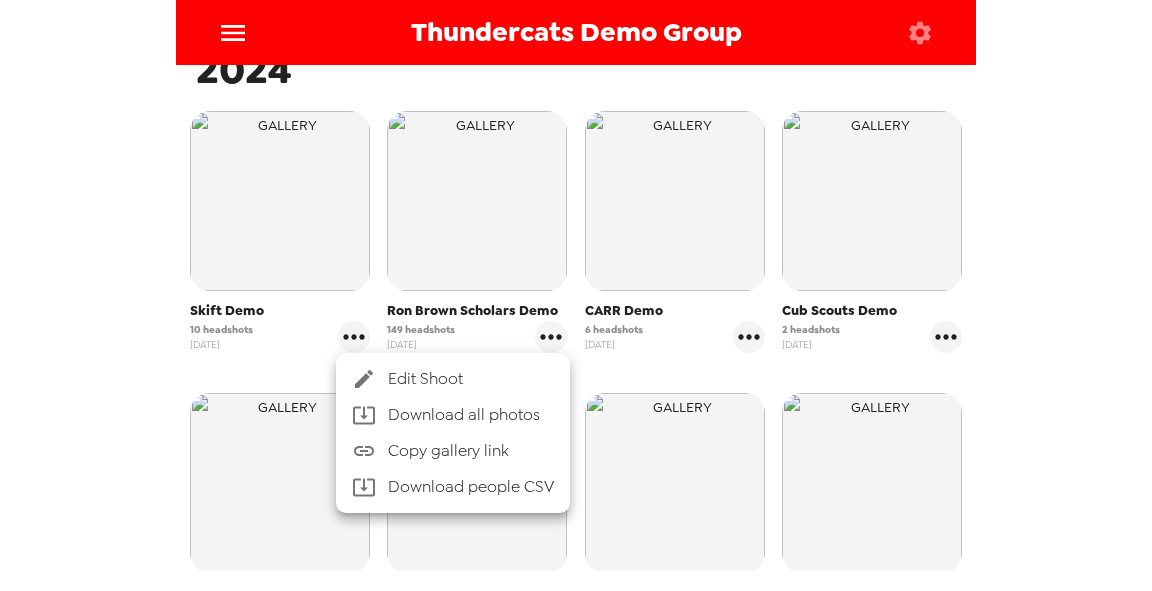 click at bounding box center [576, 295] 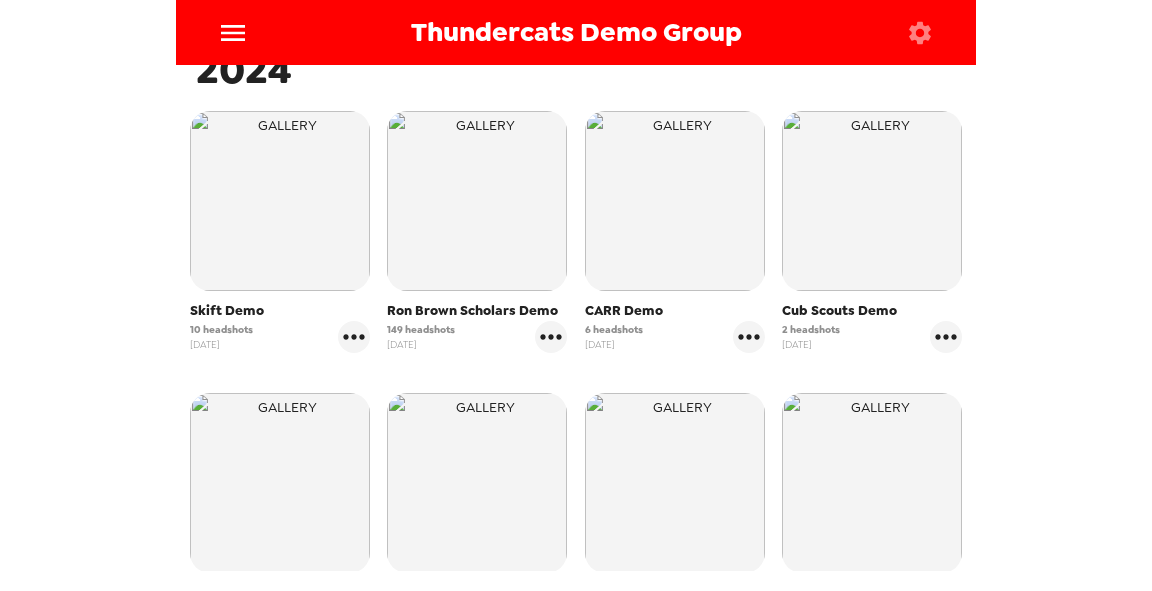 click 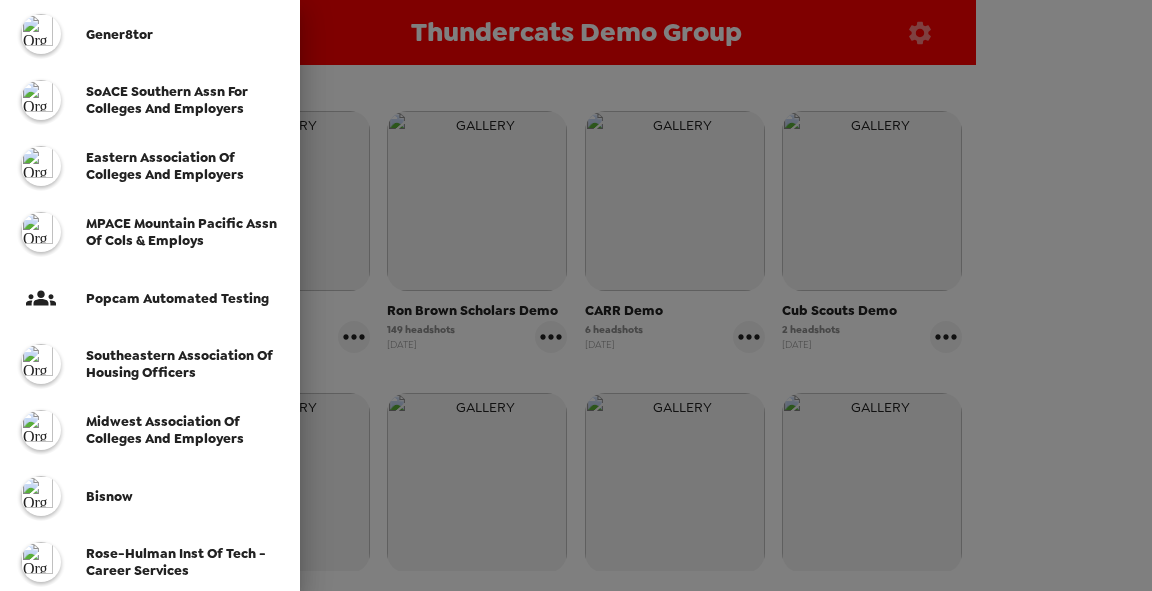 scroll, scrollTop: 640, scrollLeft: 0, axis: vertical 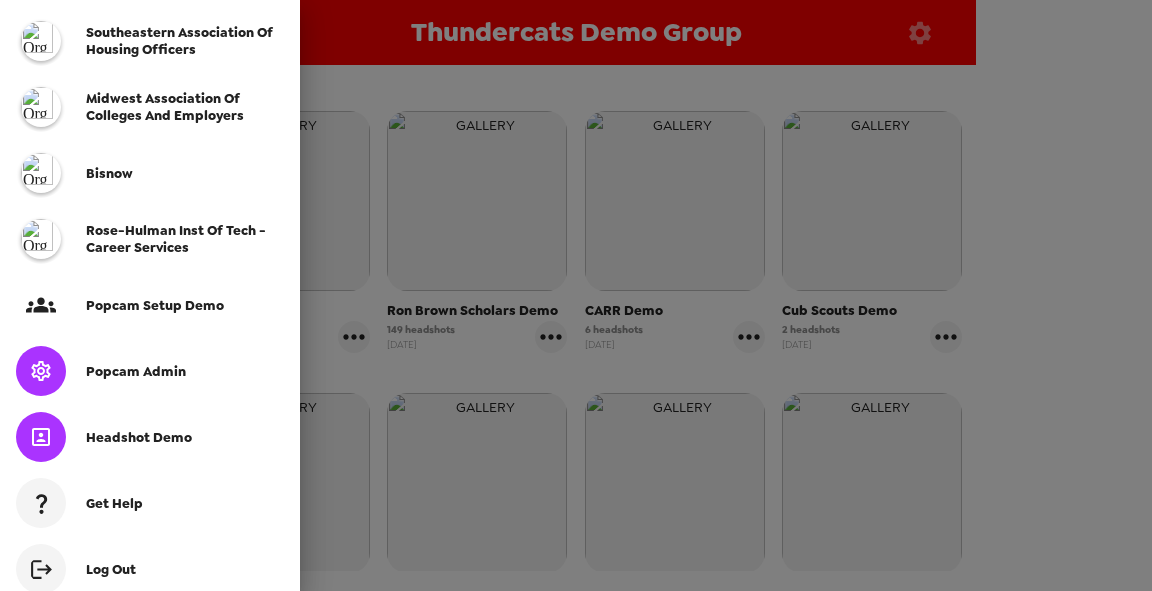 click on "Popcam Admin" at bounding box center [136, 371] 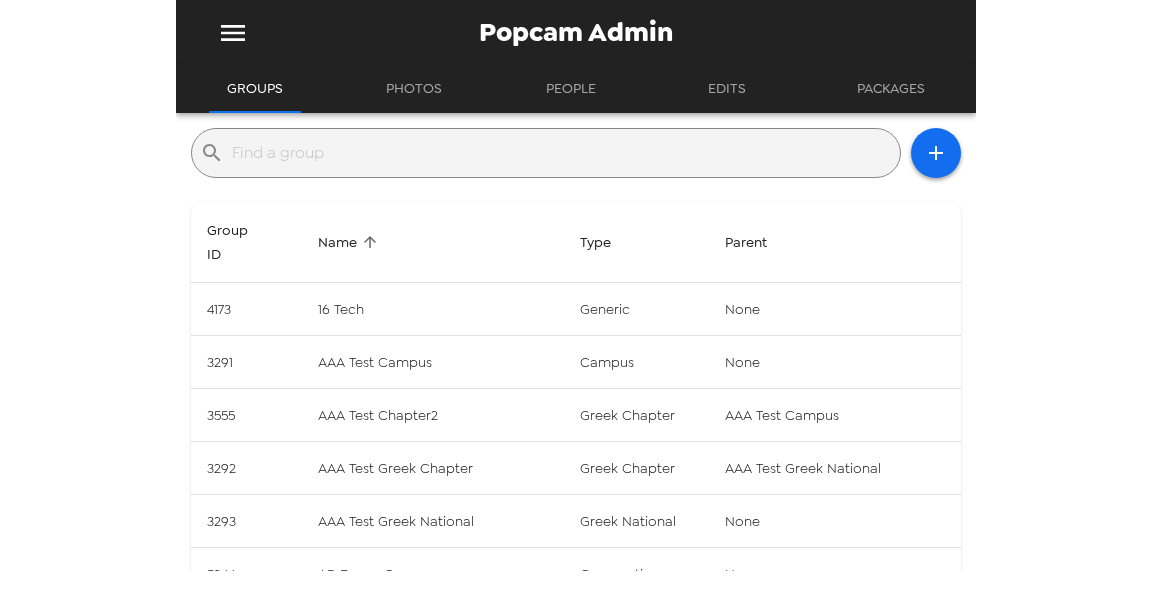 click at bounding box center (562, 153) 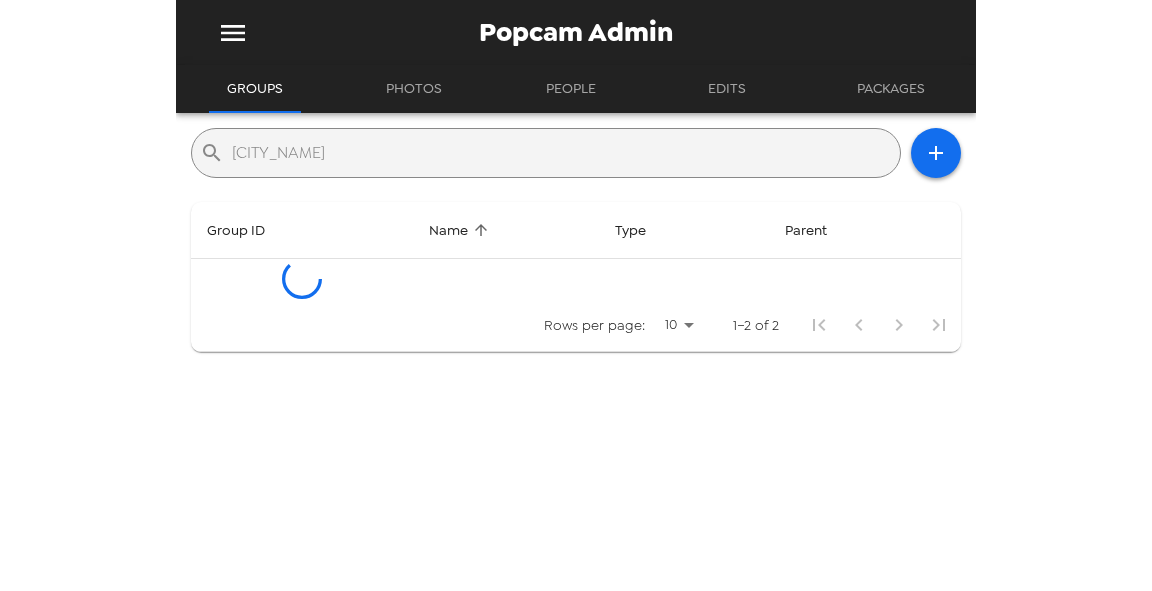 type on "[CITY_NAME]" 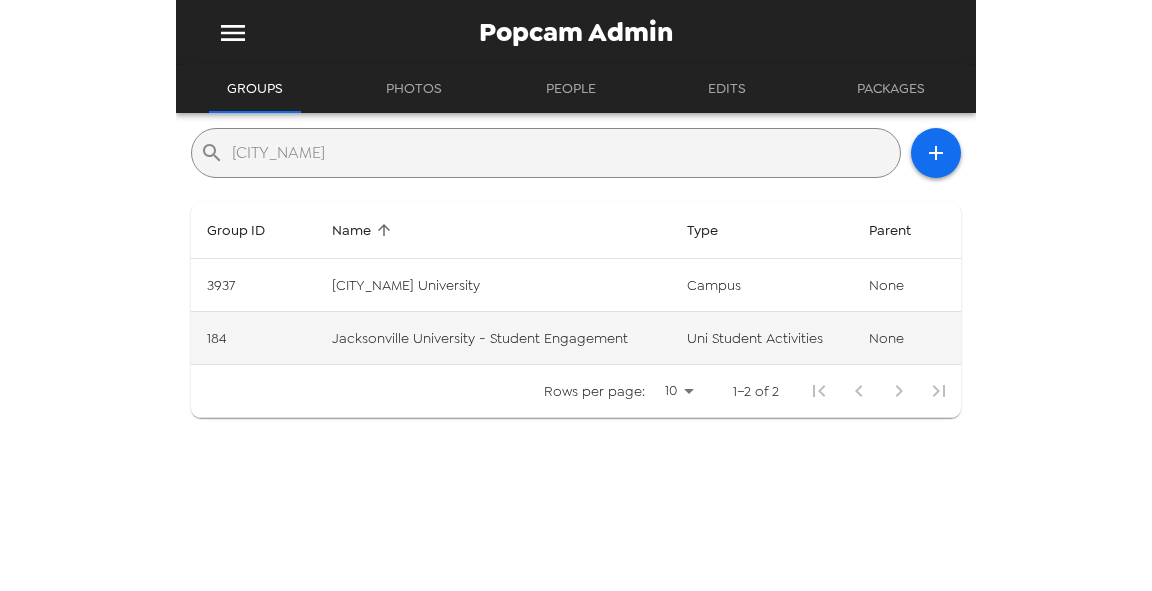 click on "Jacksonville University - Student Engagement" at bounding box center [493, 338] 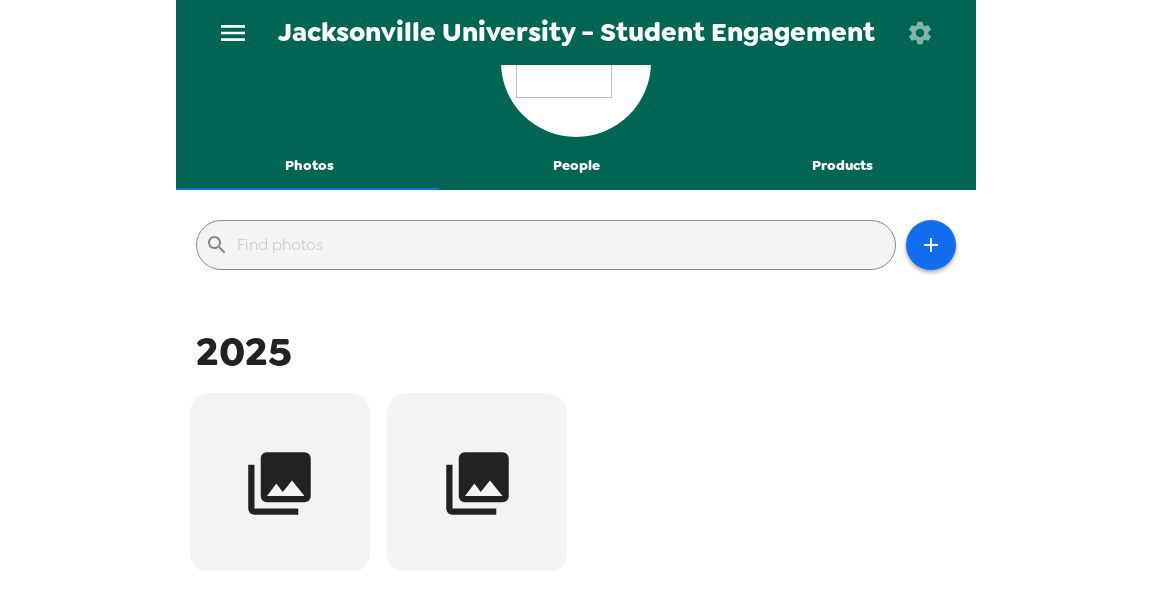 scroll, scrollTop: 160, scrollLeft: 0, axis: vertical 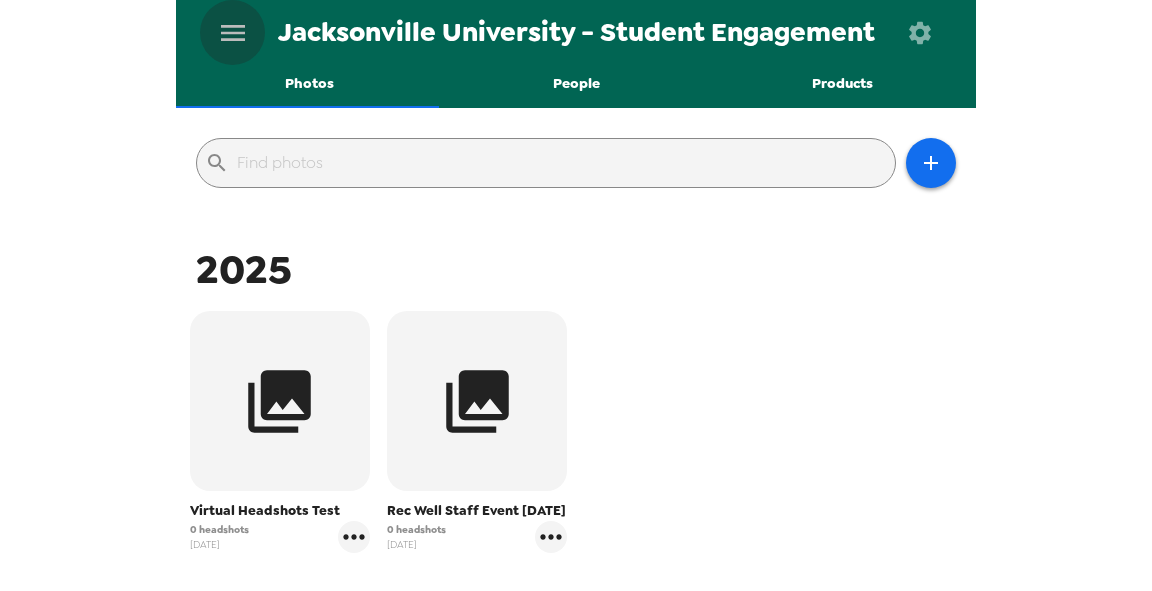 click 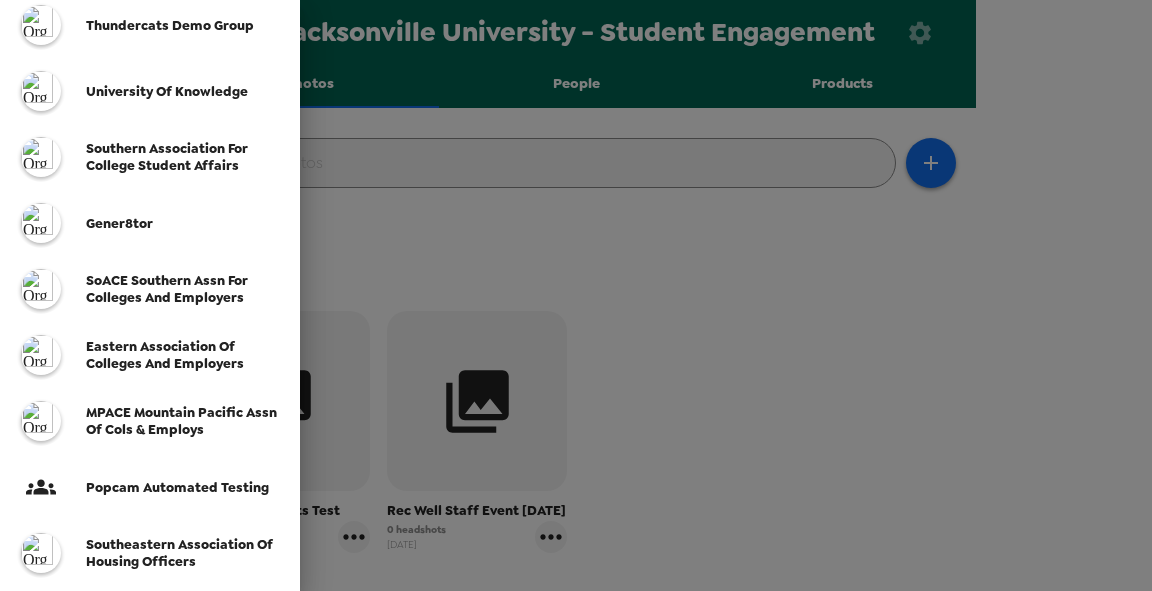 scroll, scrollTop: 160, scrollLeft: 0, axis: vertical 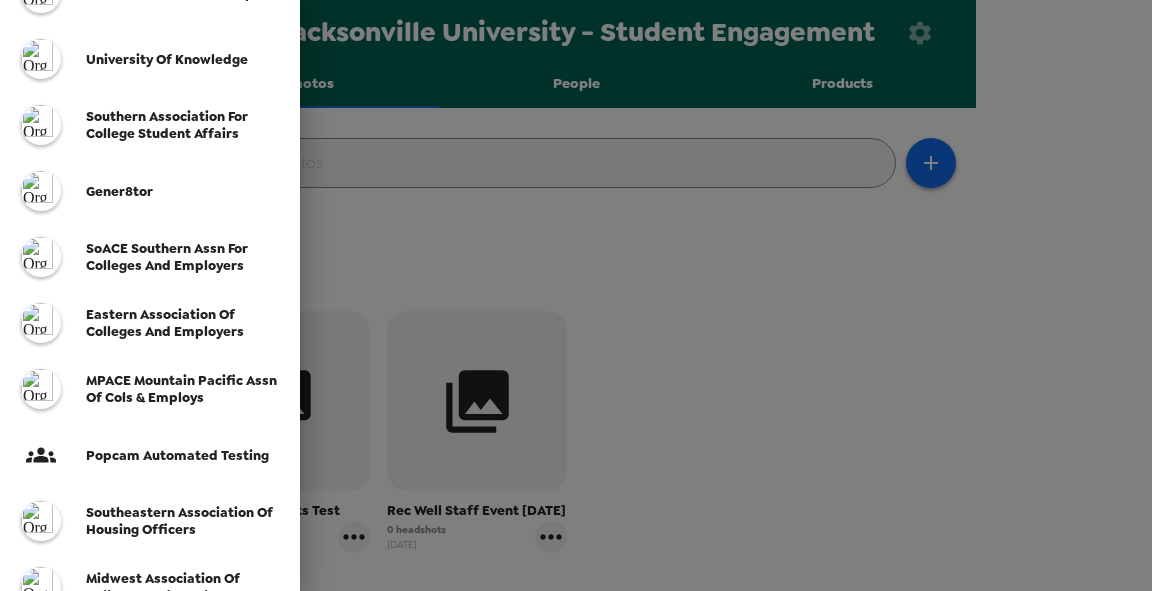 click on "Southern Association for College Student Affairs" at bounding box center (167, 125) 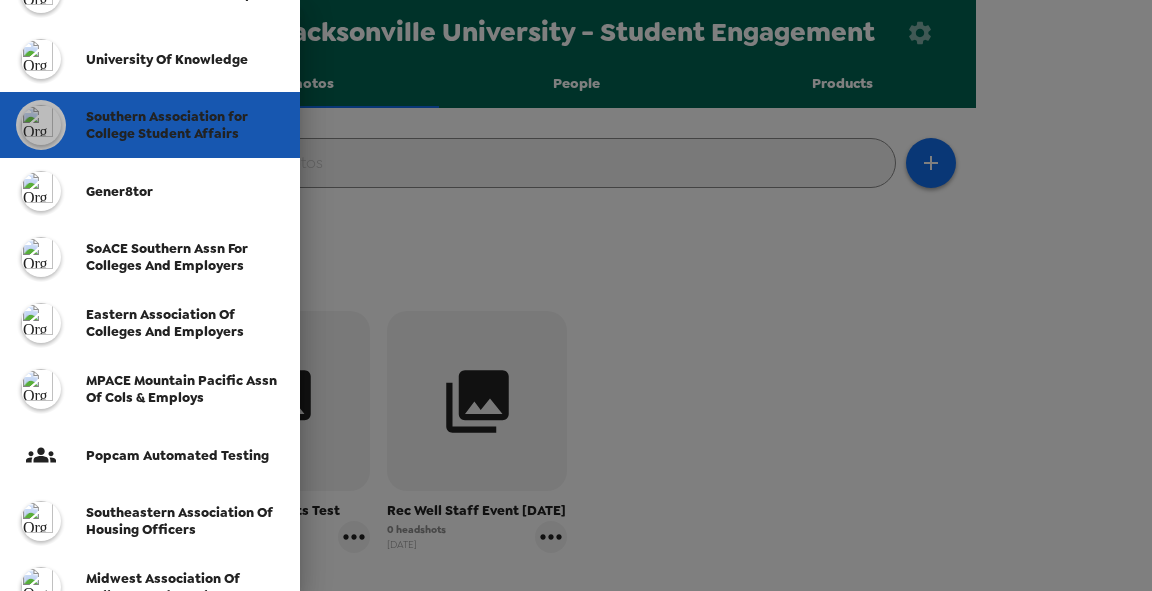 click on "Southern Association for College Student Affairs" at bounding box center (167, 125) 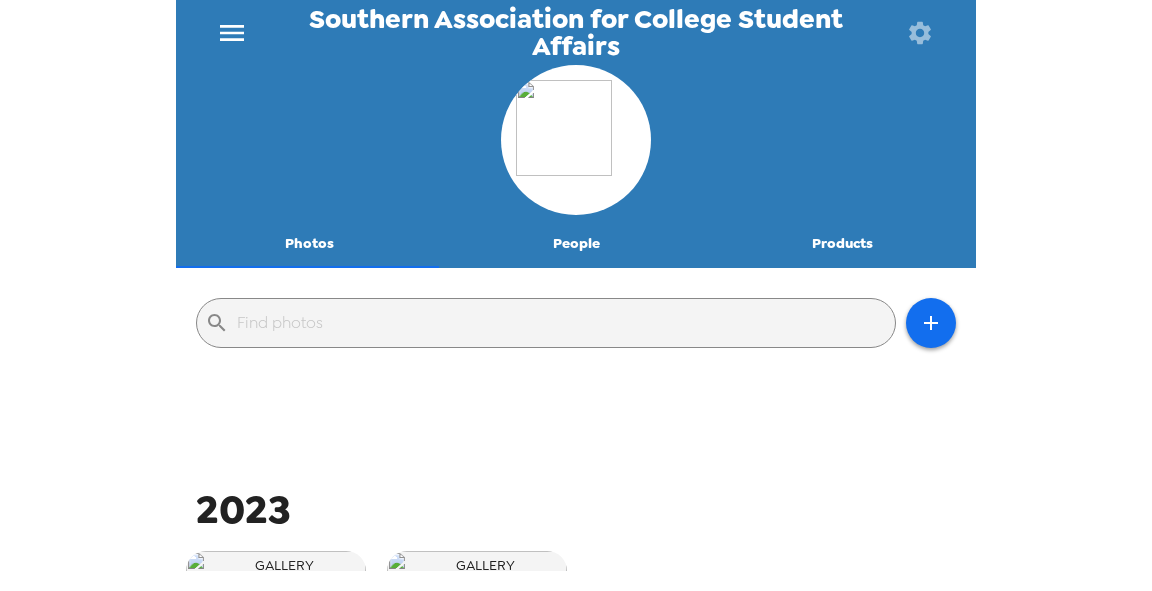 click 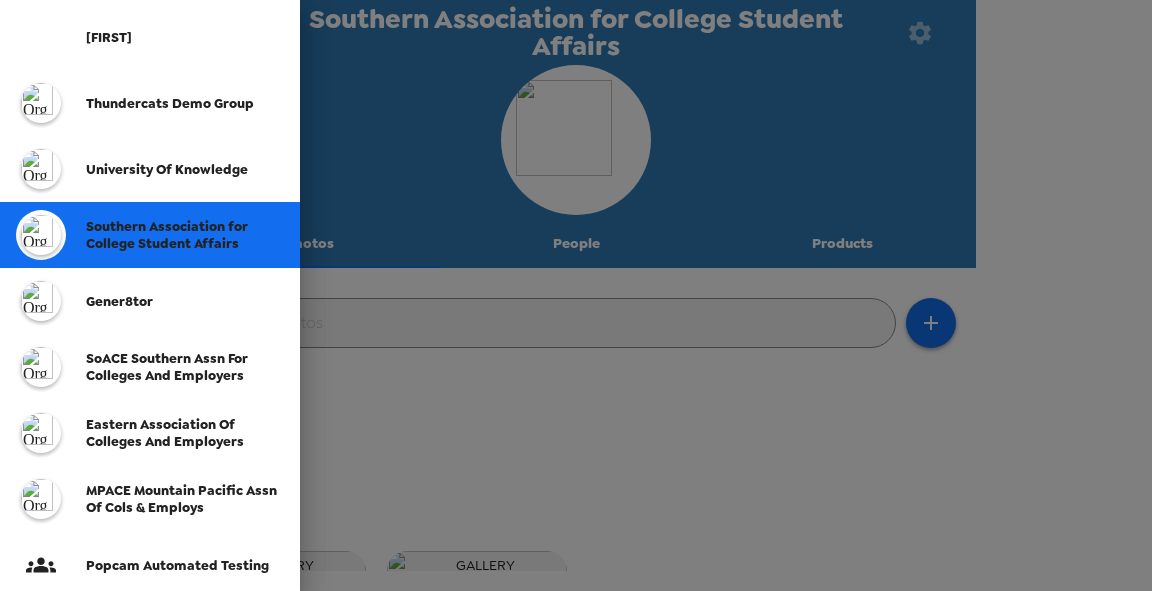 scroll, scrollTop: 160, scrollLeft: 0, axis: vertical 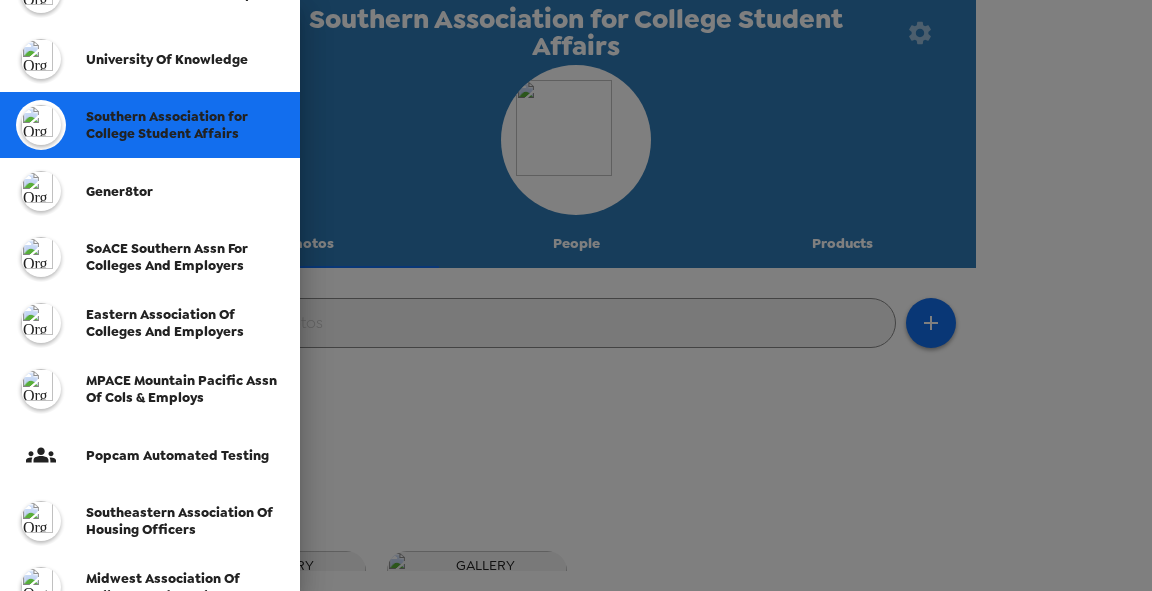 drag, startPoint x: 135, startPoint y: 263, endPoint x: 163, endPoint y: 282, distance: 33.83785 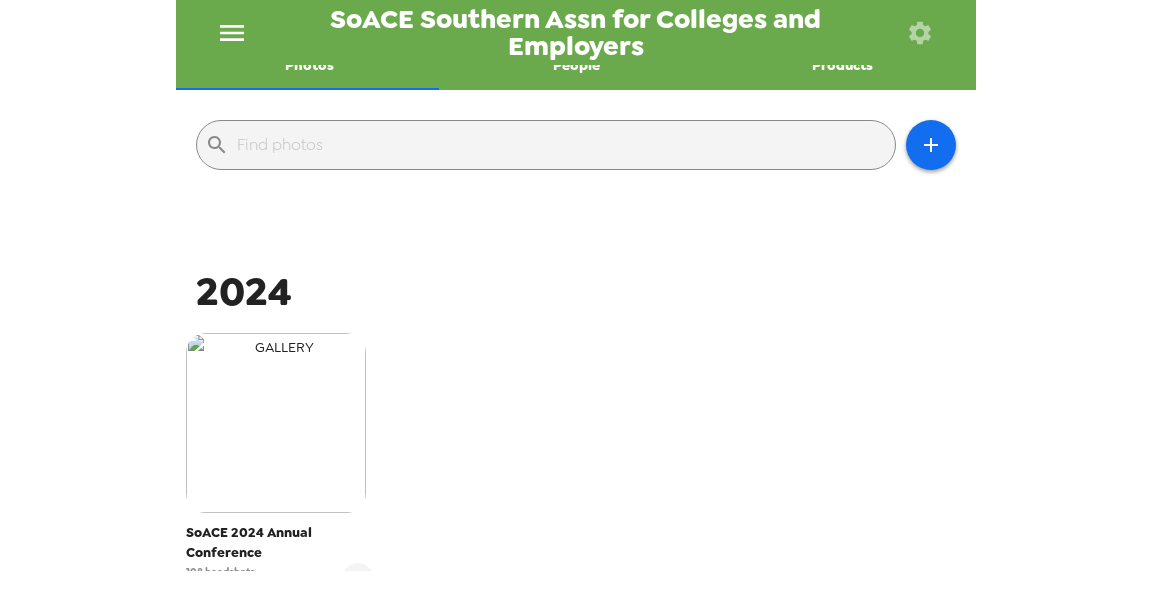 scroll, scrollTop: 240, scrollLeft: 0, axis: vertical 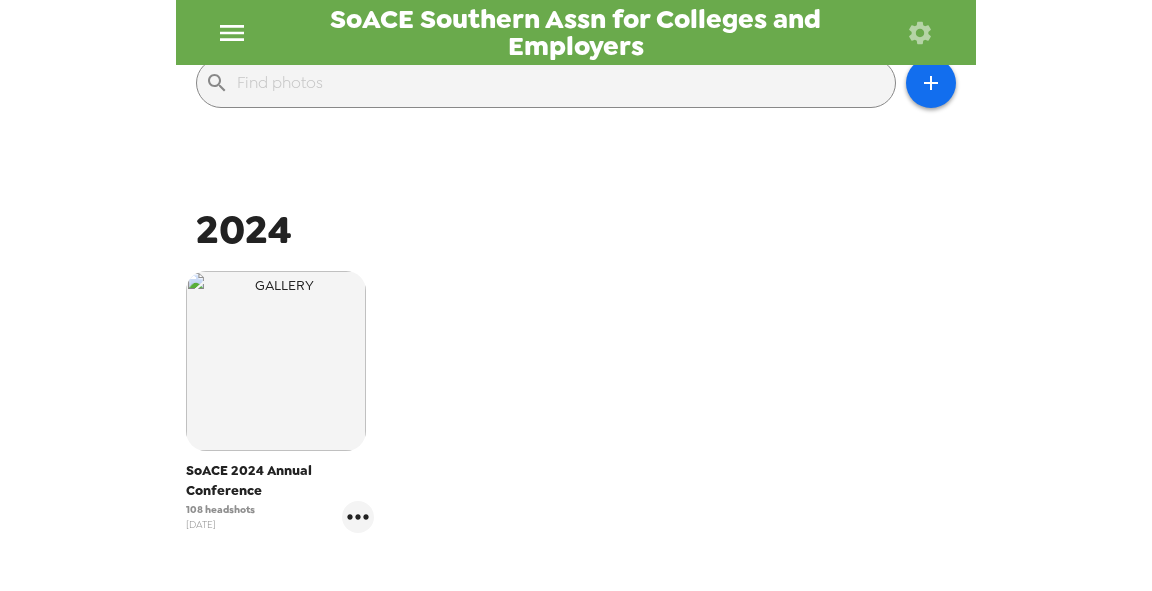 click at bounding box center [276, 361] 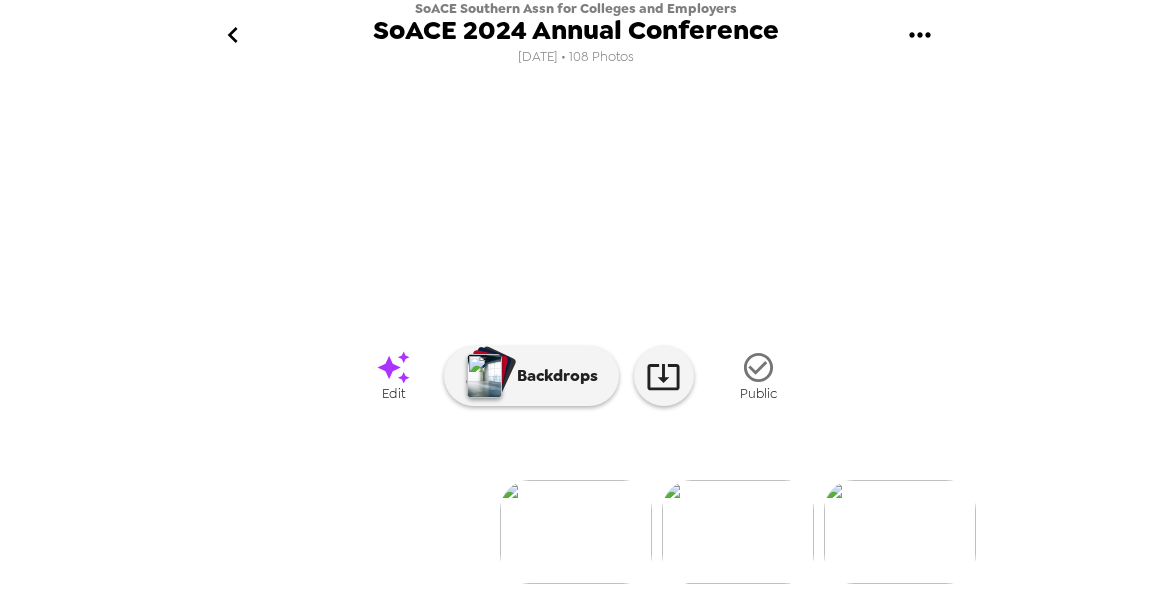 scroll, scrollTop: 286, scrollLeft: 0, axis: vertical 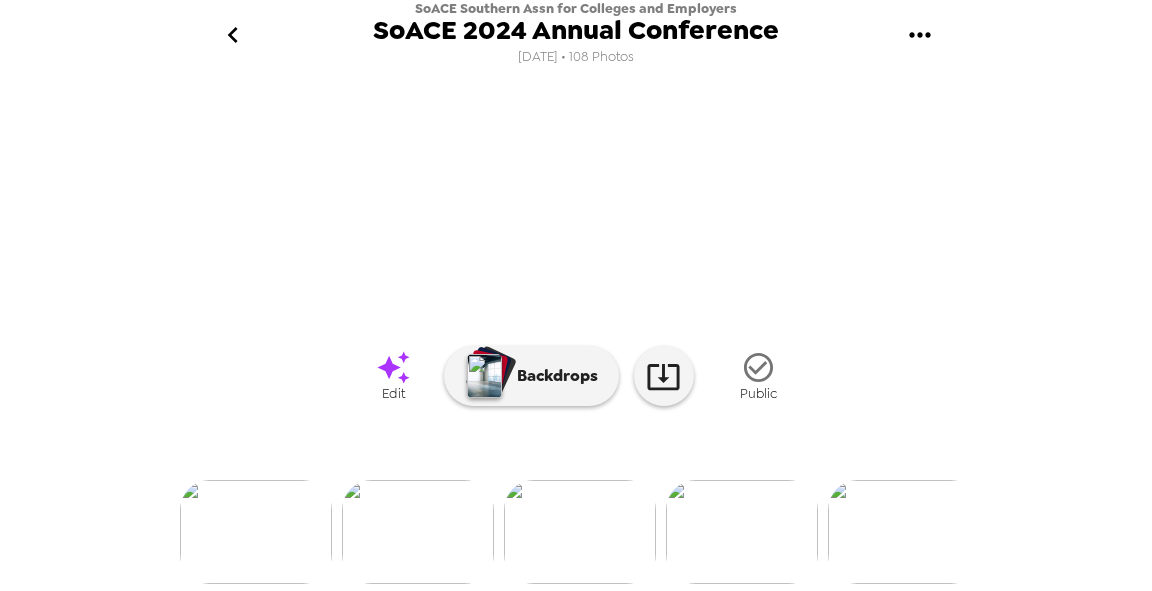 click at bounding box center (418, 532) 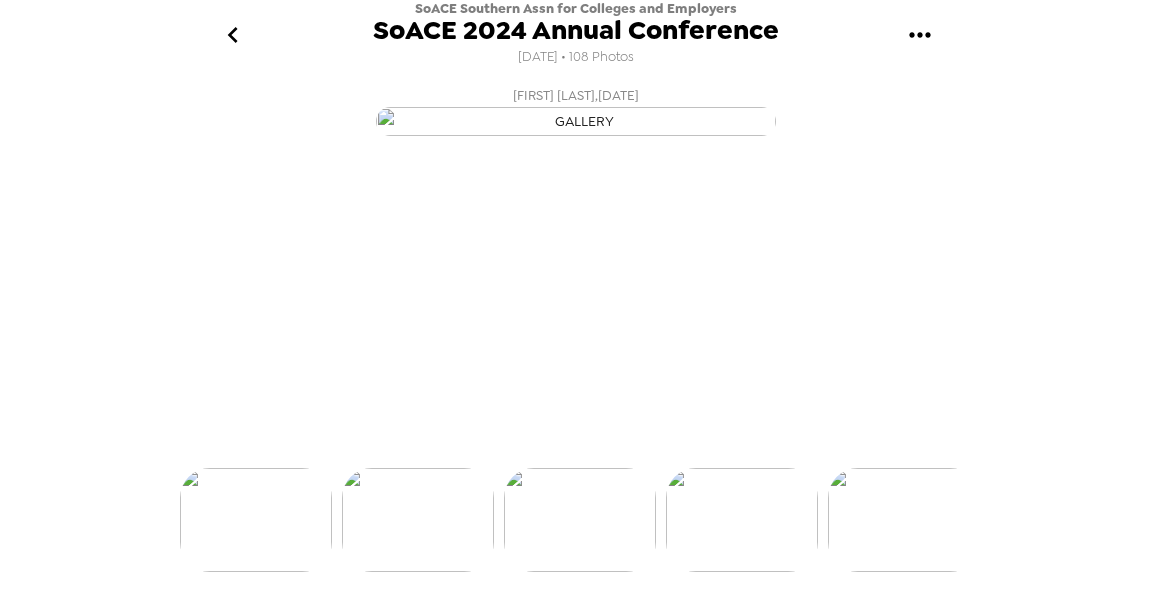 scroll, scrollTop: 210, scrollLeft: 0, axis: vertical 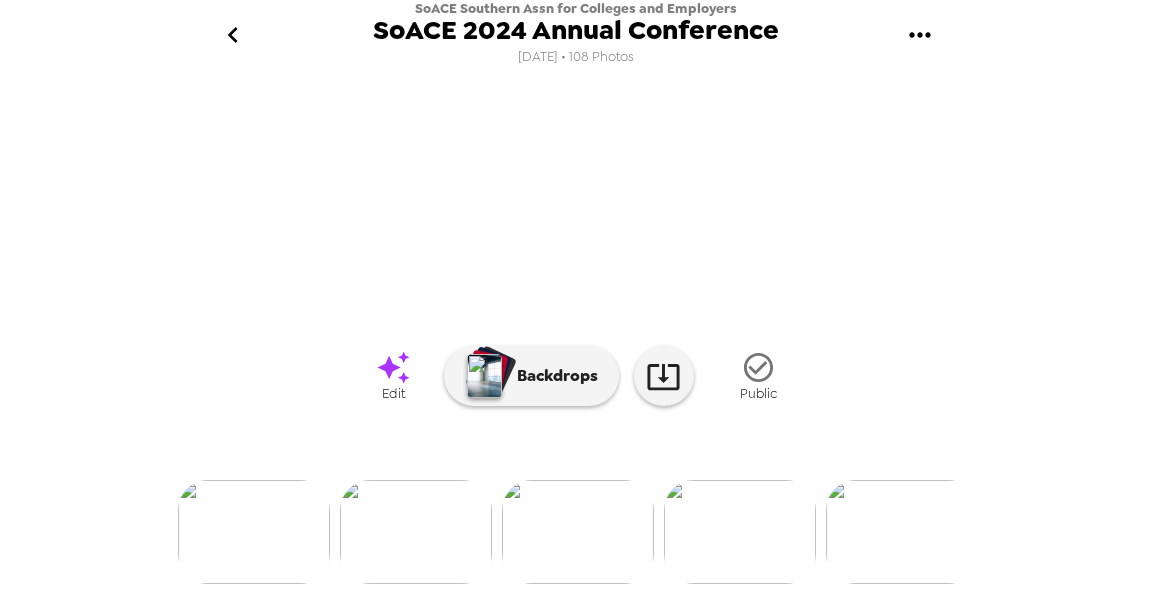 click at bounding box center [740, 532] 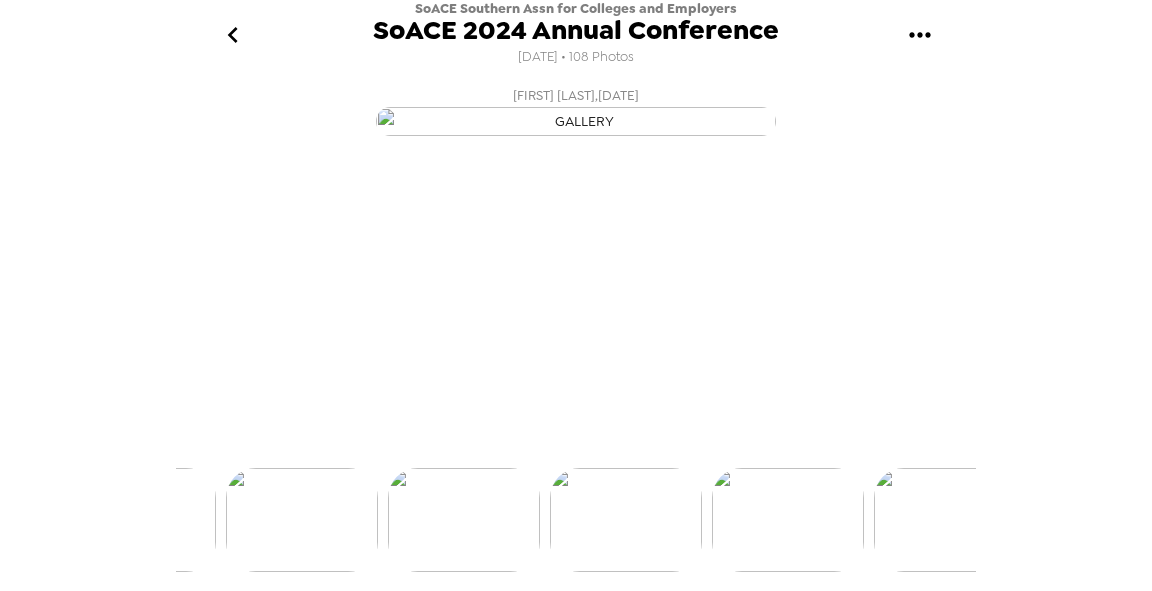 scroll, scrollTop: 0, scrollLeft: 2428, axis: horizontal 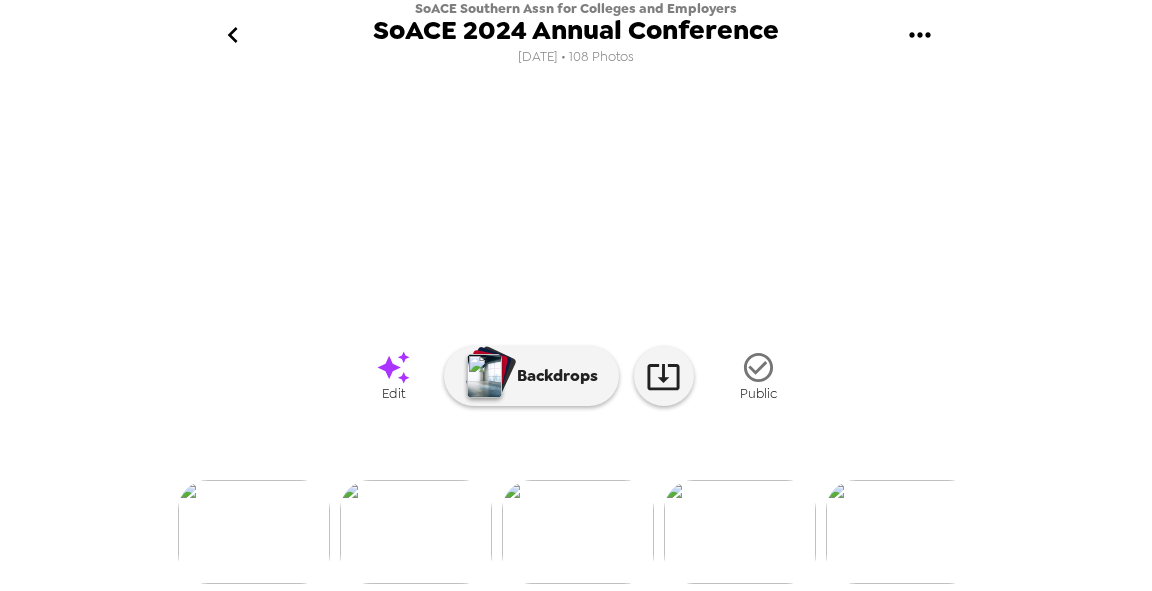 click at bounding box center (416, 532) 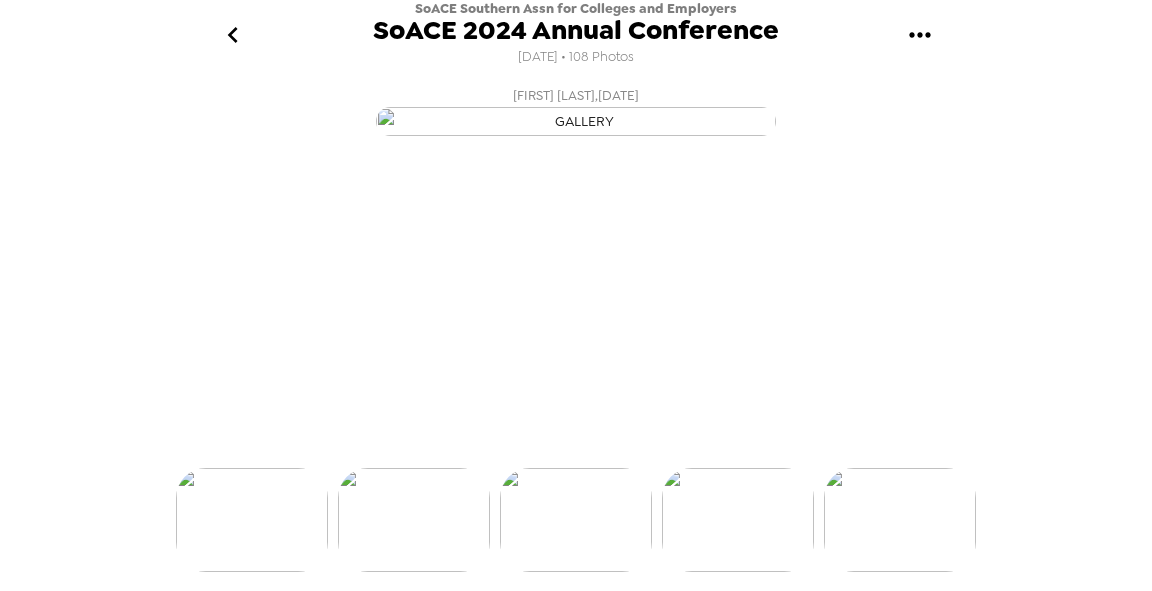 scroll, scrollTop: 0, scrollLeft: 2266, axis: horizontal 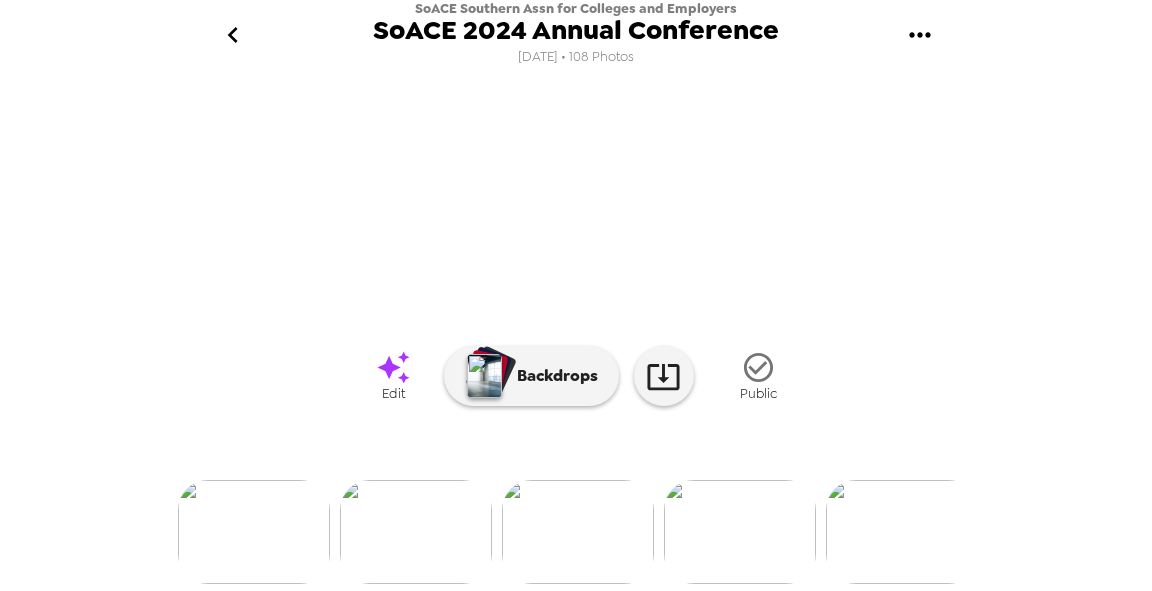 drag, startPoint x: 713, startPoint y: 499, endPoint x: 708, endPoint y: 489, distance: 11.18034 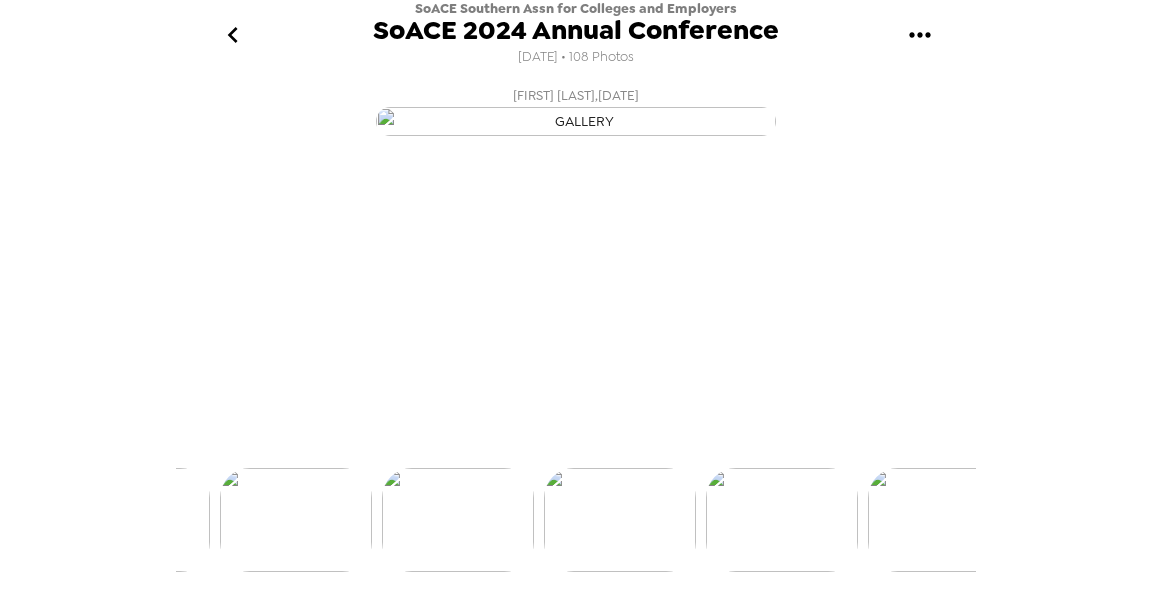 scroll, scrollTop: 0, scrollLeft: 2428, axis: horizontal 